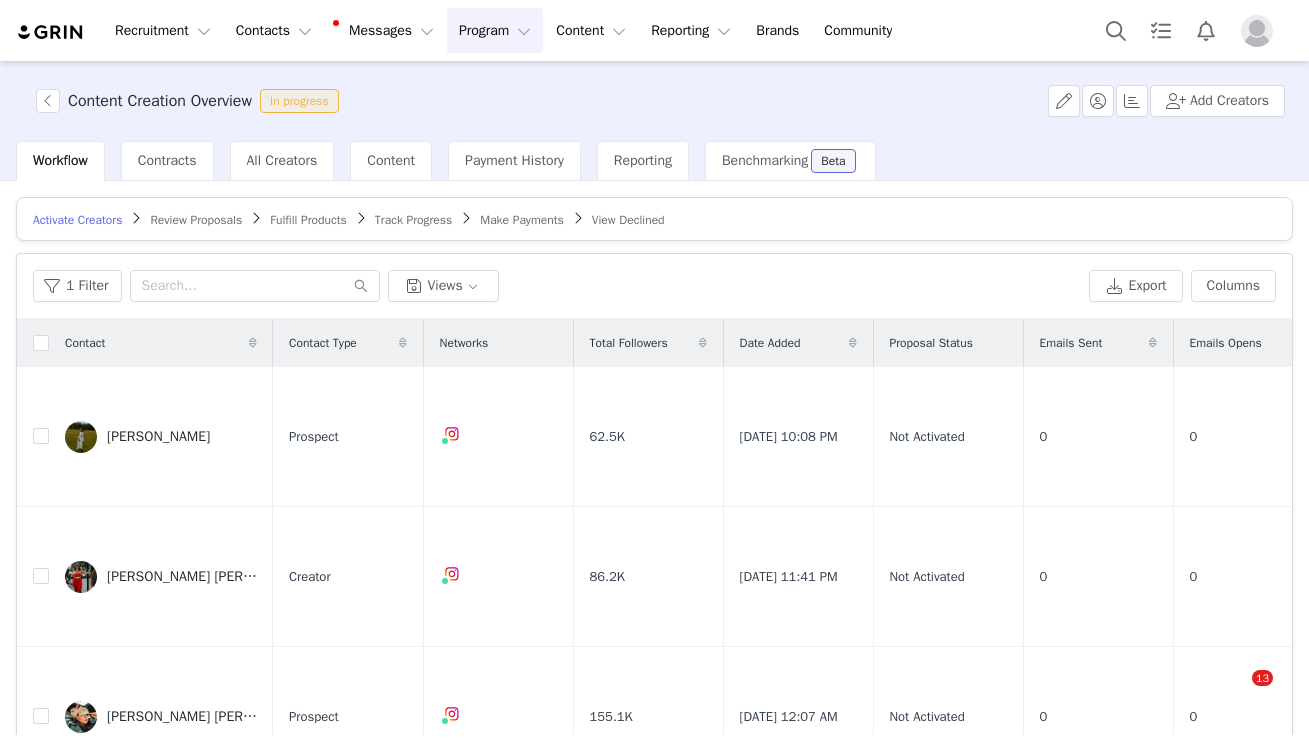 scroll, scrollTop: 0, scrollLeft: 0, axis: both 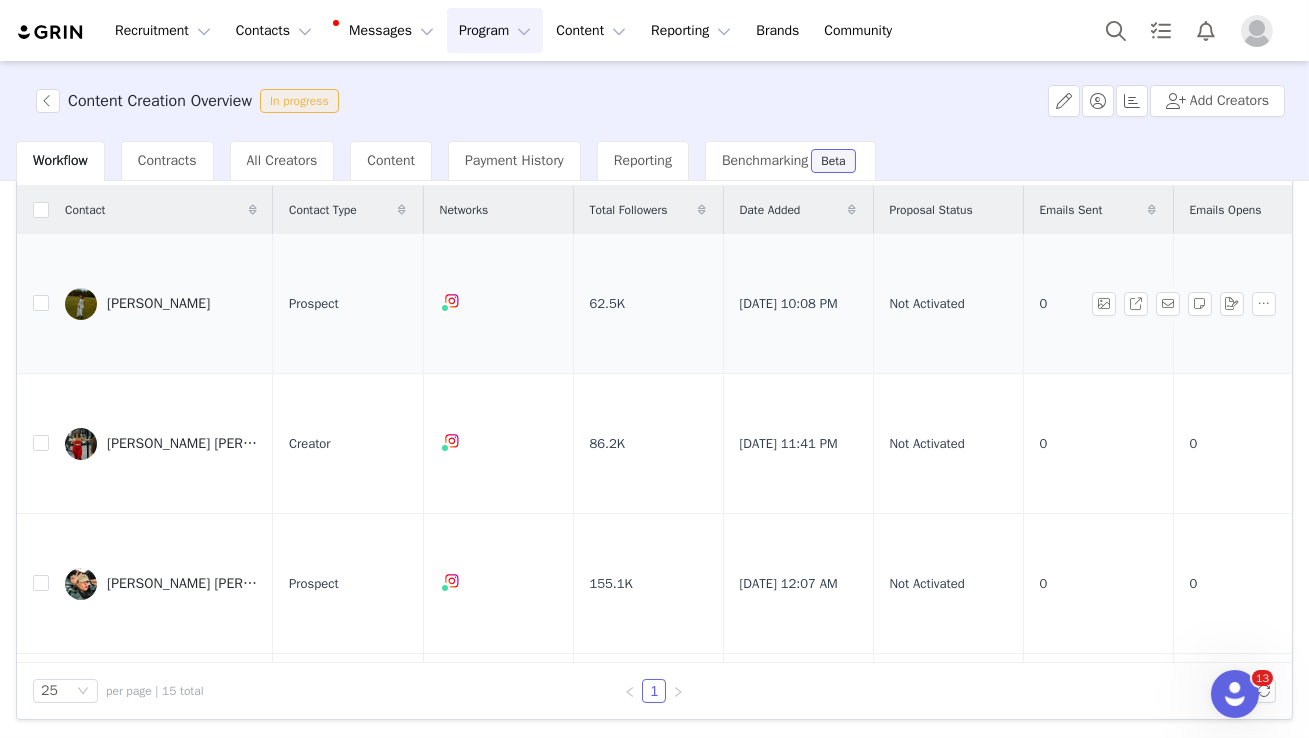 click on "[PERSON_NAME]" at bounding box center (158, 304) 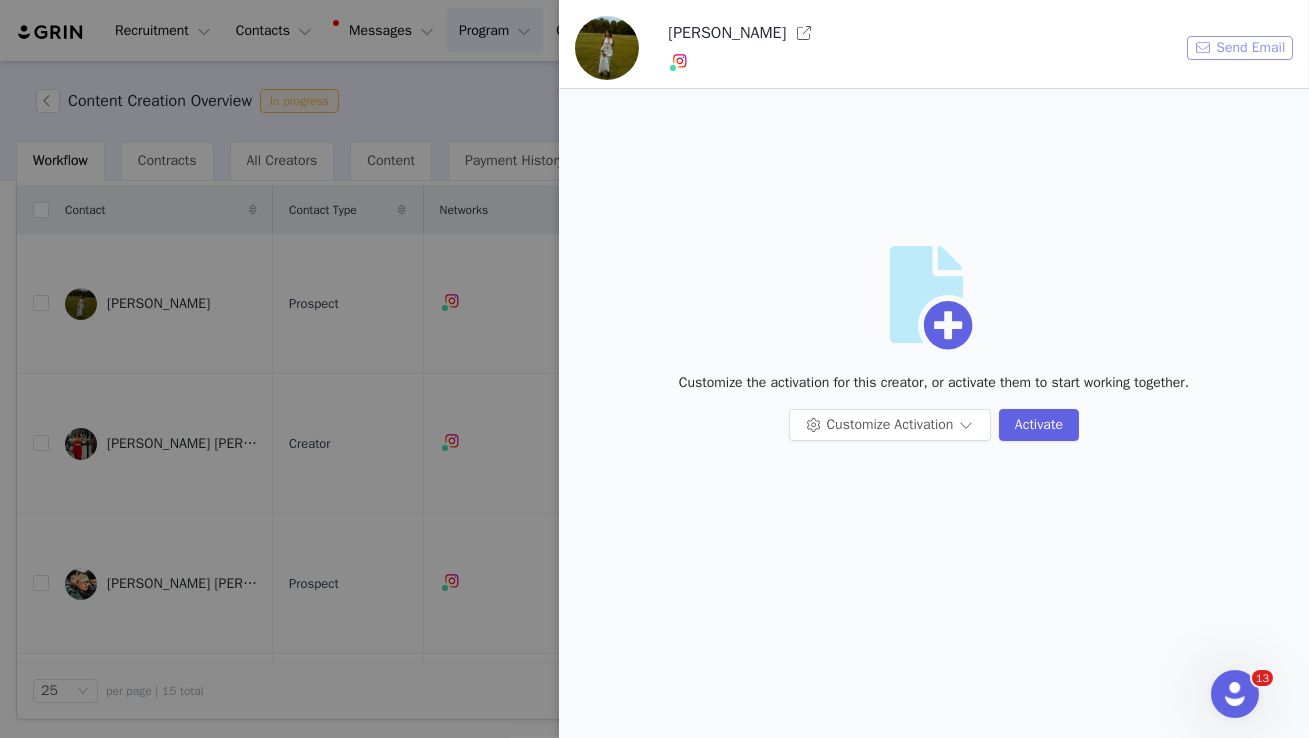 click on "Send Email" at bounding box center [1240, 48] 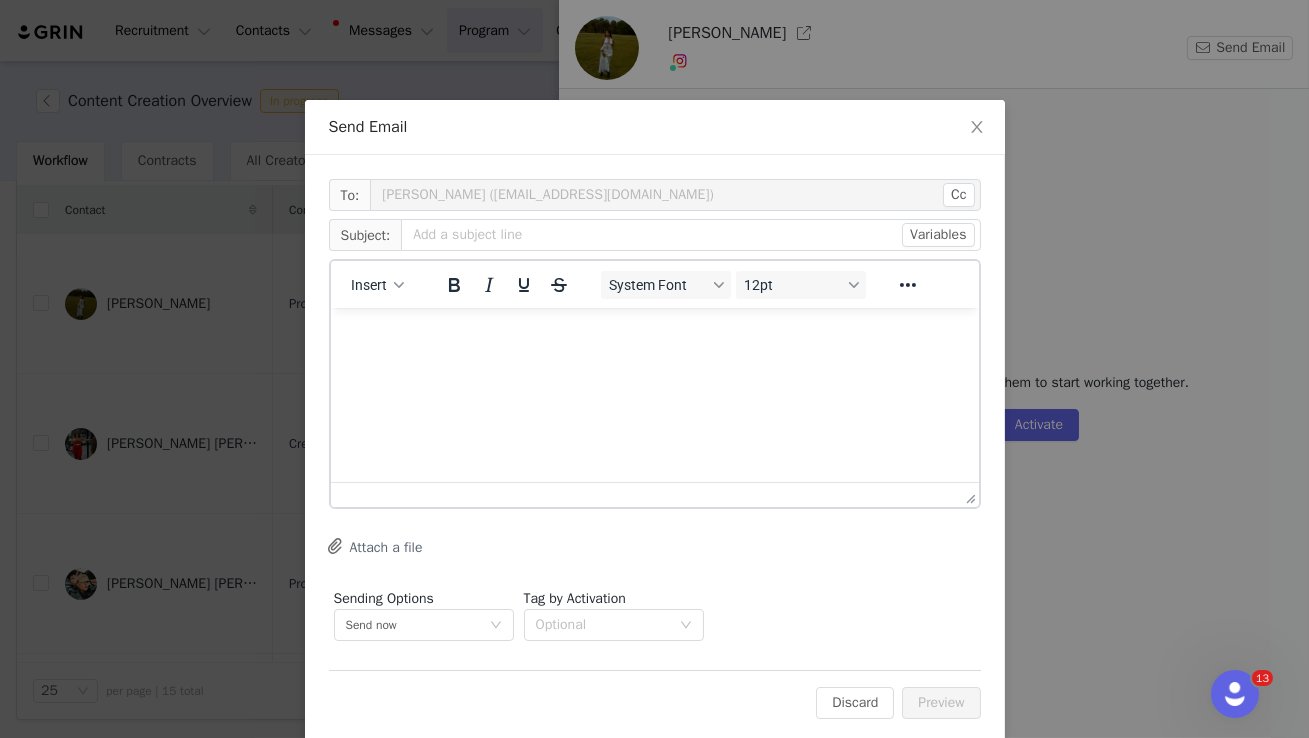 scroll, scrollTop: 0, scrollLeft: 0, axis: both 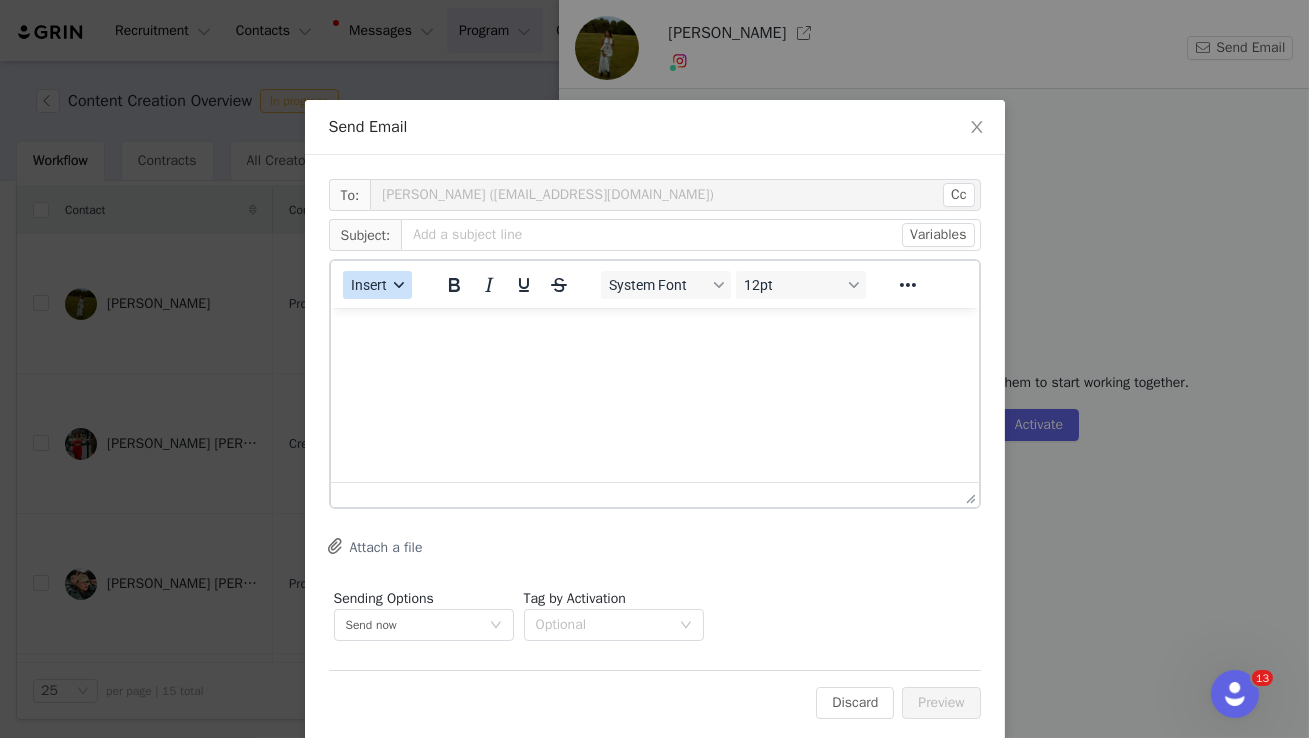 click on "Insert" at bounding box center (377, 285) 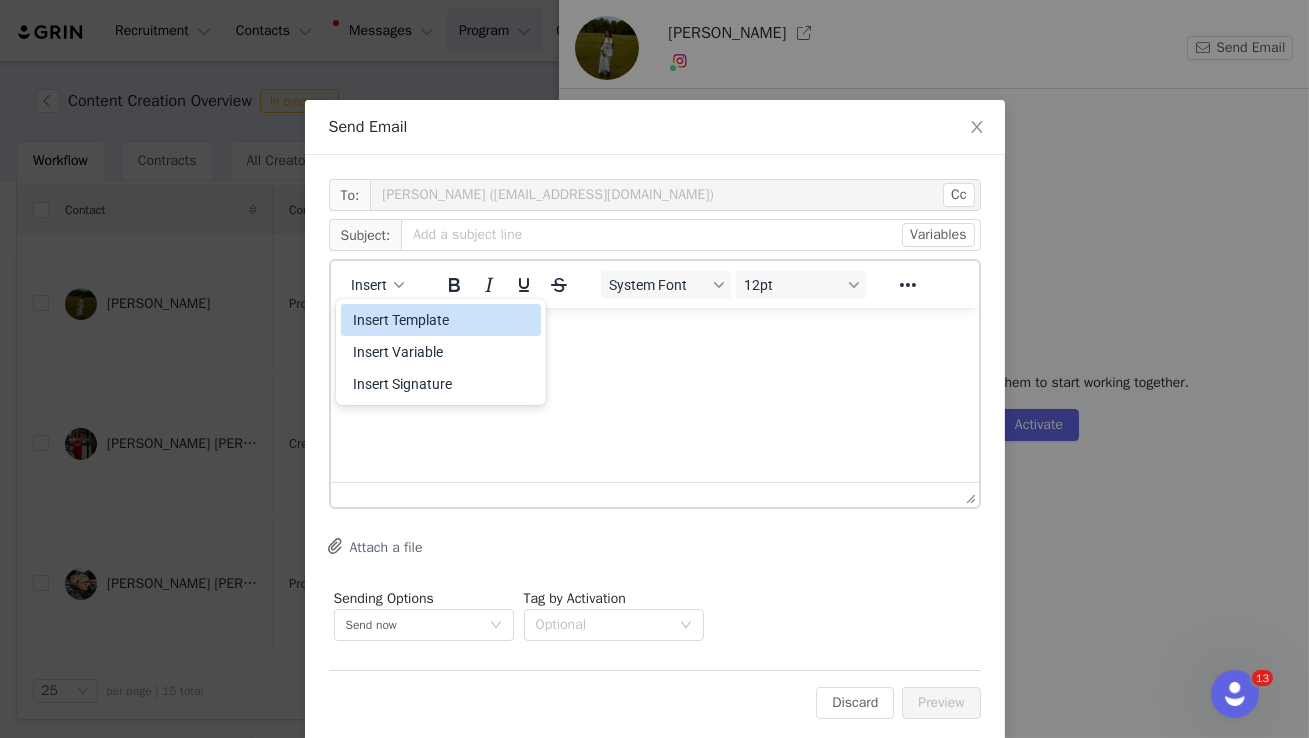 click on "Insert Template" at bounding box center [443, 320] 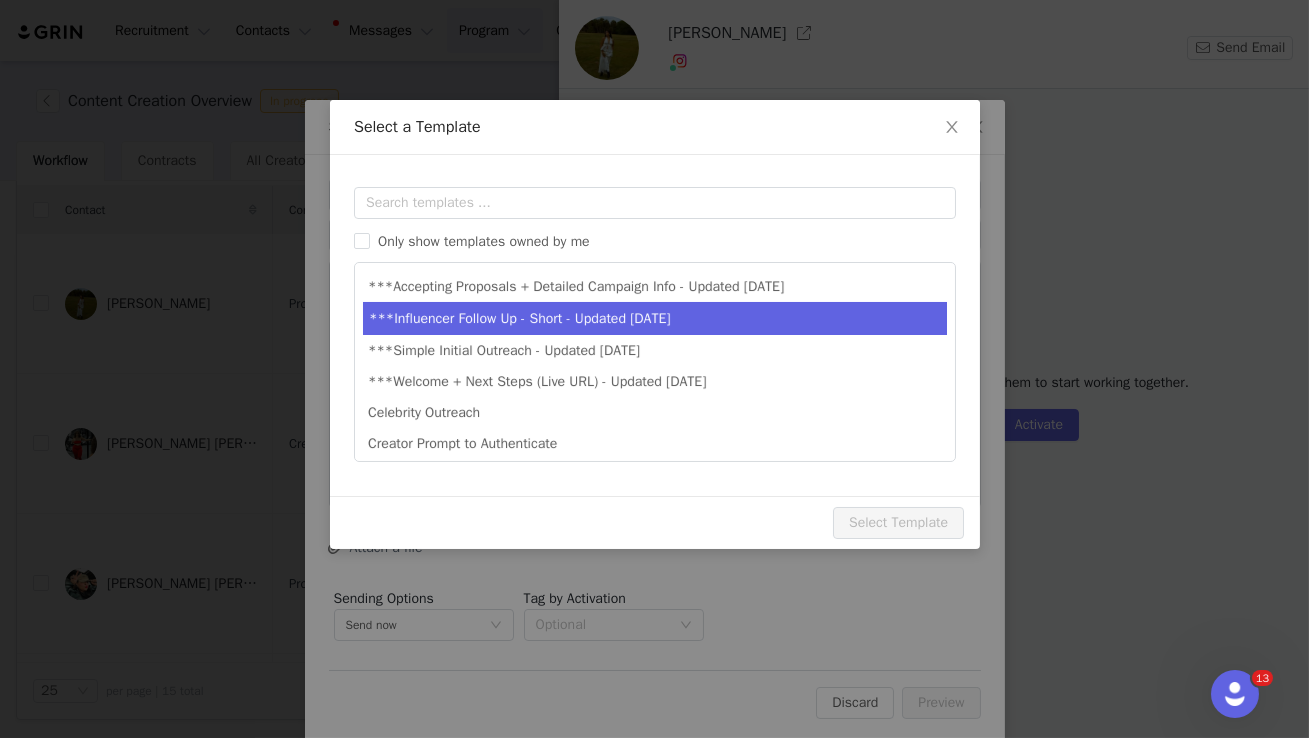 scroll, scrollTop: 0, scrollLeft: 0, axis: both 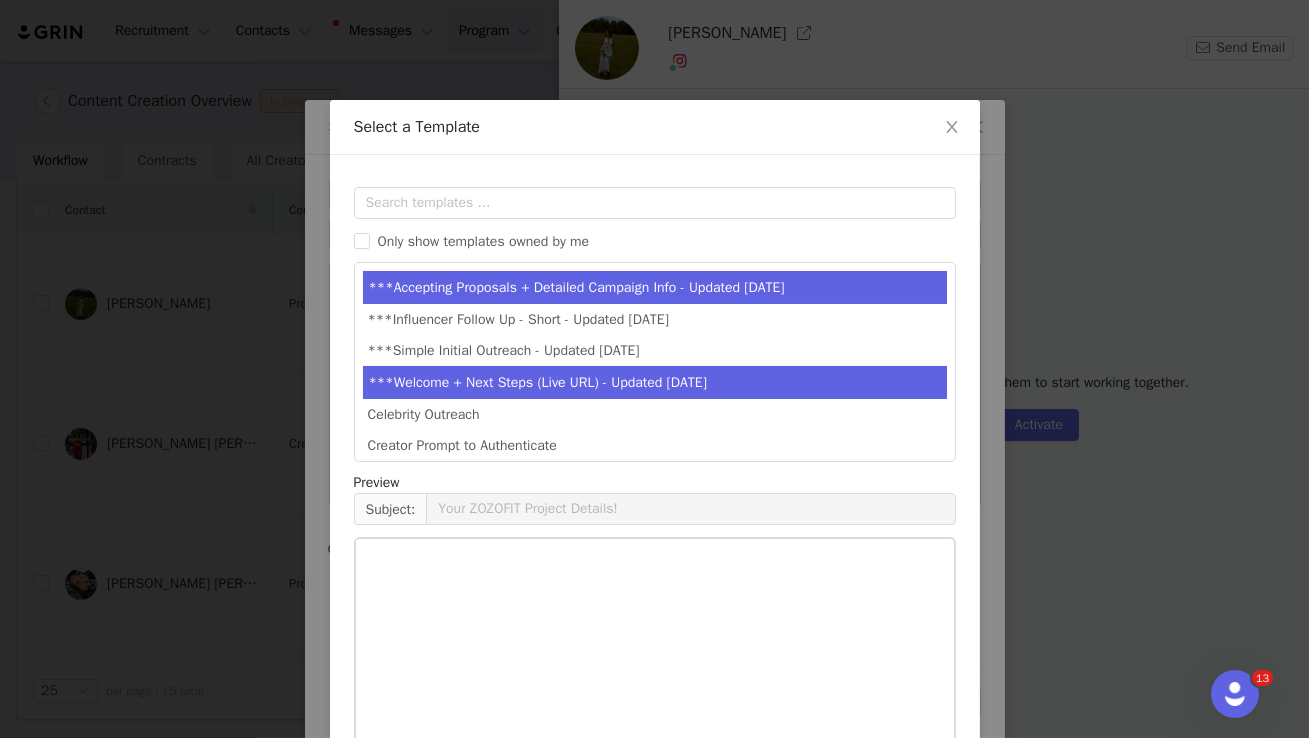 click on "***Welcome + Next Steps (Live URL) - Updated Jan 2025" at bounding box center (655, 382) 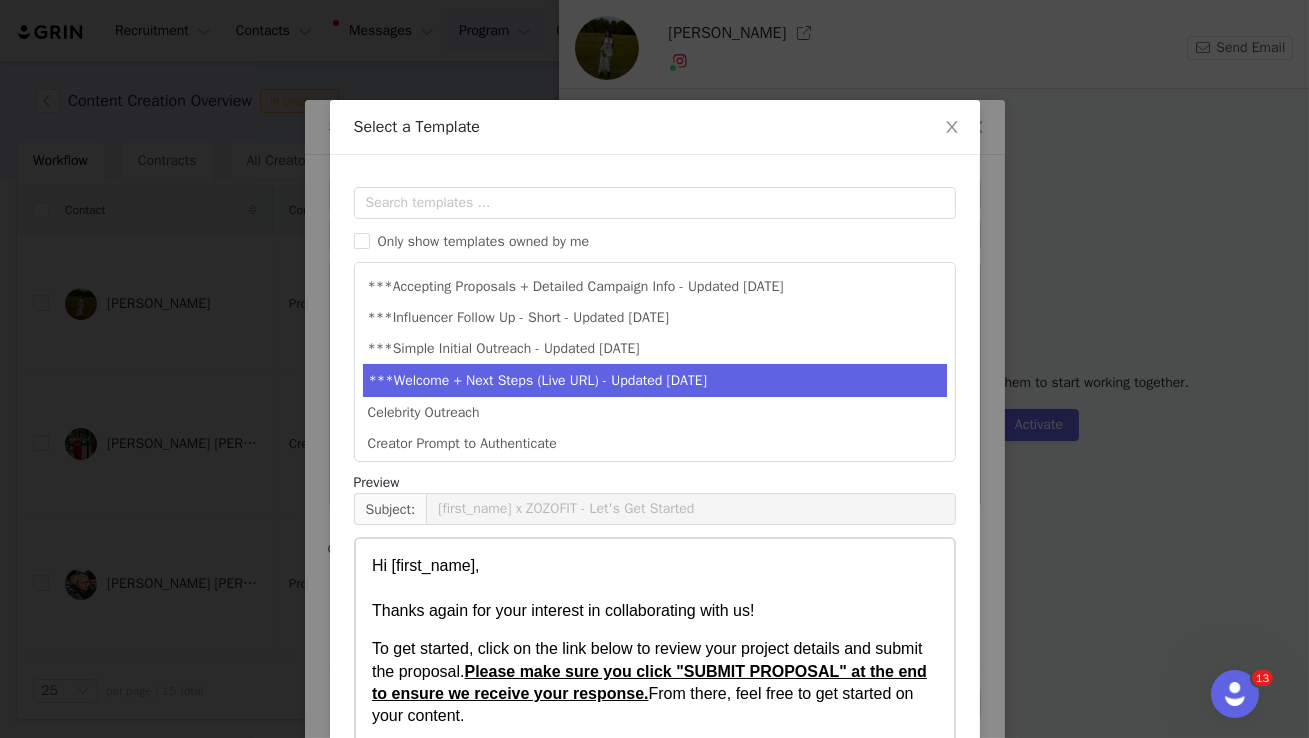 scroll, scrollTop: 240, scrollLeft: 0, axis: vertical 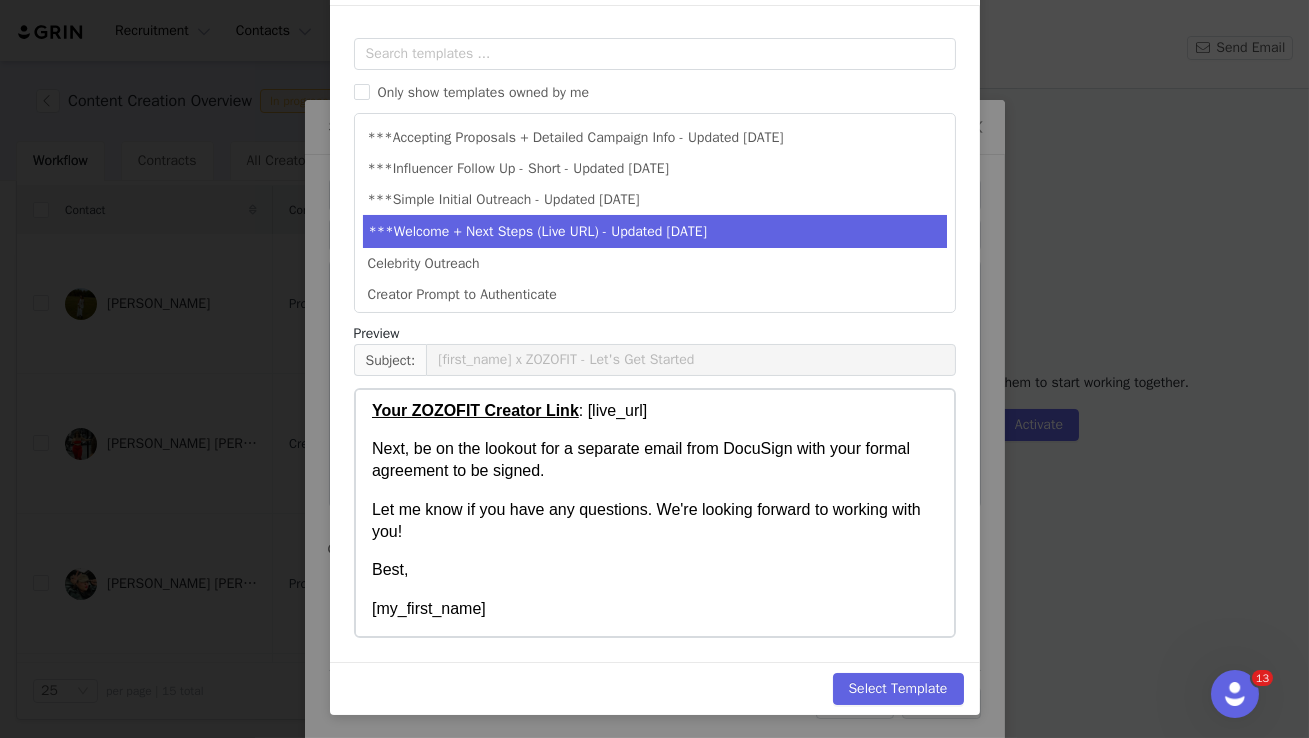 click on "Select Template" at bounding box center (655, 688) 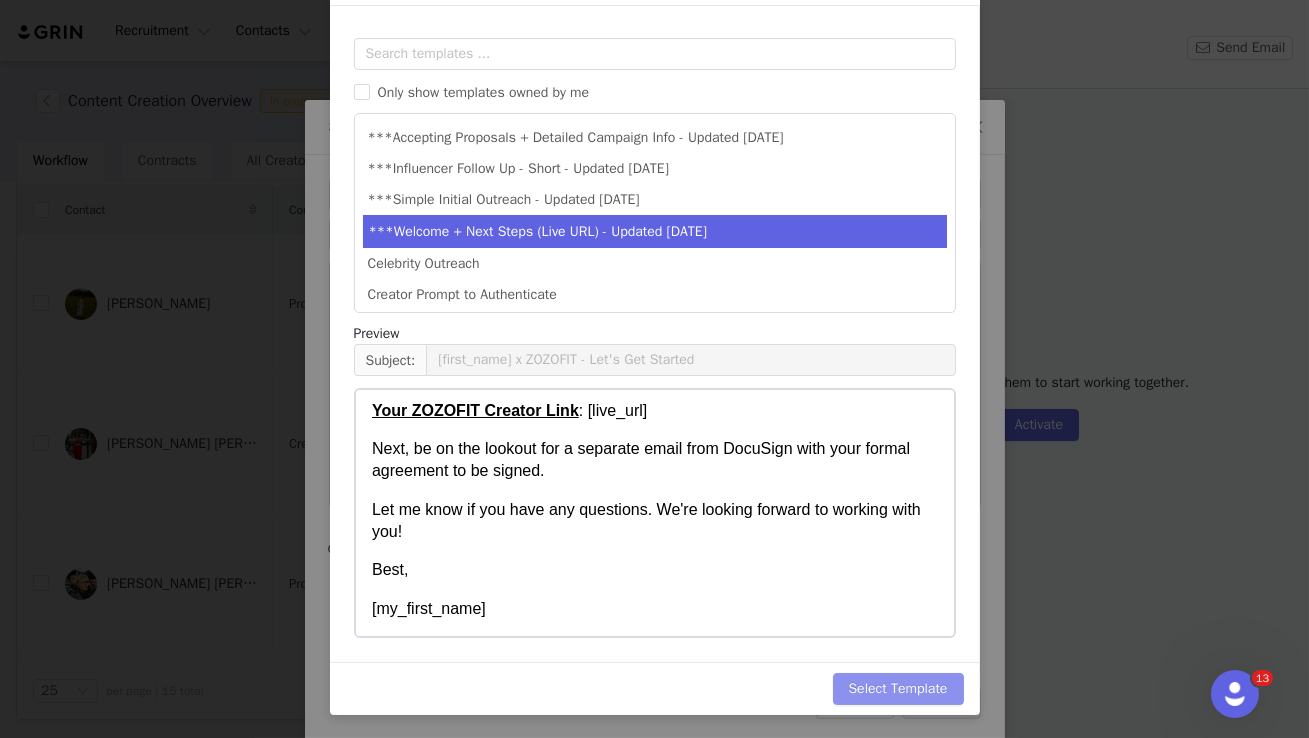 click on "Select Template" at bounding box center (898, 689) 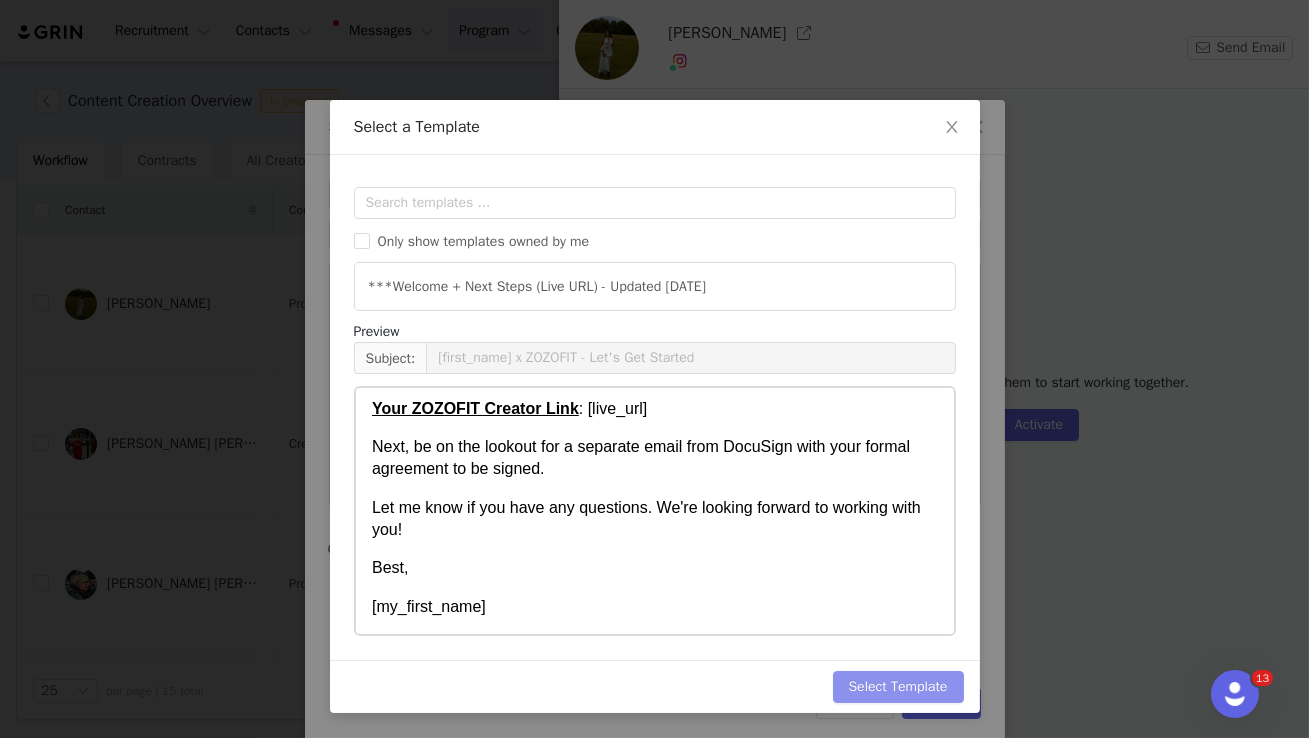 scroll, scrollTop: 0, scrollLeft: 0, axis: both 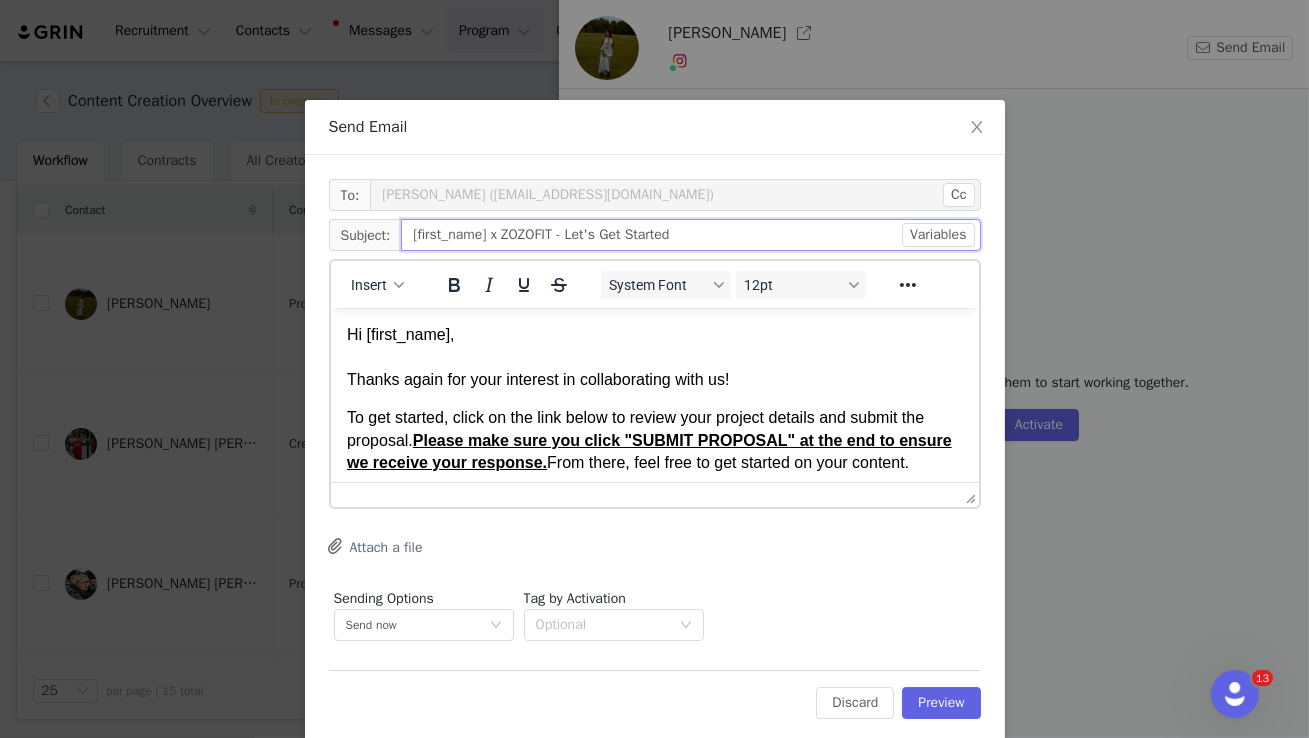 drag, startPoint x: 487, startPoint y: 239, endPoint x: 398, endPoint y: 239, distance: 89 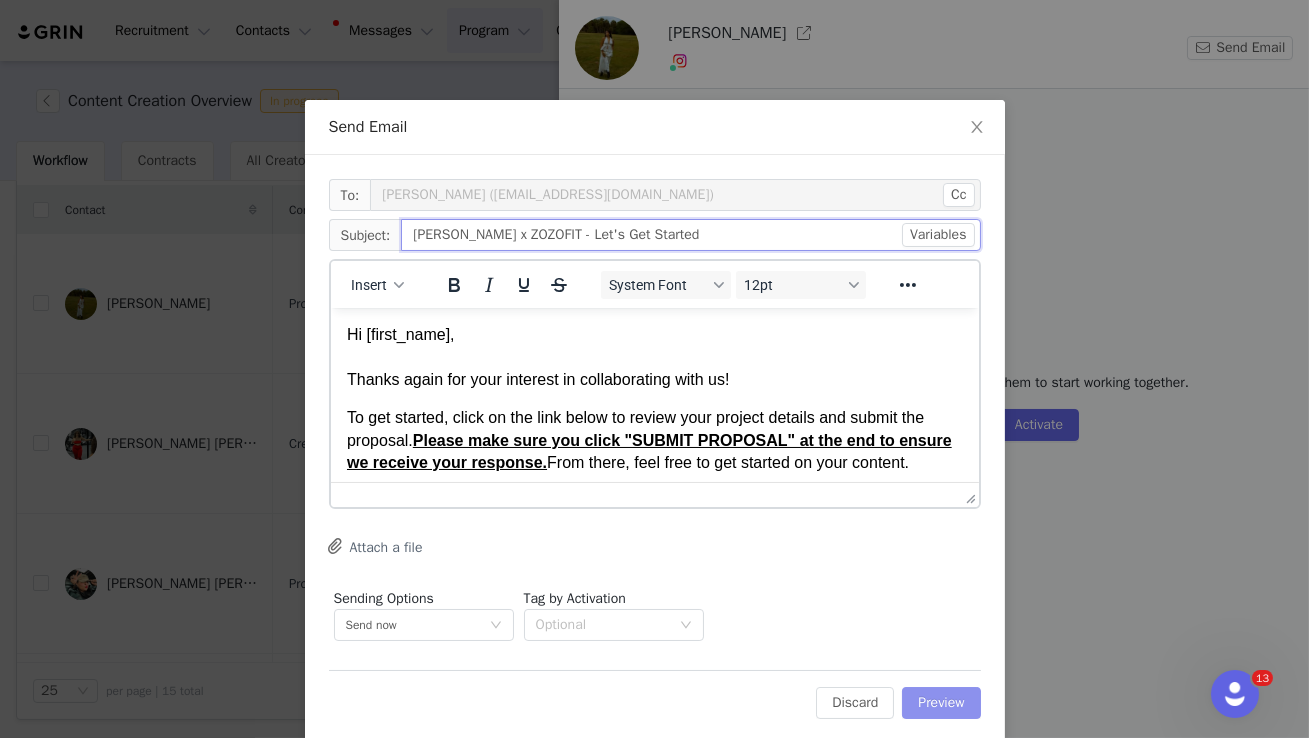 type on "[PERSON_NAME] x ZOZOFIT - Let's Get Started" 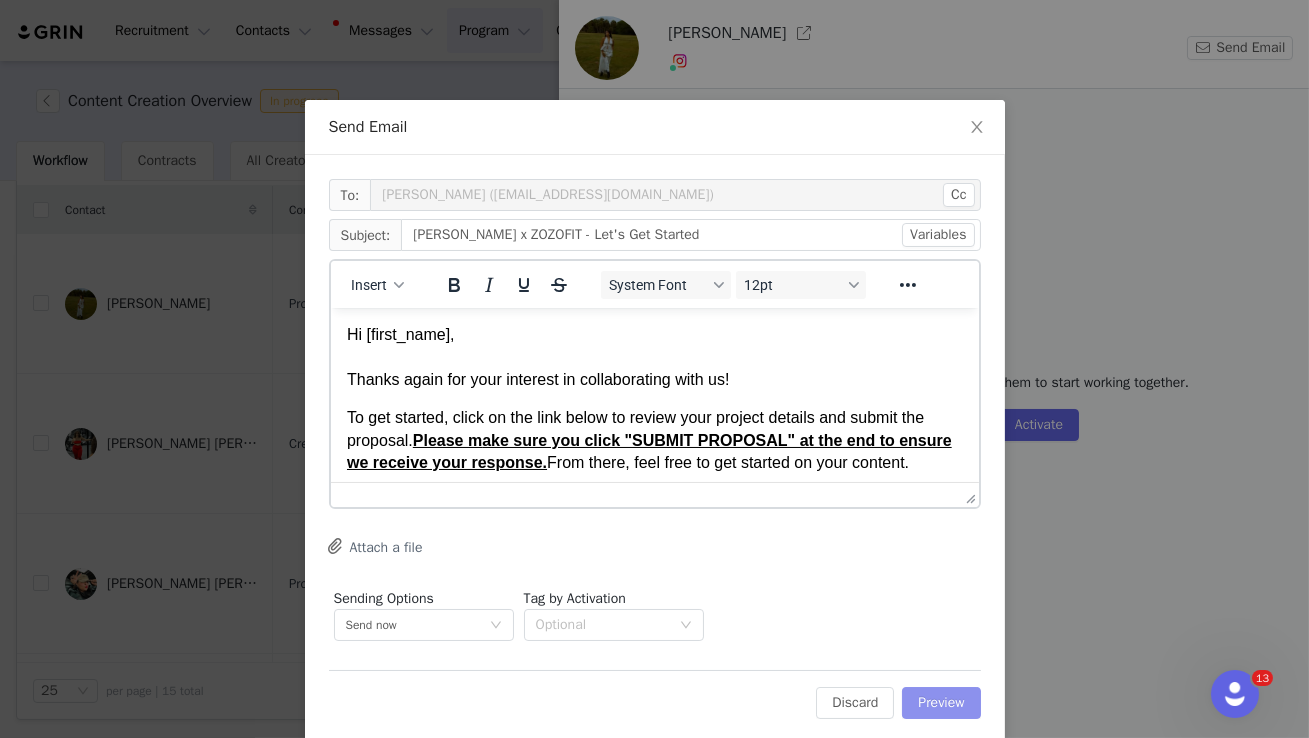 click on "Preview" at bounding box center (941, 703) 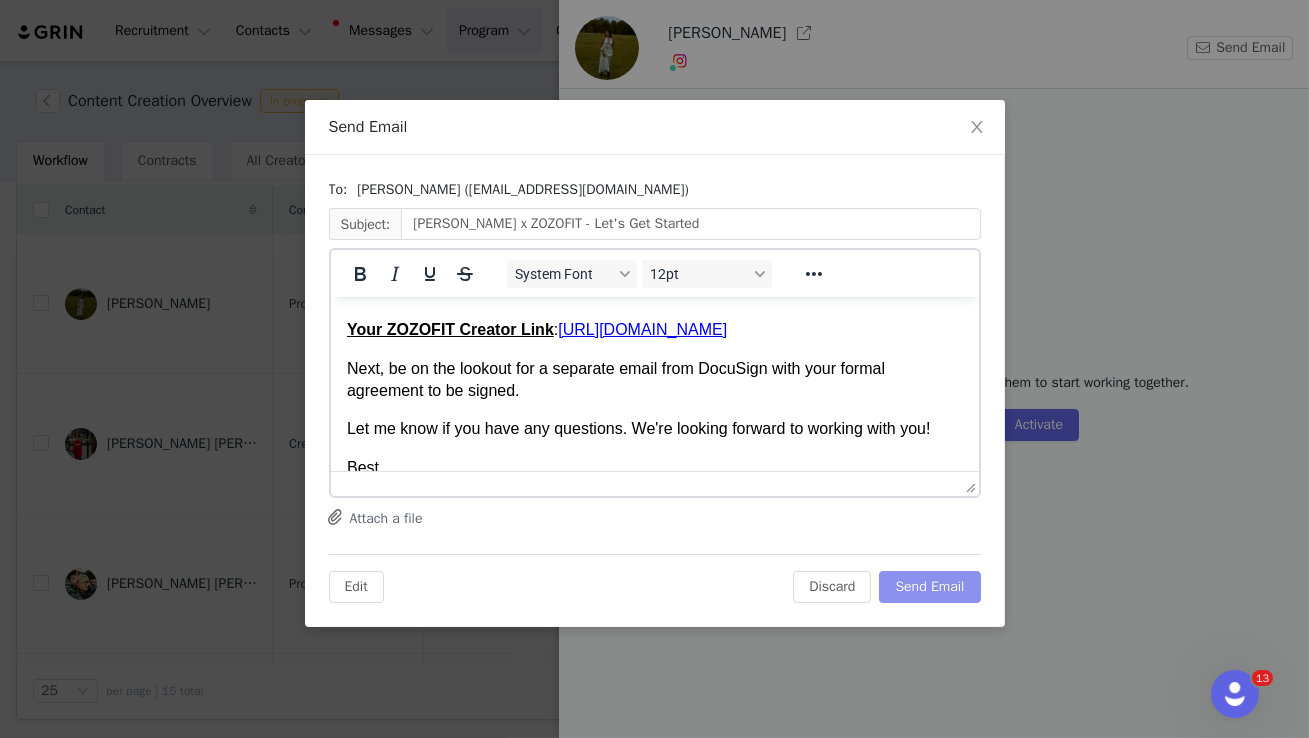 scroll, scrollTop: 311, scrollLeft: 0, axis: vertical 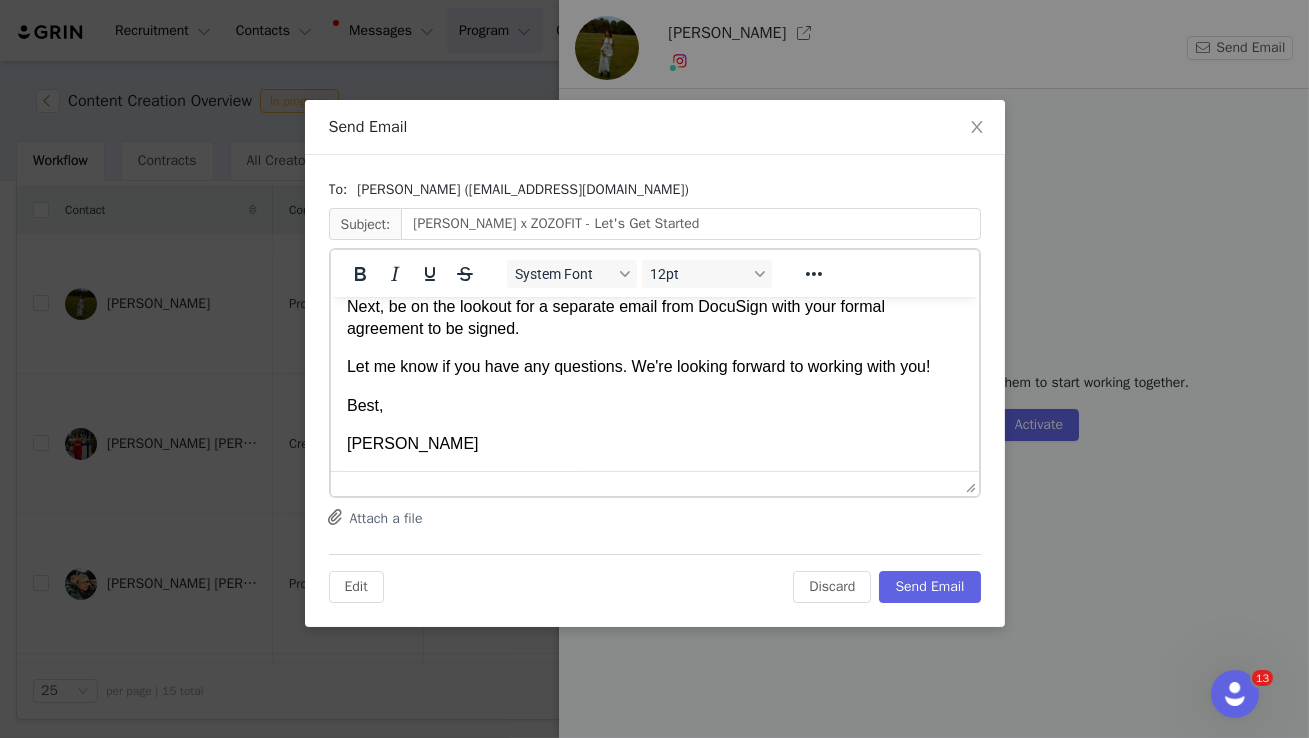 click on "Logan" at bounding box center (654, 443) 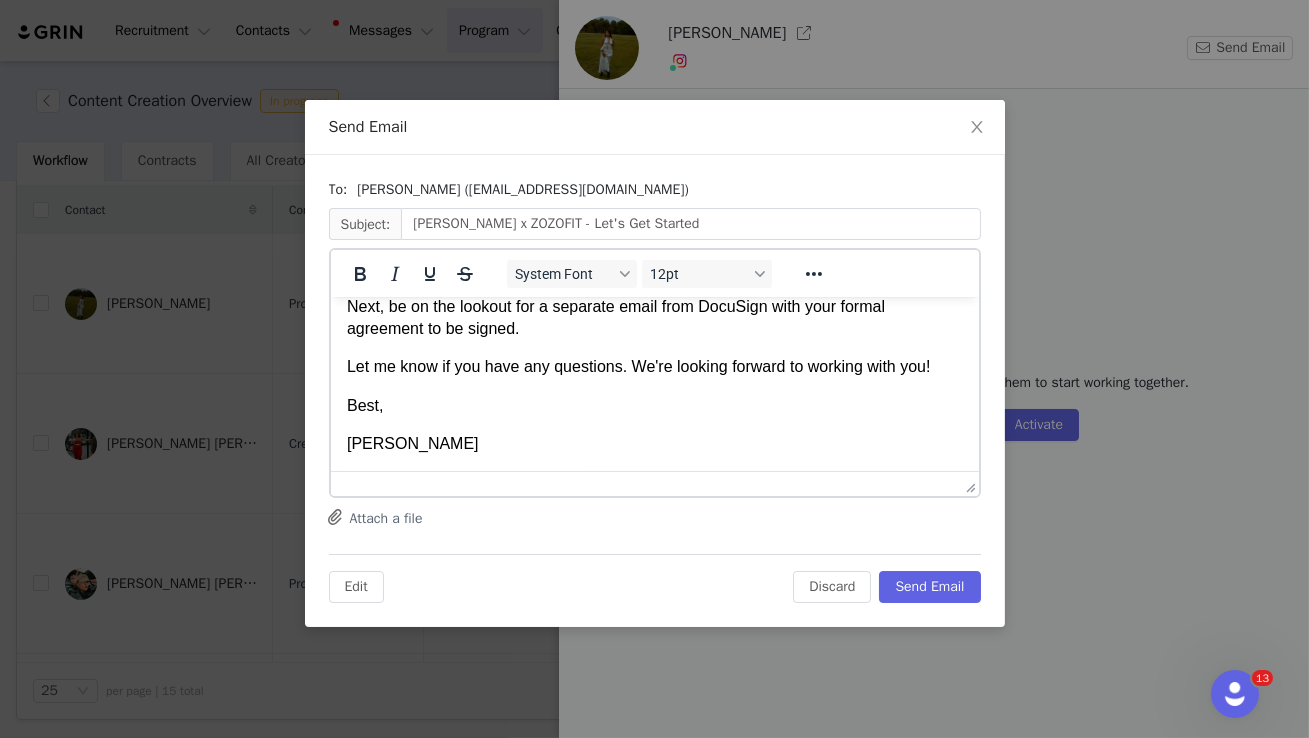 type 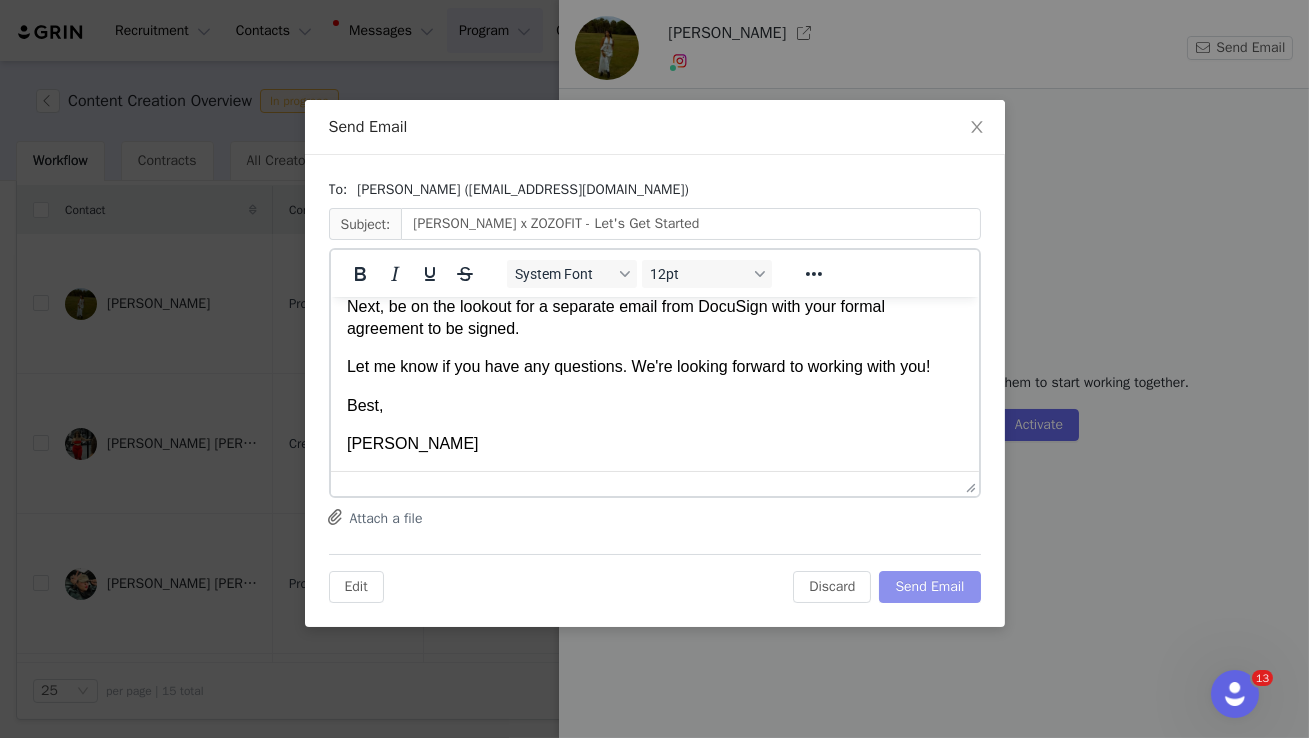click on "Send Email" at bounding box center [929, 587] 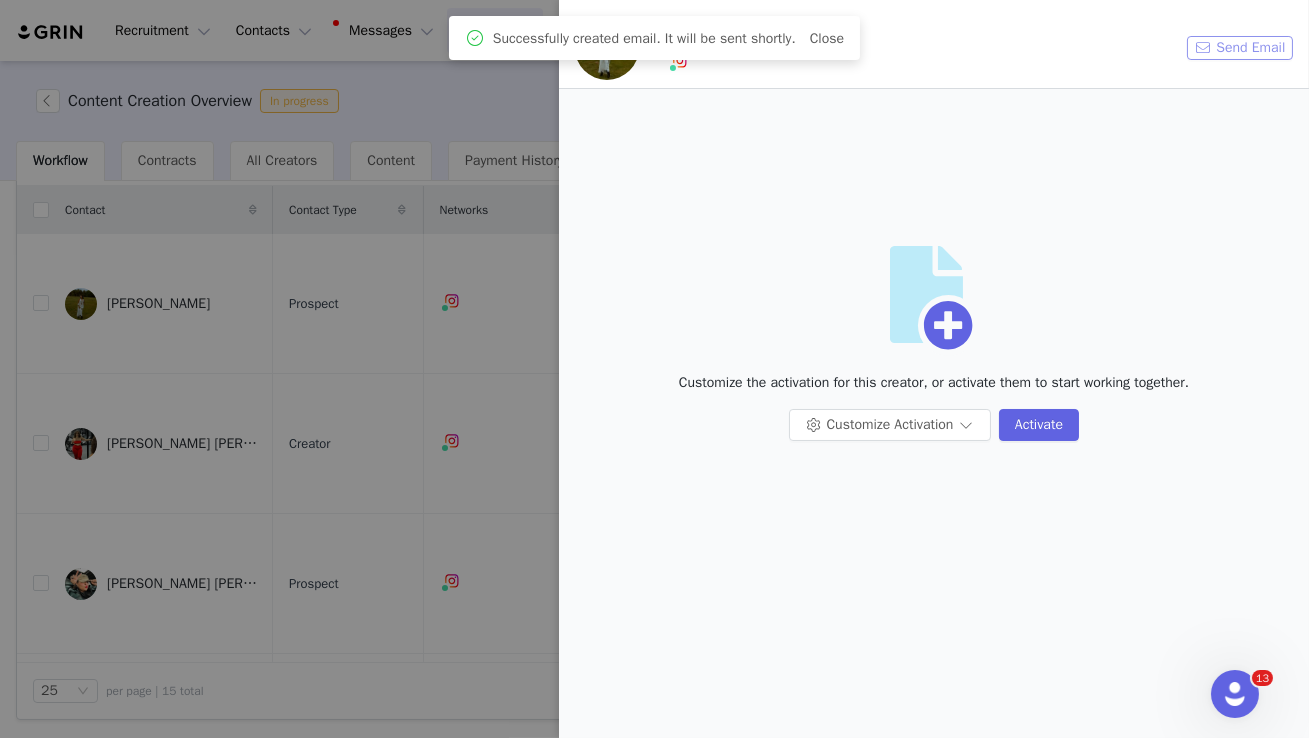 scroll, scrollTop: 0, scrollLeft: 0, axis: both 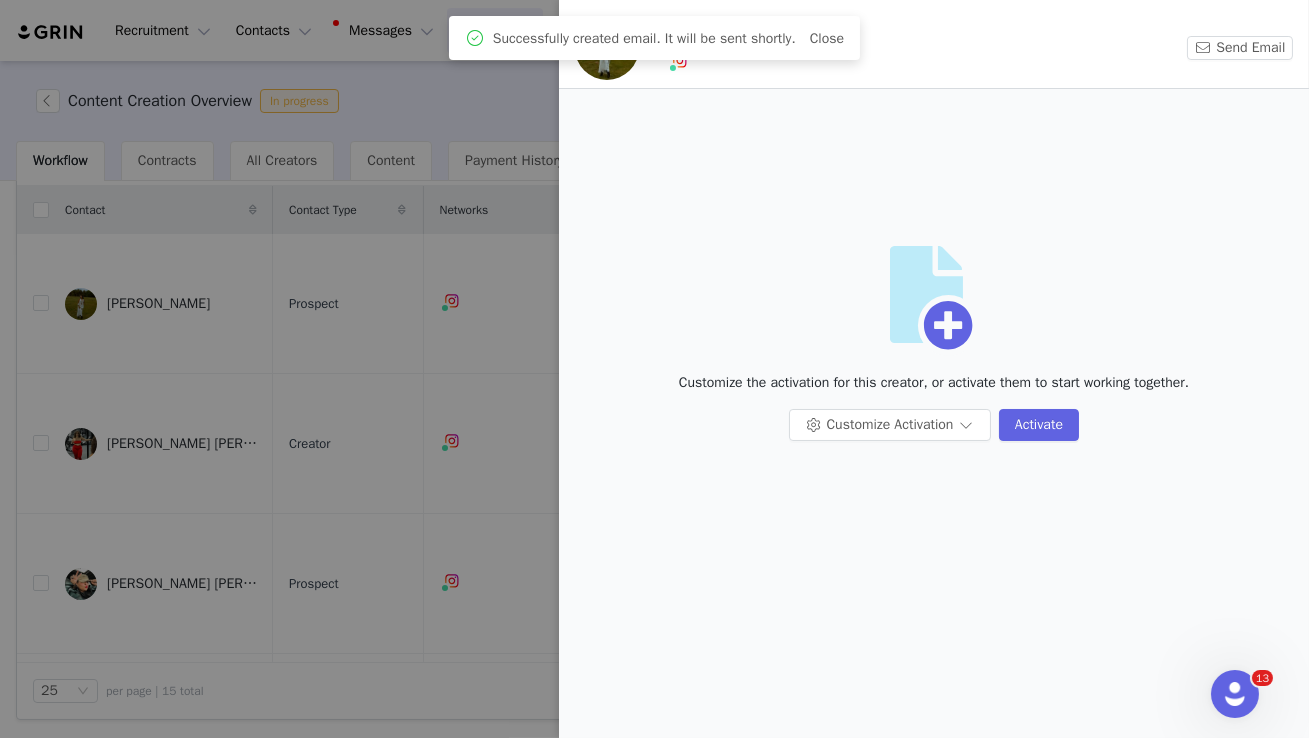 click at bounding box center [654, 369] 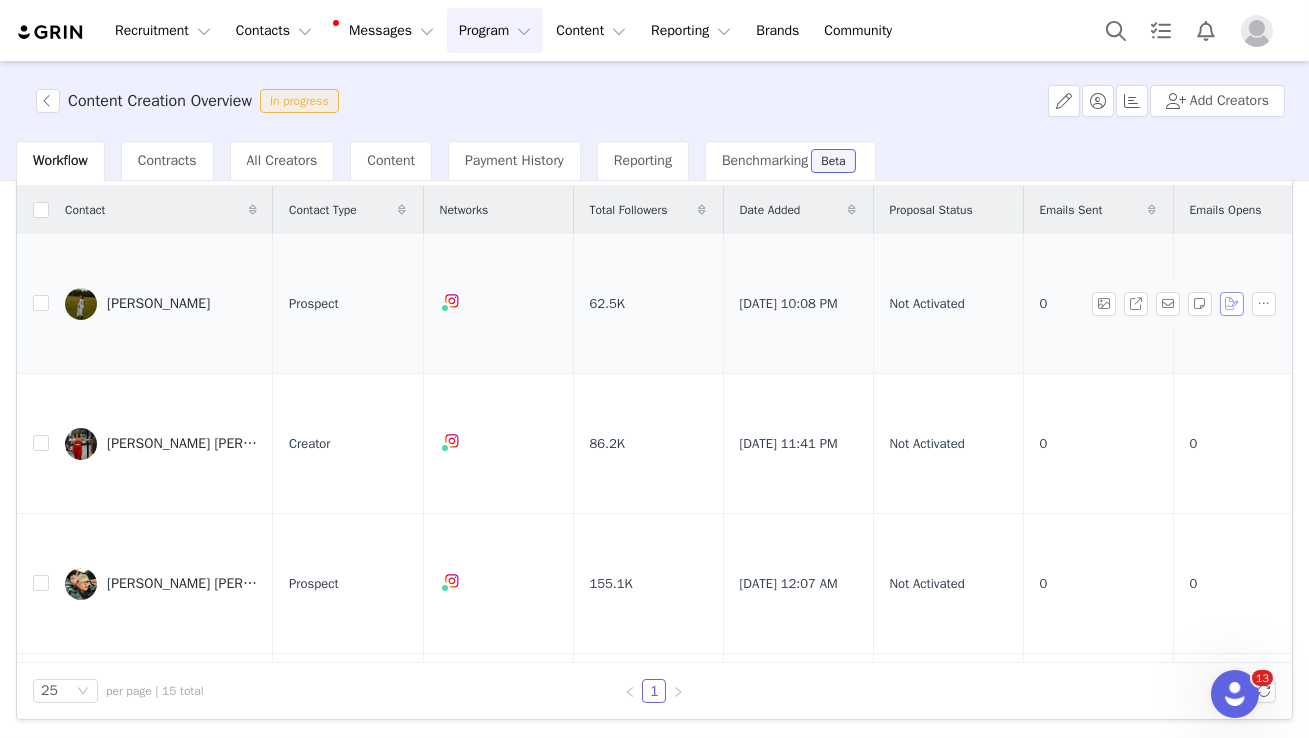 click at bounding box center (1232, 304) 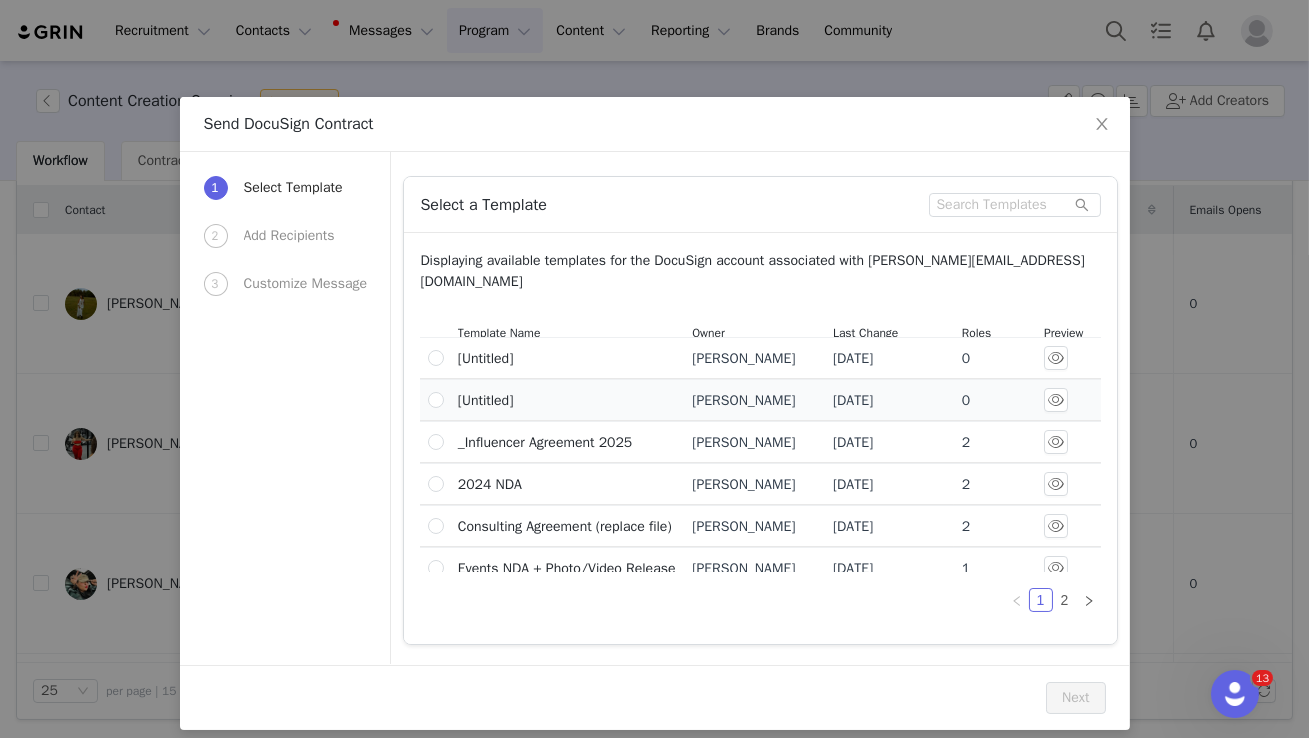 scroll, scrollTop: 3, scrollLeft: 0, axis: vertical 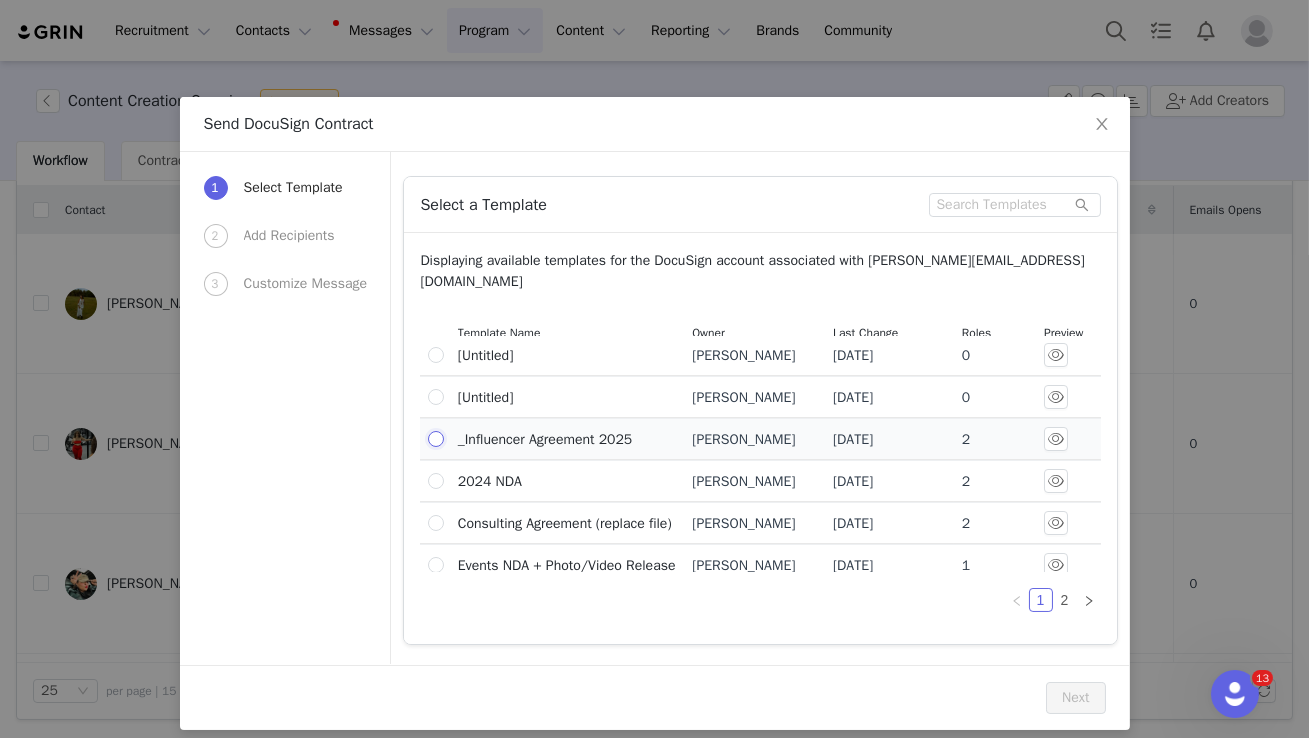 click at bounding box center (436, 439) 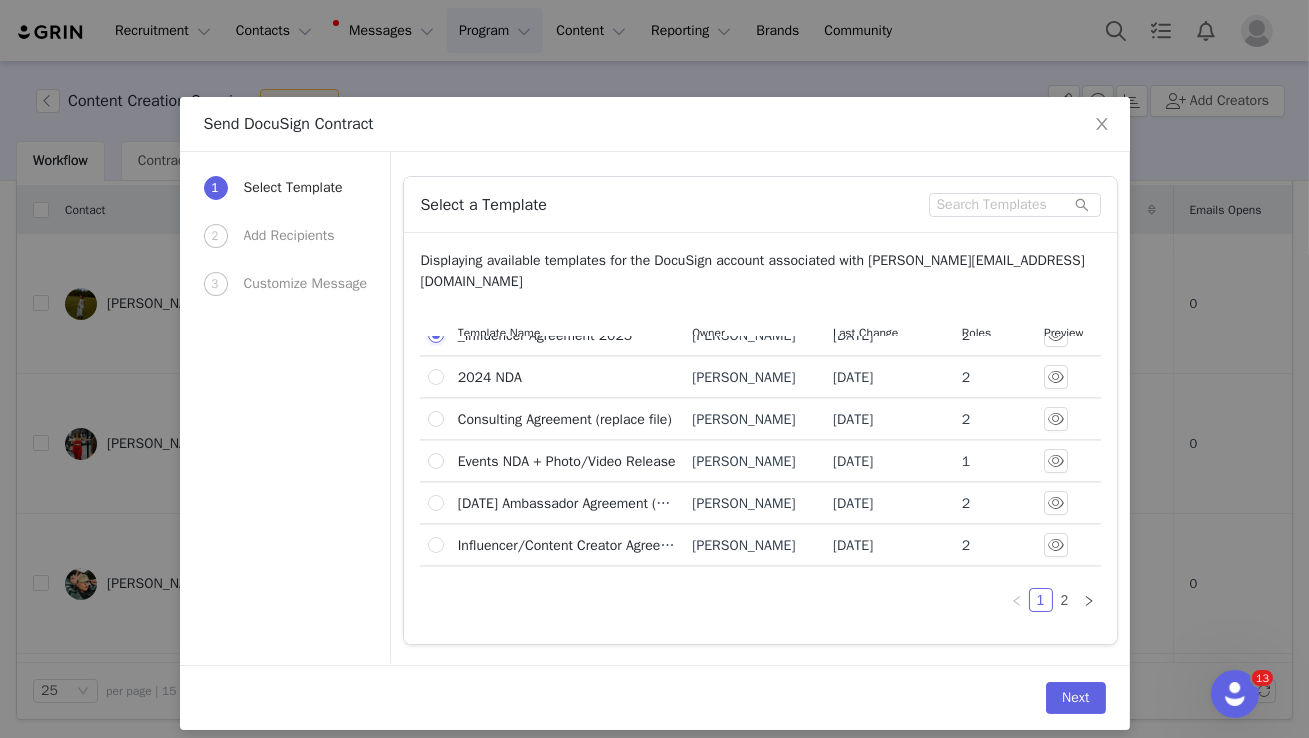 scroll, scrollTop: 182, scrollLeft: 0, axis: vertical 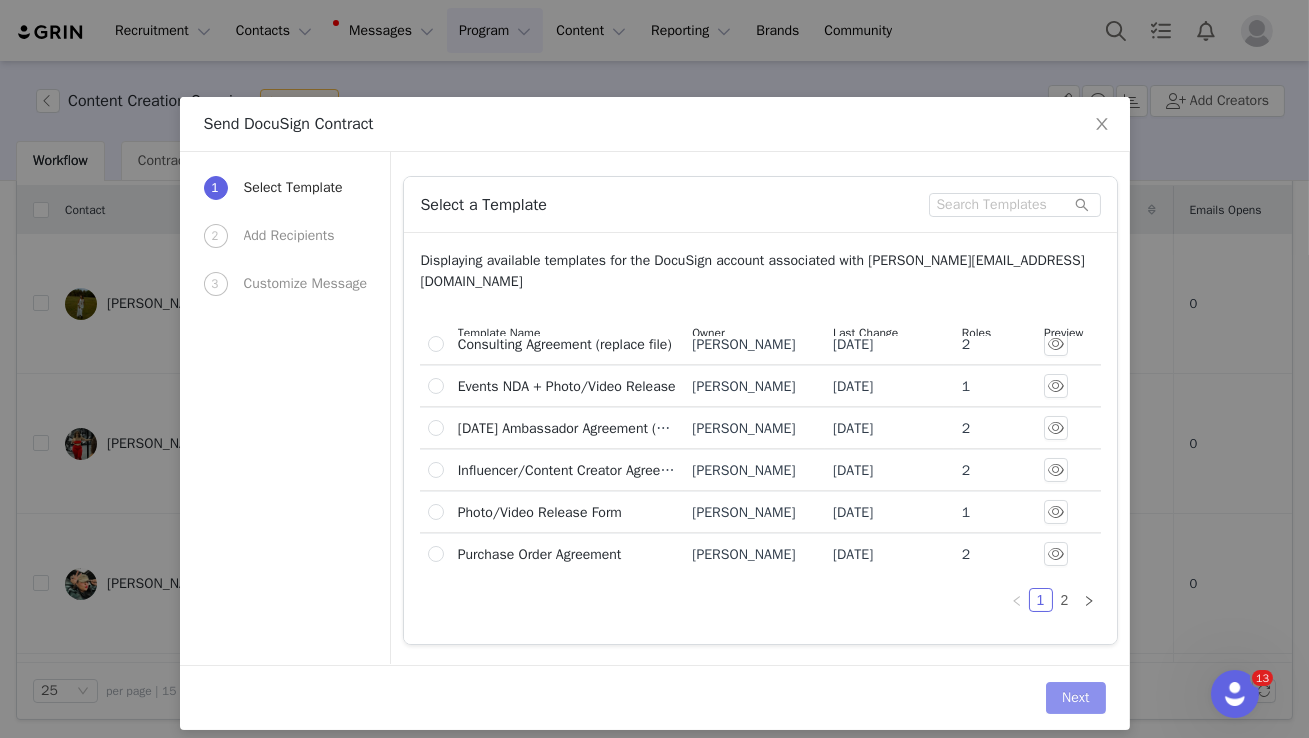 click on "Next" at bounding box center (1075, 698) 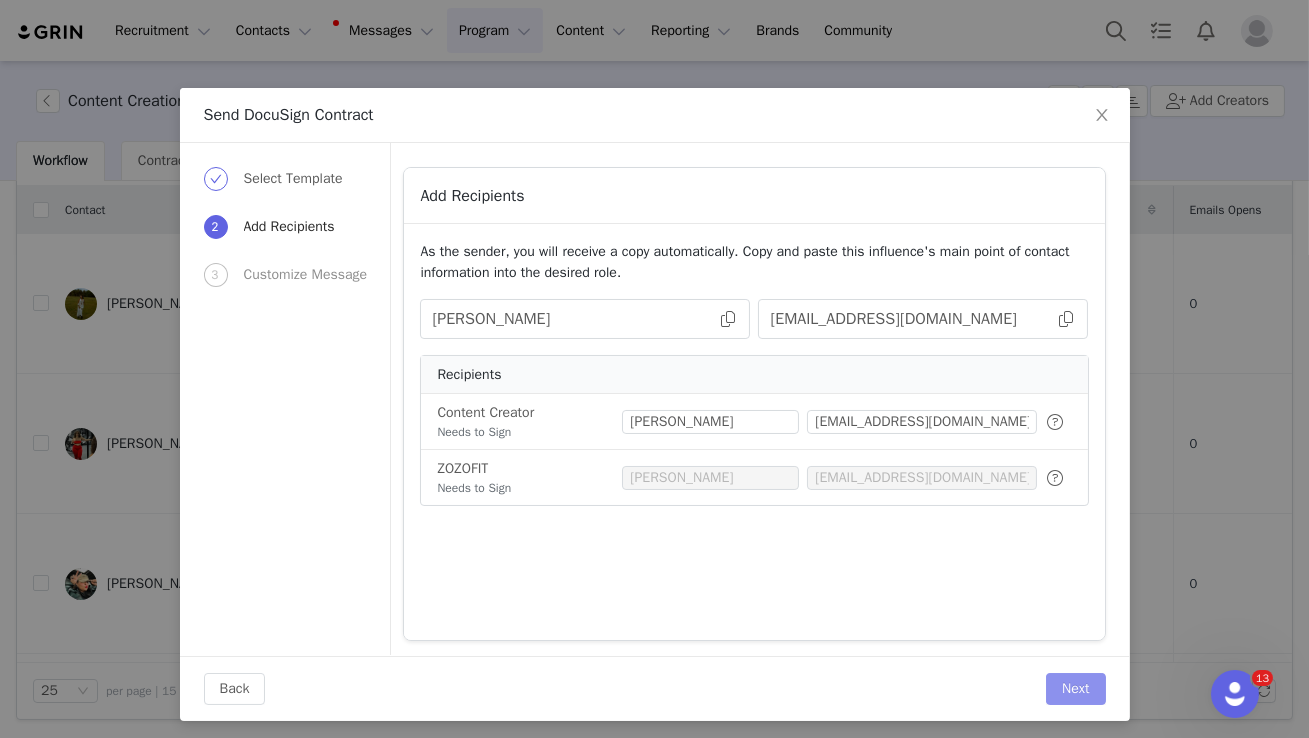 scroll, scrollTop: 18, scrollLeft: 0, axis: vertical 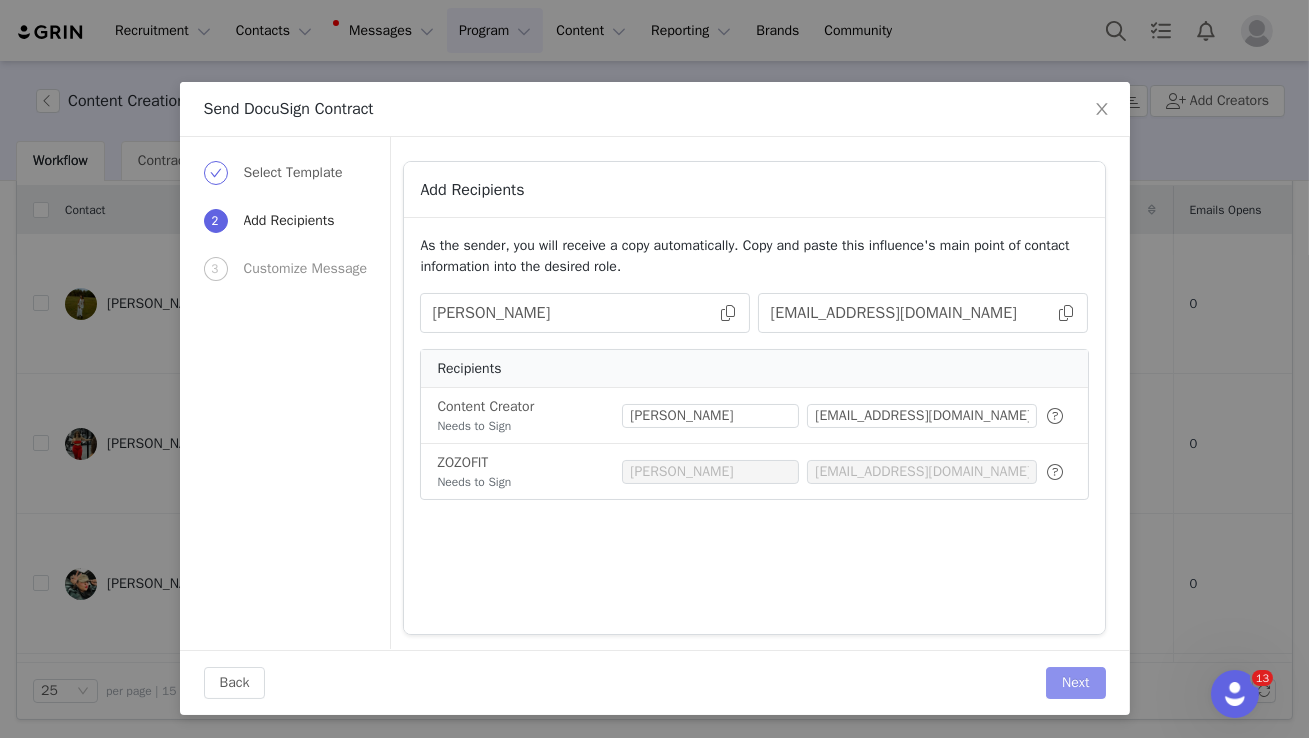 click on "Next" at bounding box center [1075, 683] 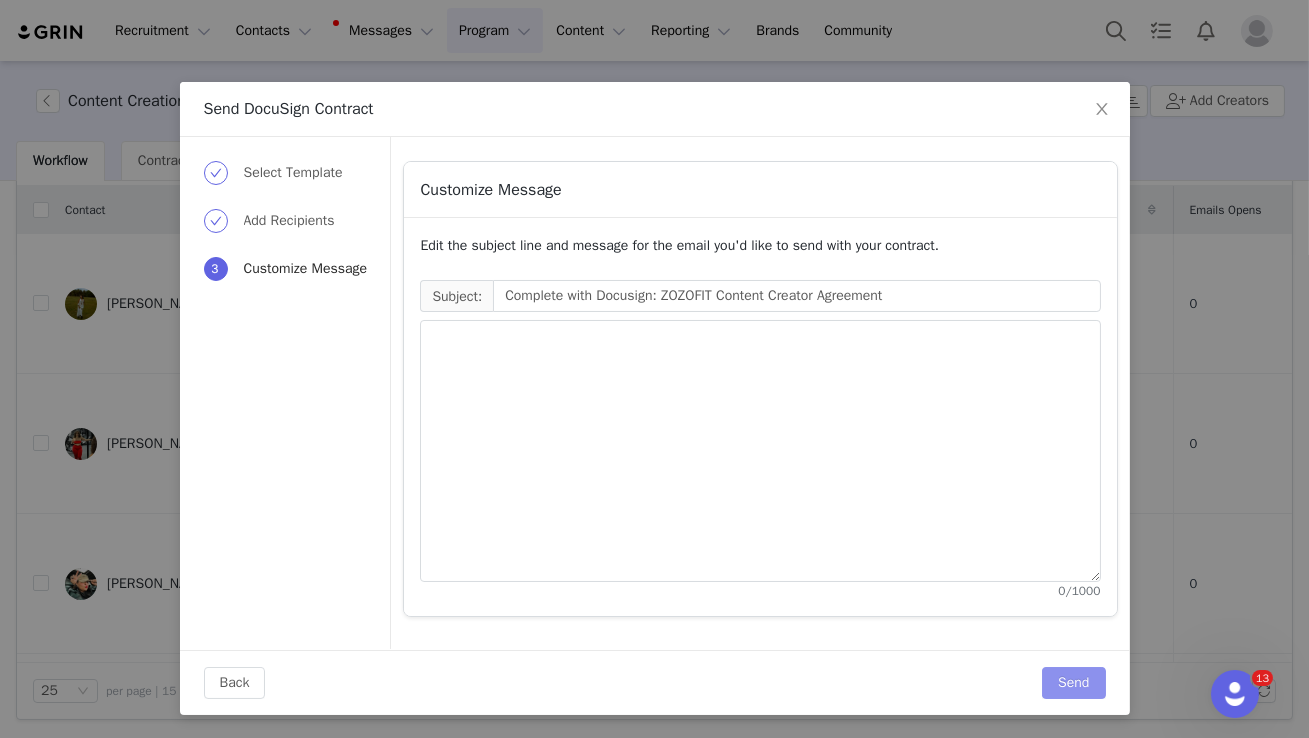 click on "Send" at bounding box center (1073, 683) 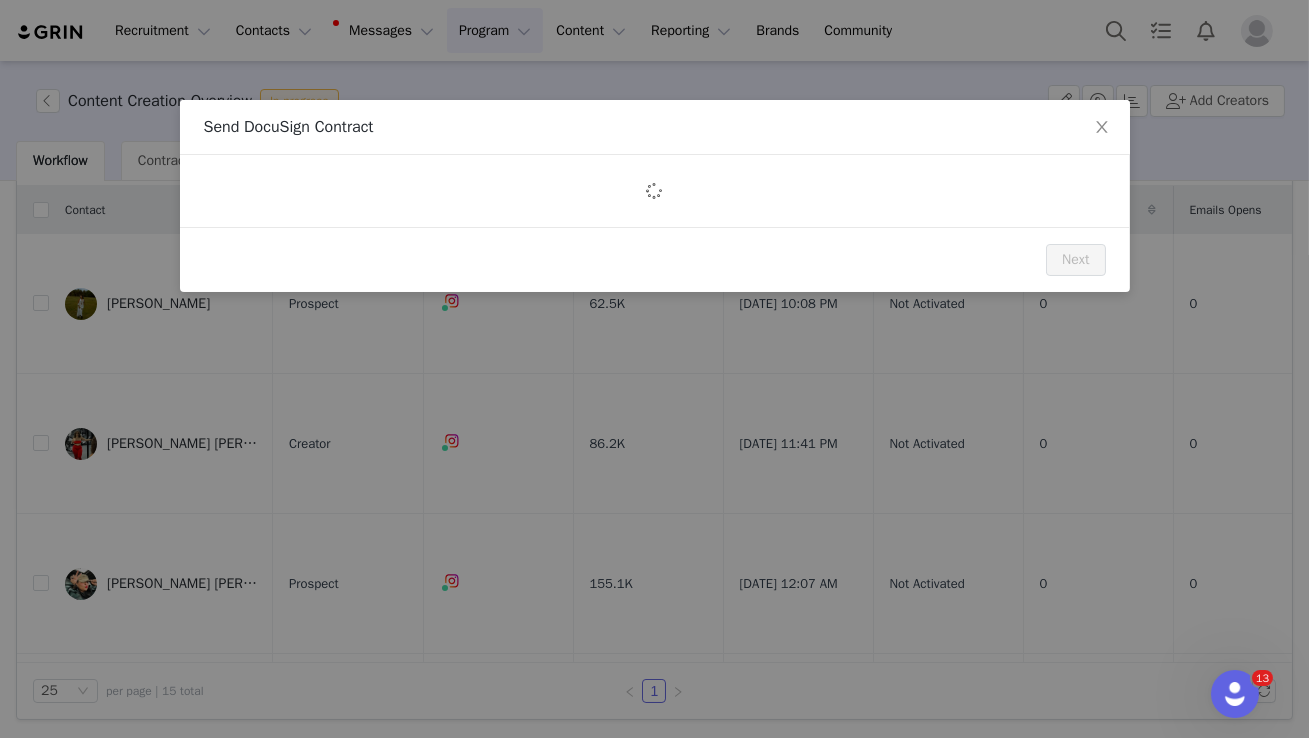 scroll, scrollTop: 0, scrollLeft: 0, axis: both 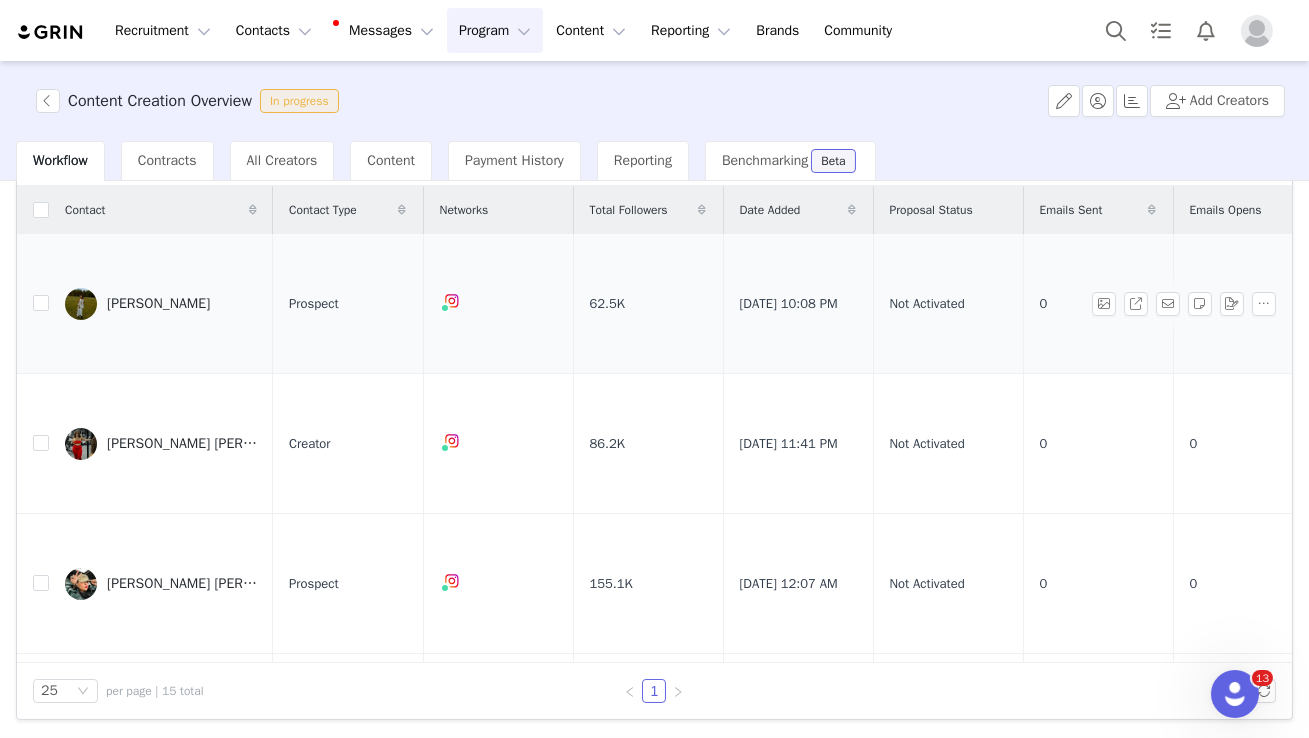 click on "[PERSON_NAME]" at bounding box center [158, 304] 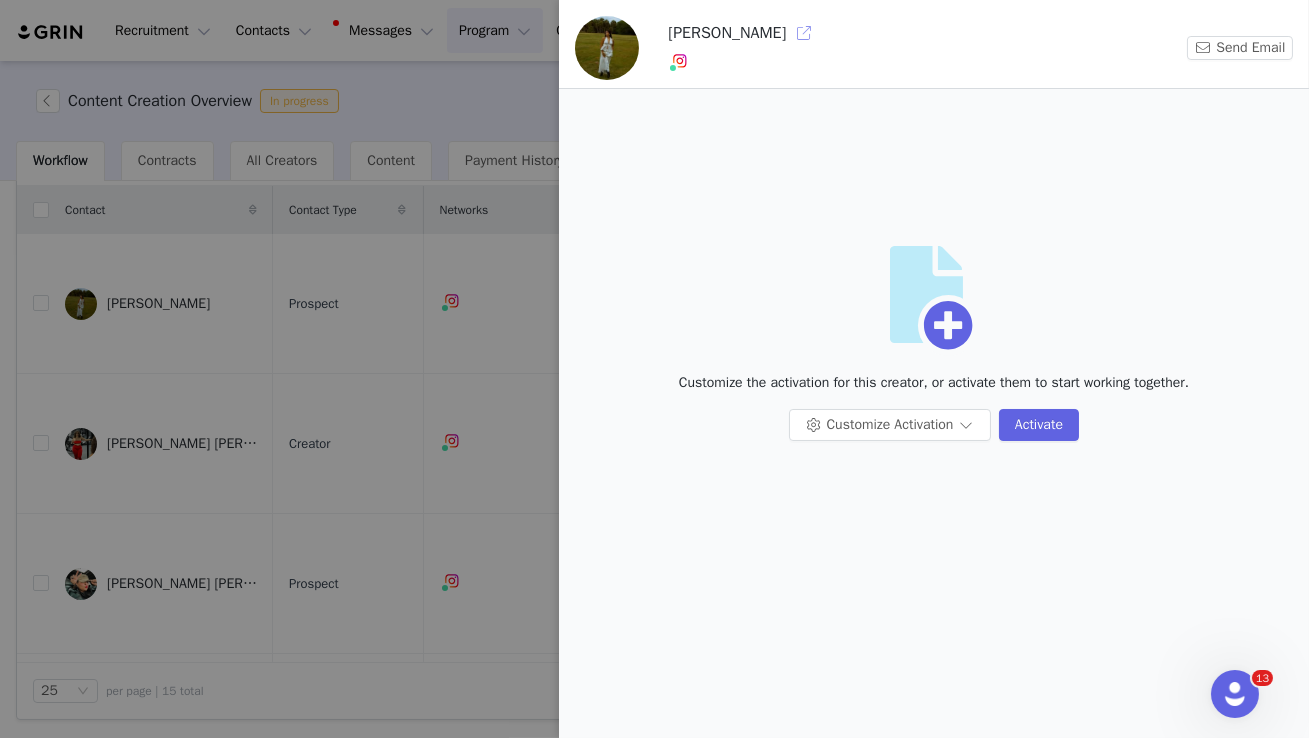 click at bounding box center (804, 33) 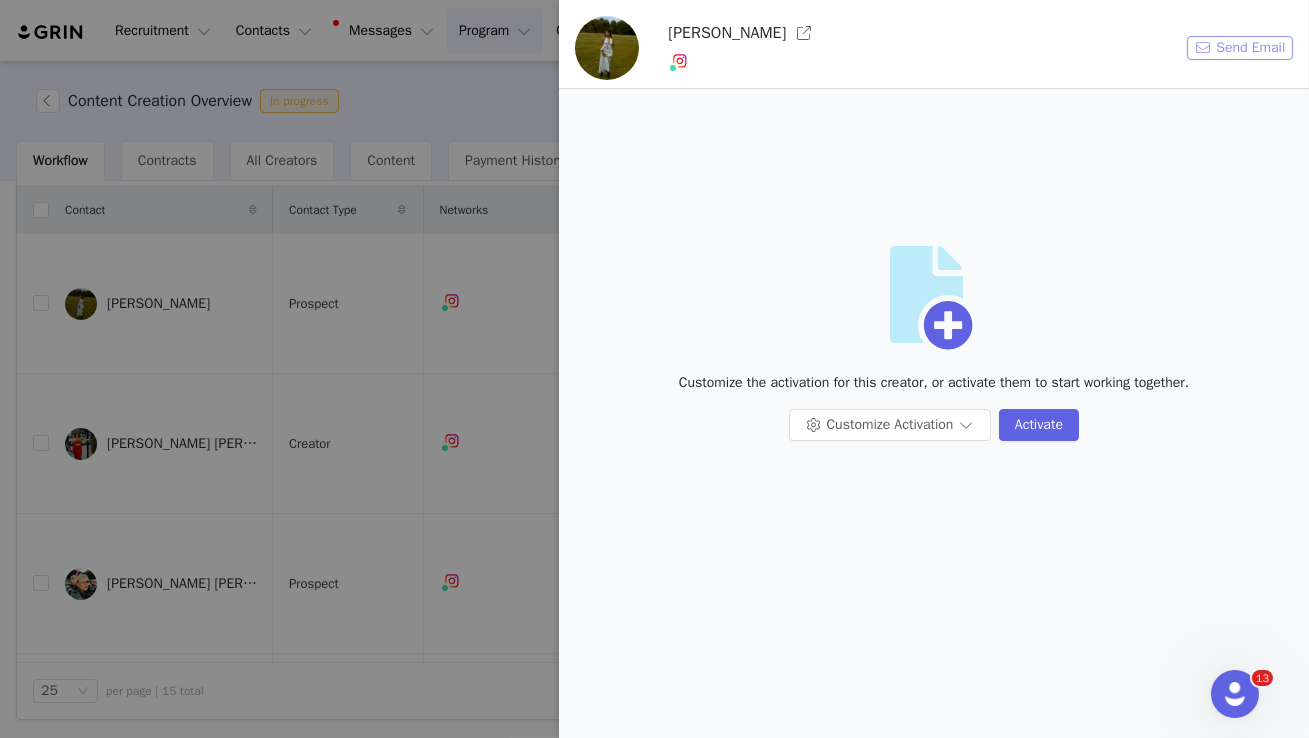 click on "Send Email" at bounding box center (1240, 48) 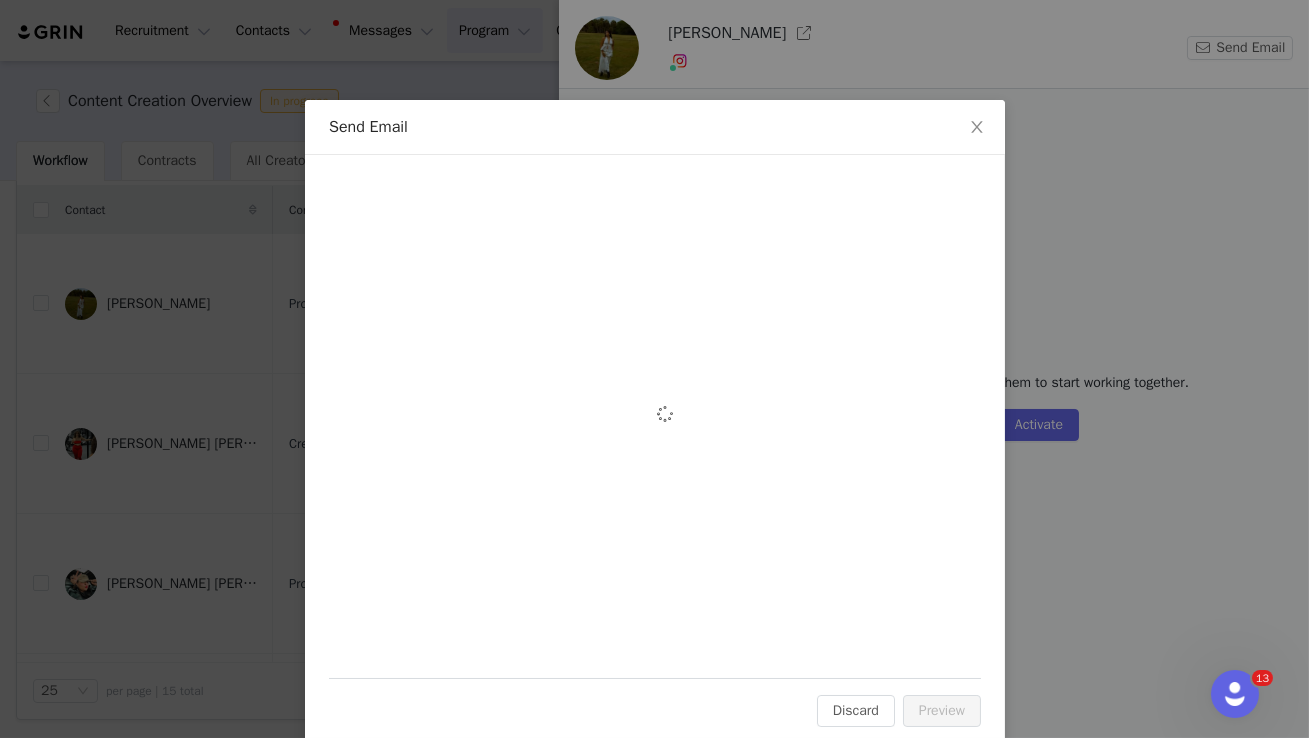 scroll, scrollTop: 0, scrollLeft: 0, axis: both 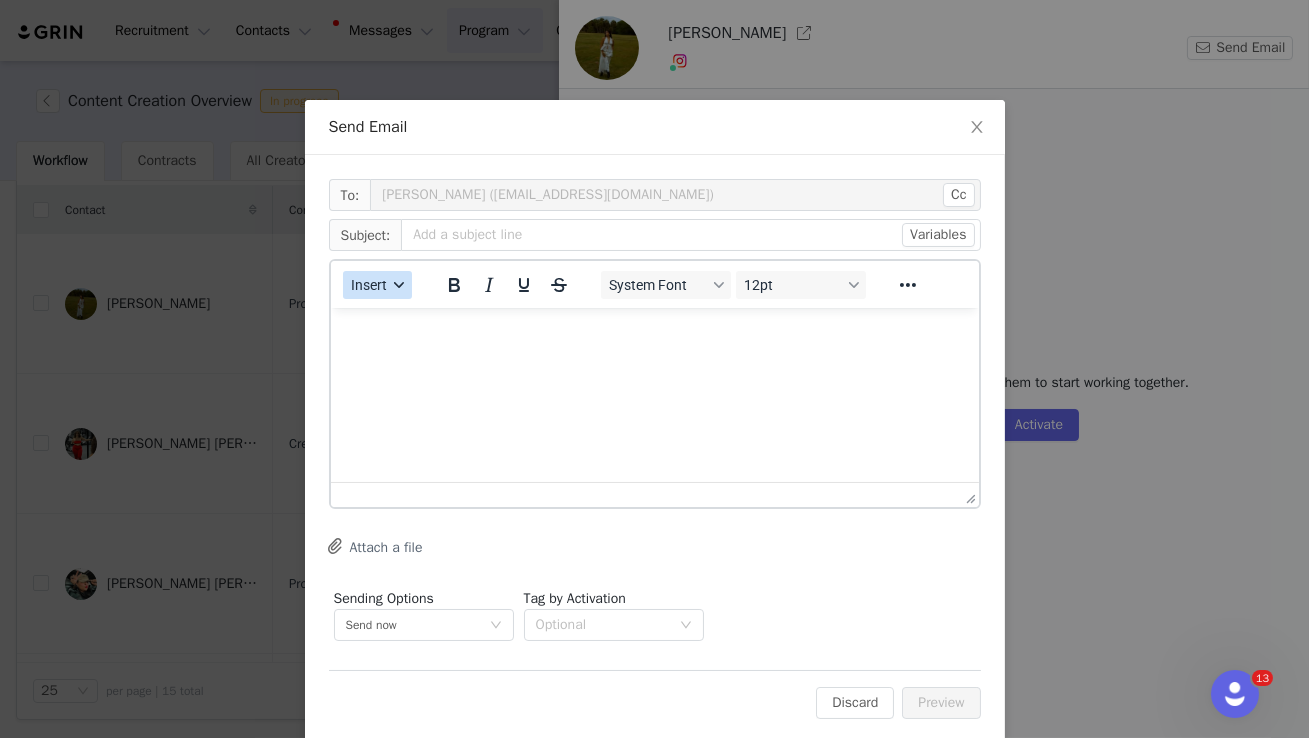 click at bounding box center (399, 285) 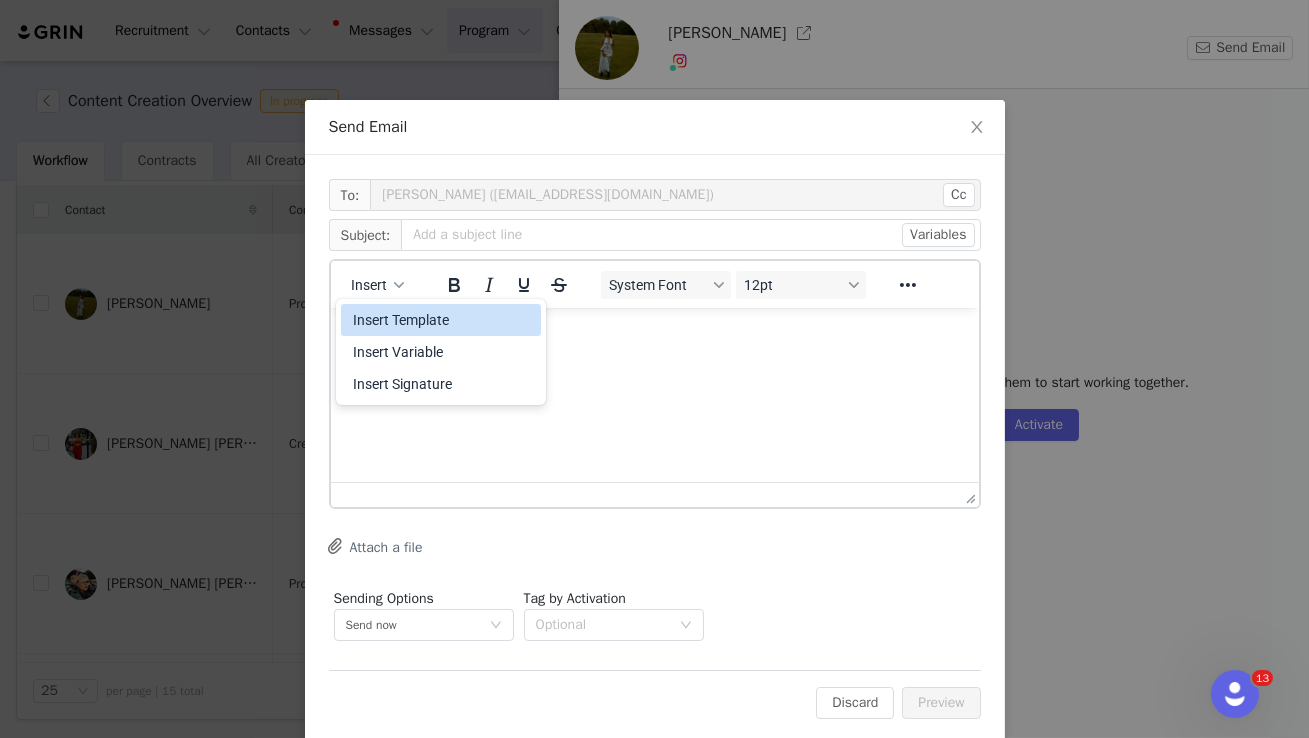 click on "Insert Template" at bounding box center [443, 320] 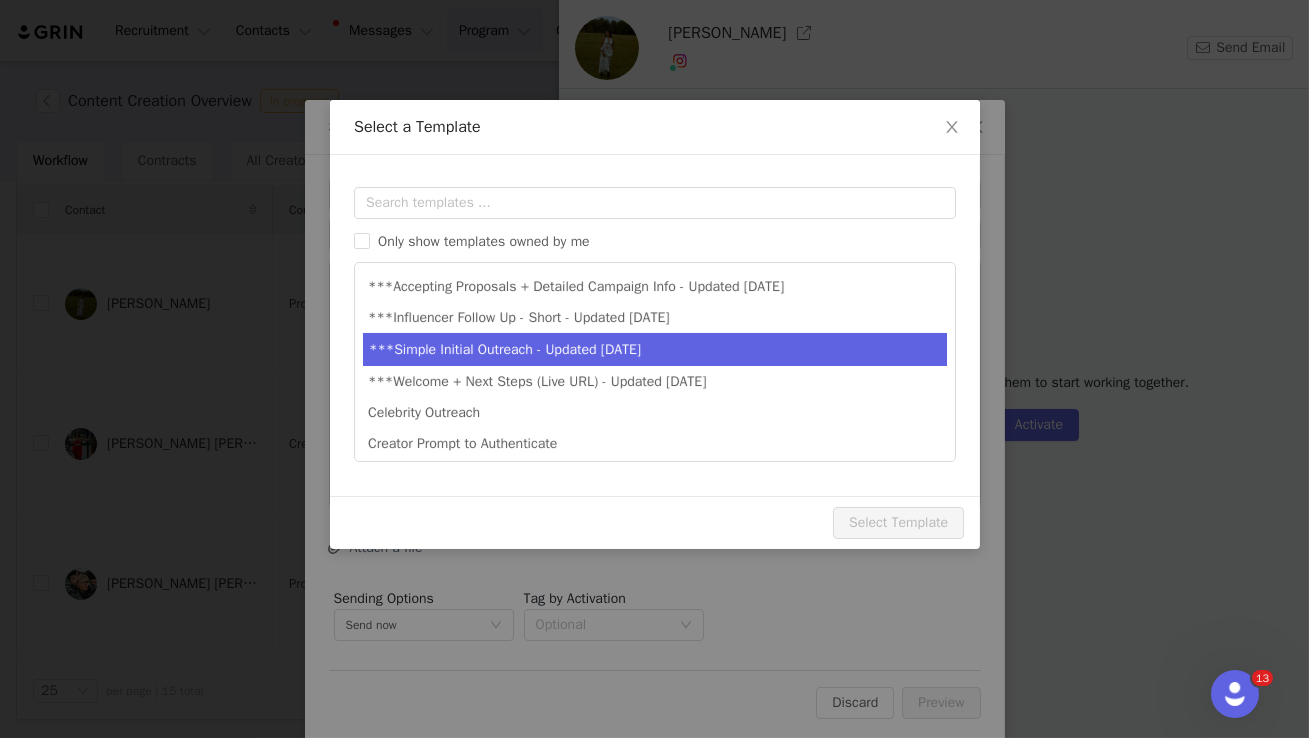 scroll, scrollTop: 0, scrollLeft: 0, axis: both 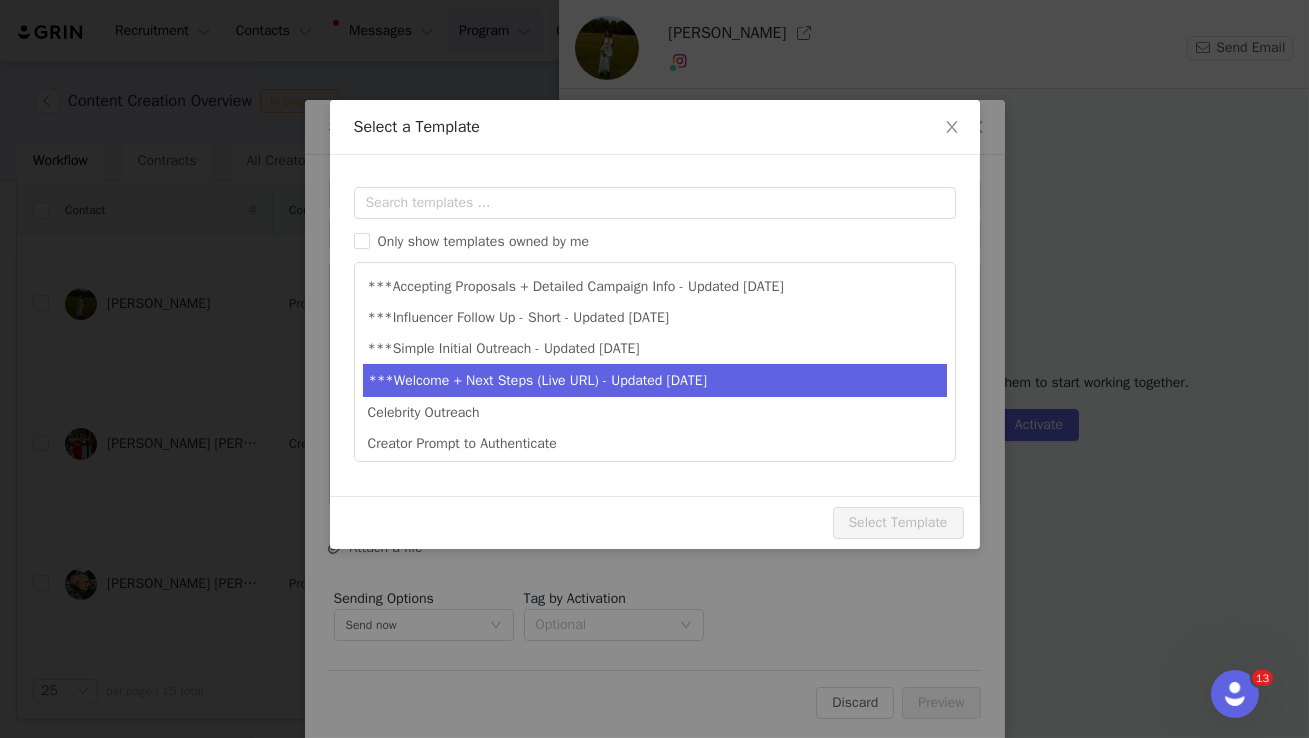 click on "***Welcome + Next Steps (Live URL) - Updated Jan 2025" at bounding box center [655, 380] 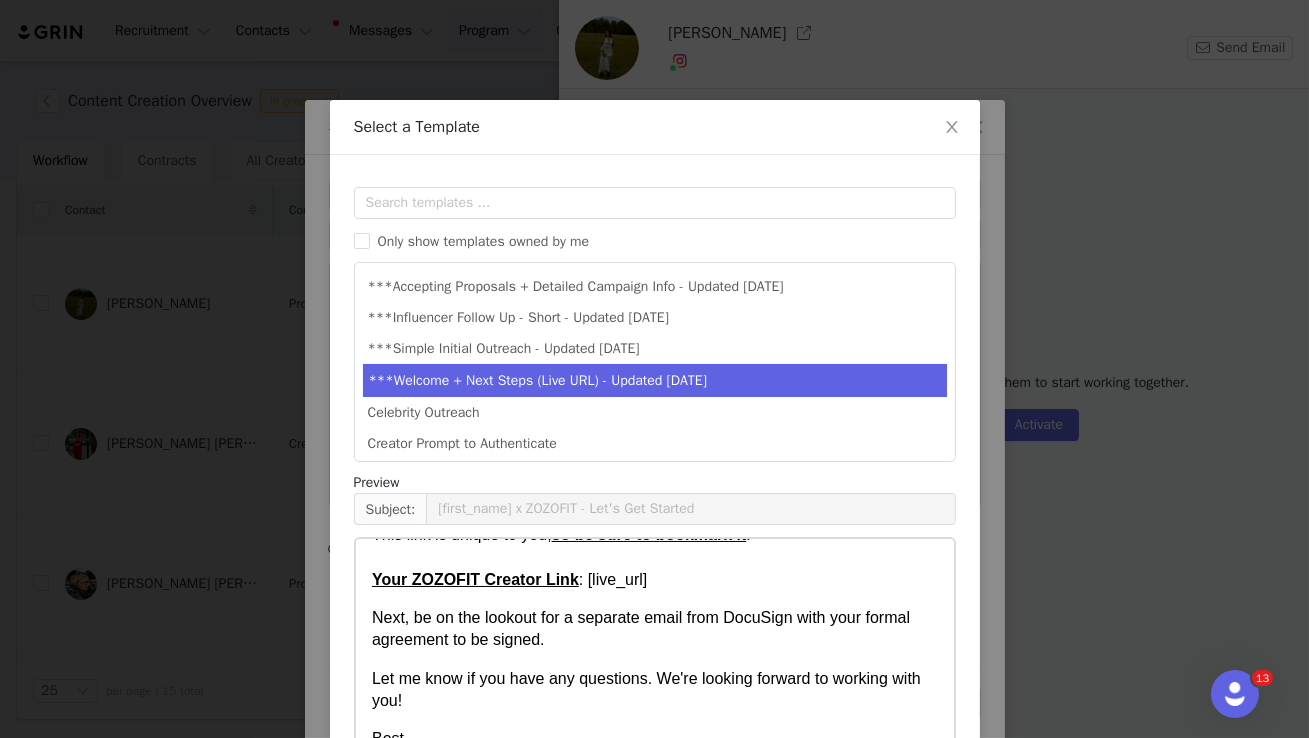 scroll, scrollTop: 240, scrollLeft: 0, axis: vertical 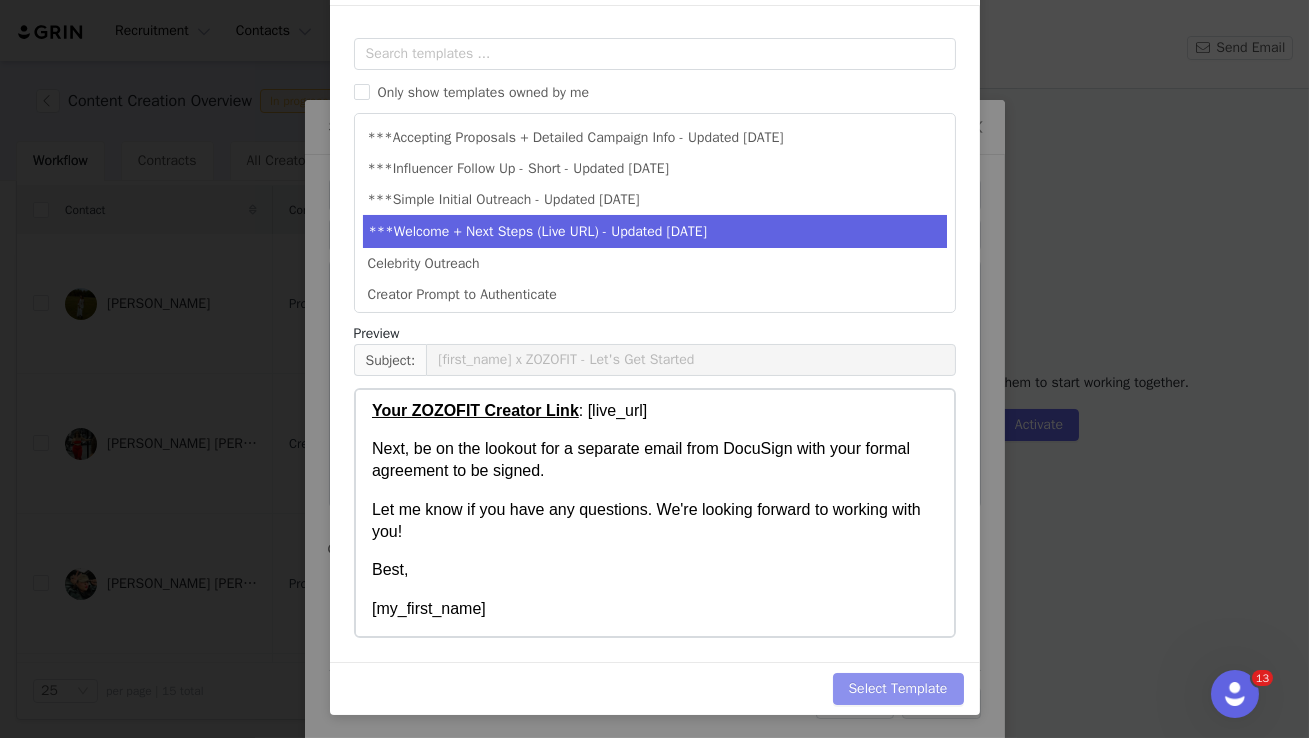 click on "Select Template" at bounding box center [898, 689] 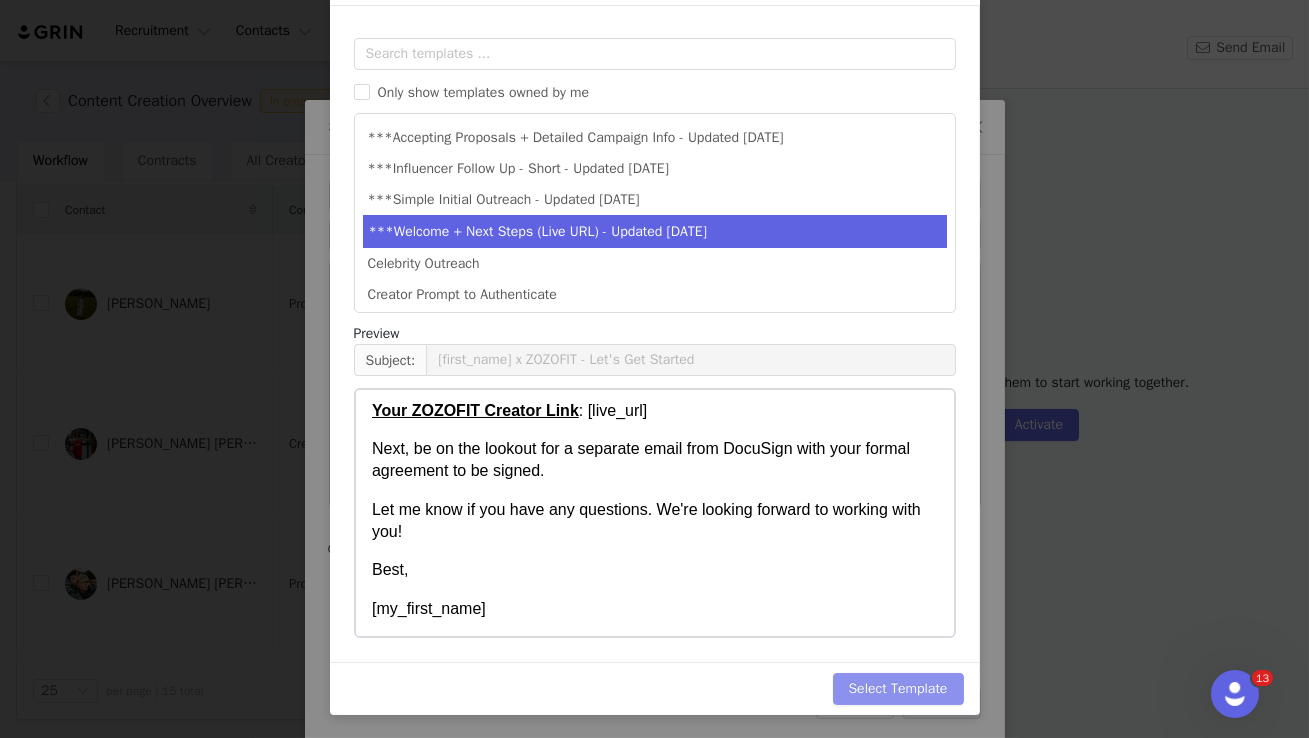 scroll, scrollTop: 0, scrollLeft: 0, axis: both 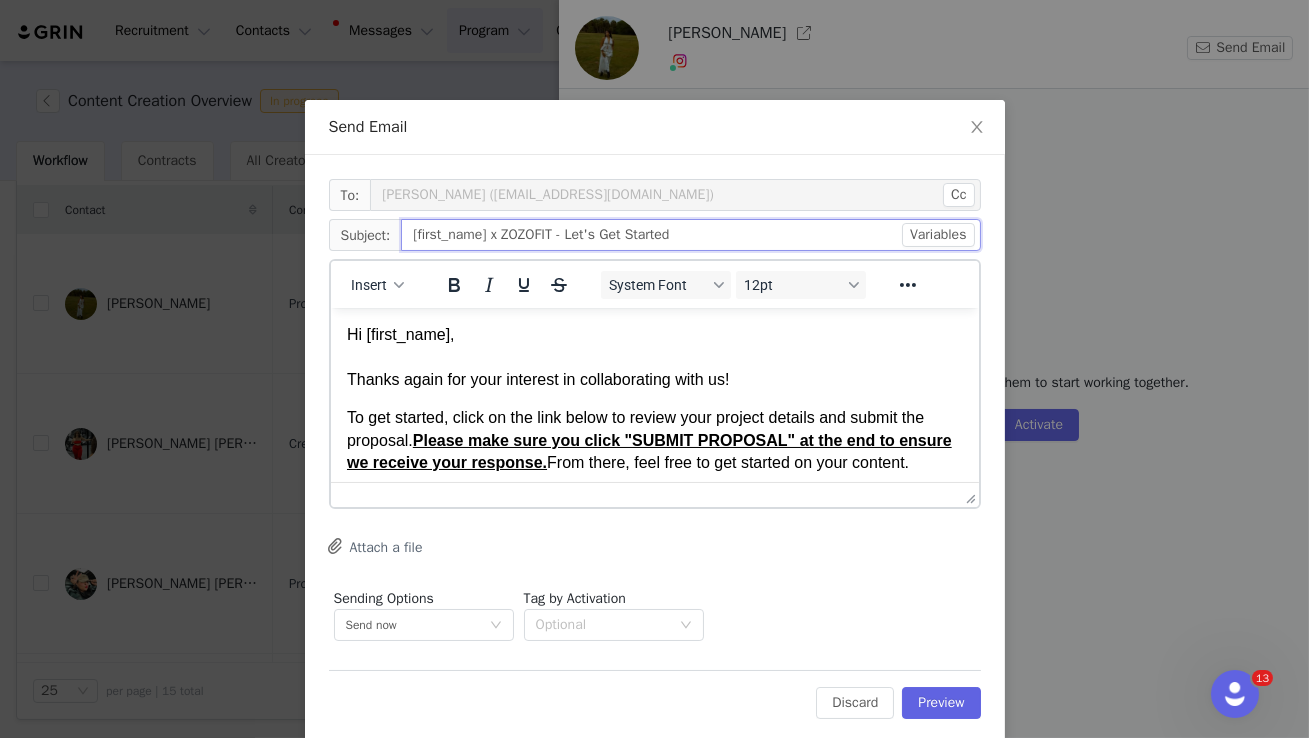 drag, startPoint x: 485, startPoint y: 236, endPoint x: 400, endPoint y: 238, distance: 85.02353 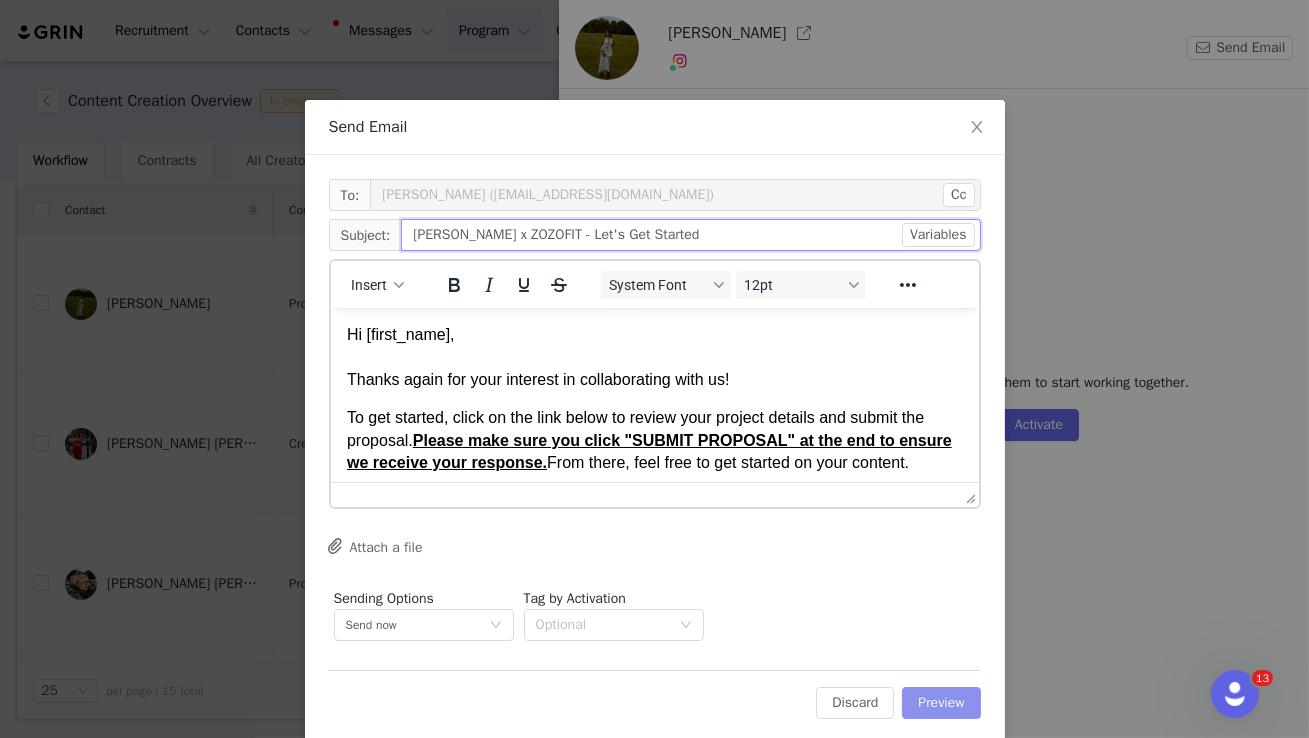type on "[PERSON_NAME] x ZOZOFIT - Let's Get Started" 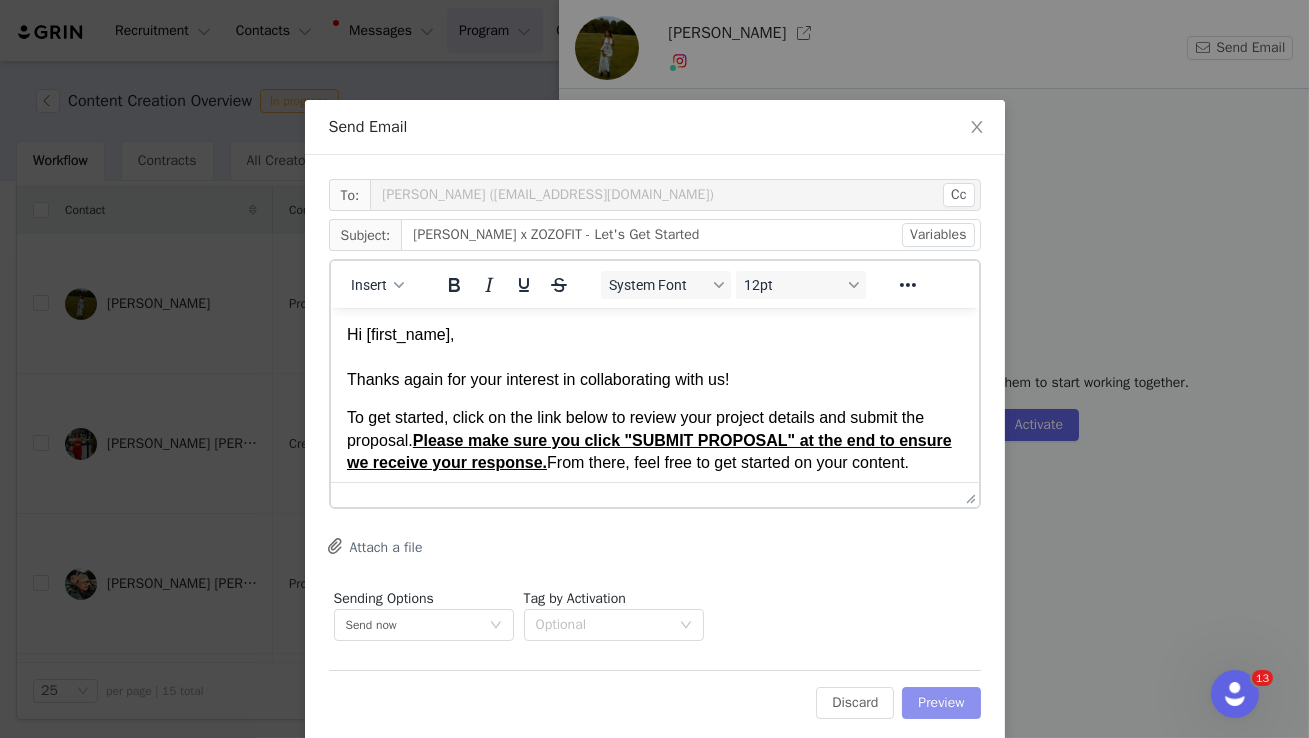 click on "Preview" at bounding box center (941, 703) 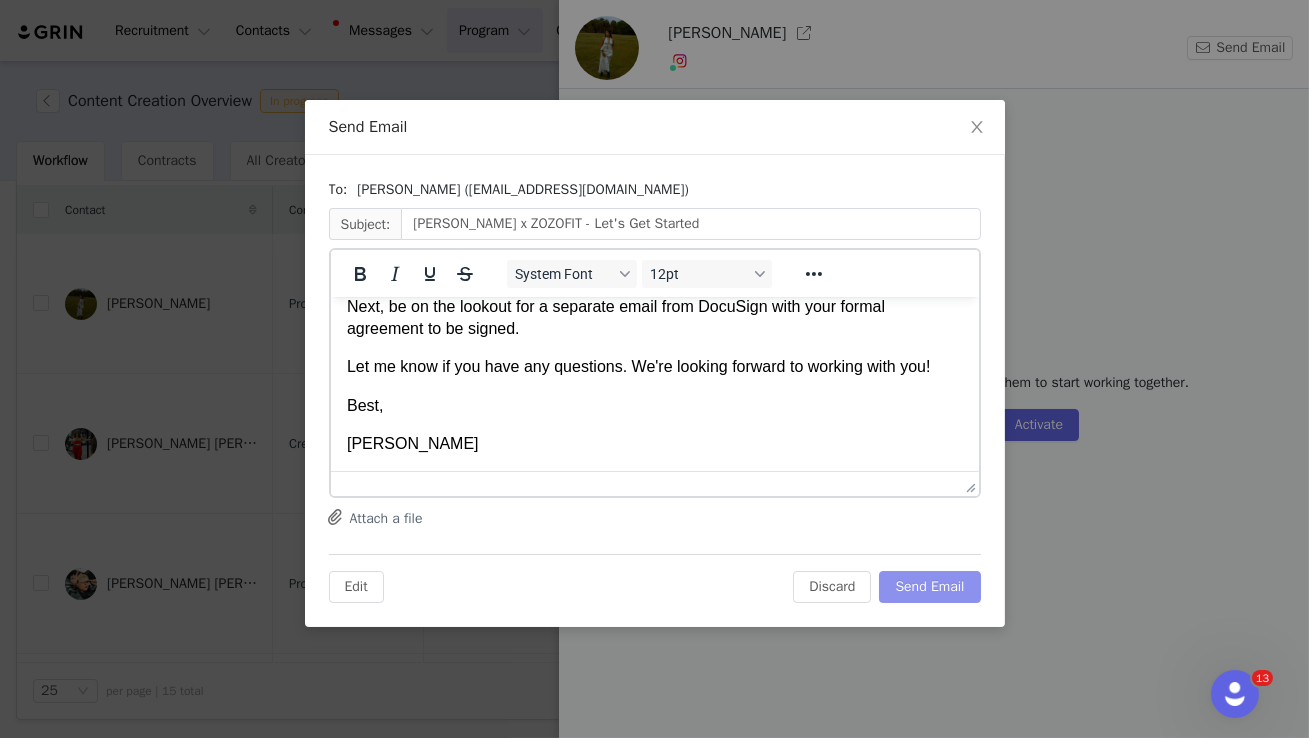 scroll, scrollTop: 311, scrollLeft: 0, axis: vertical 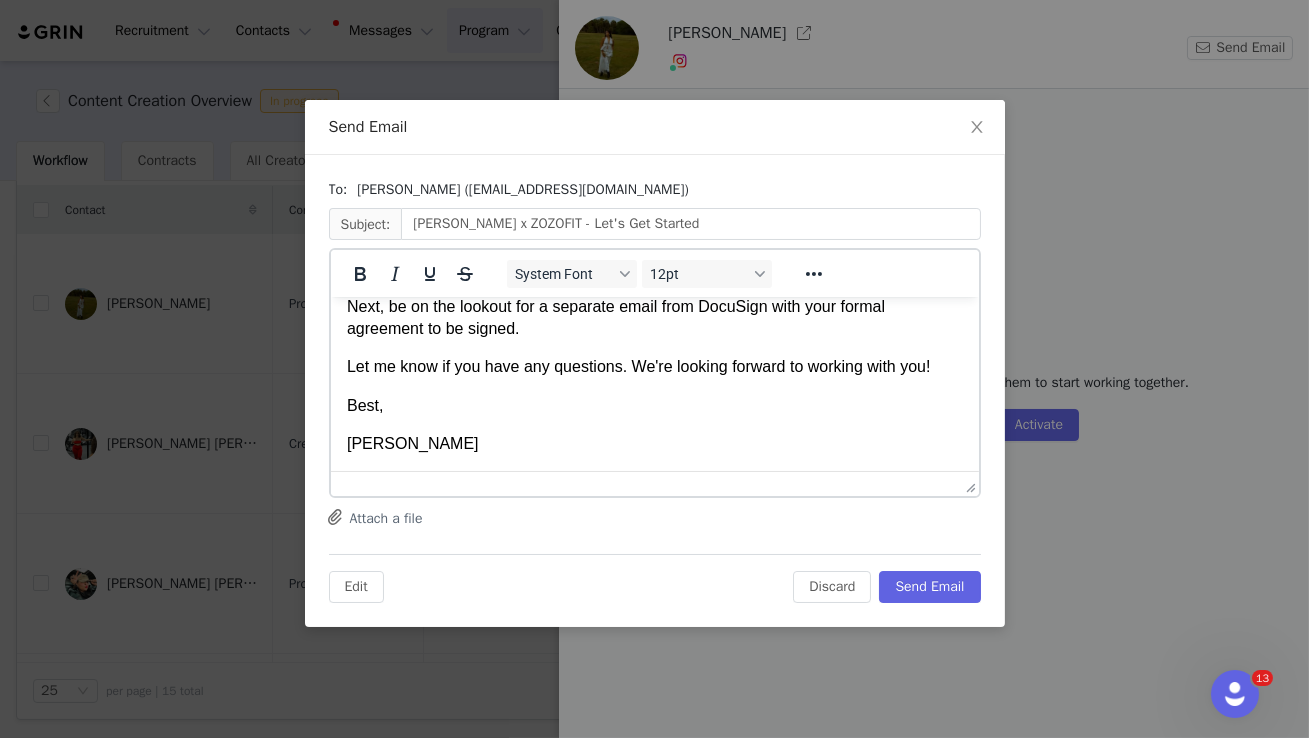 click on "Logan" at bounding box center [654, 443] 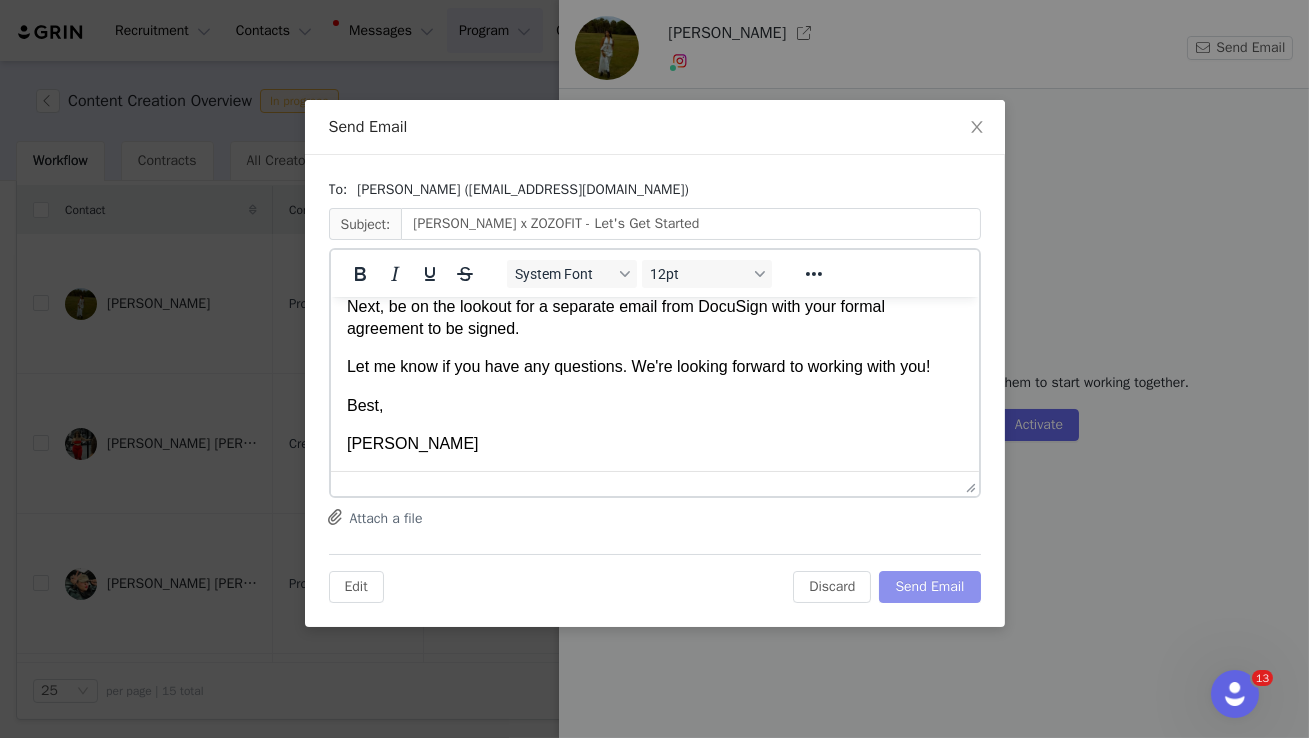 click on "Send Email" at bounding box center [929, 587] 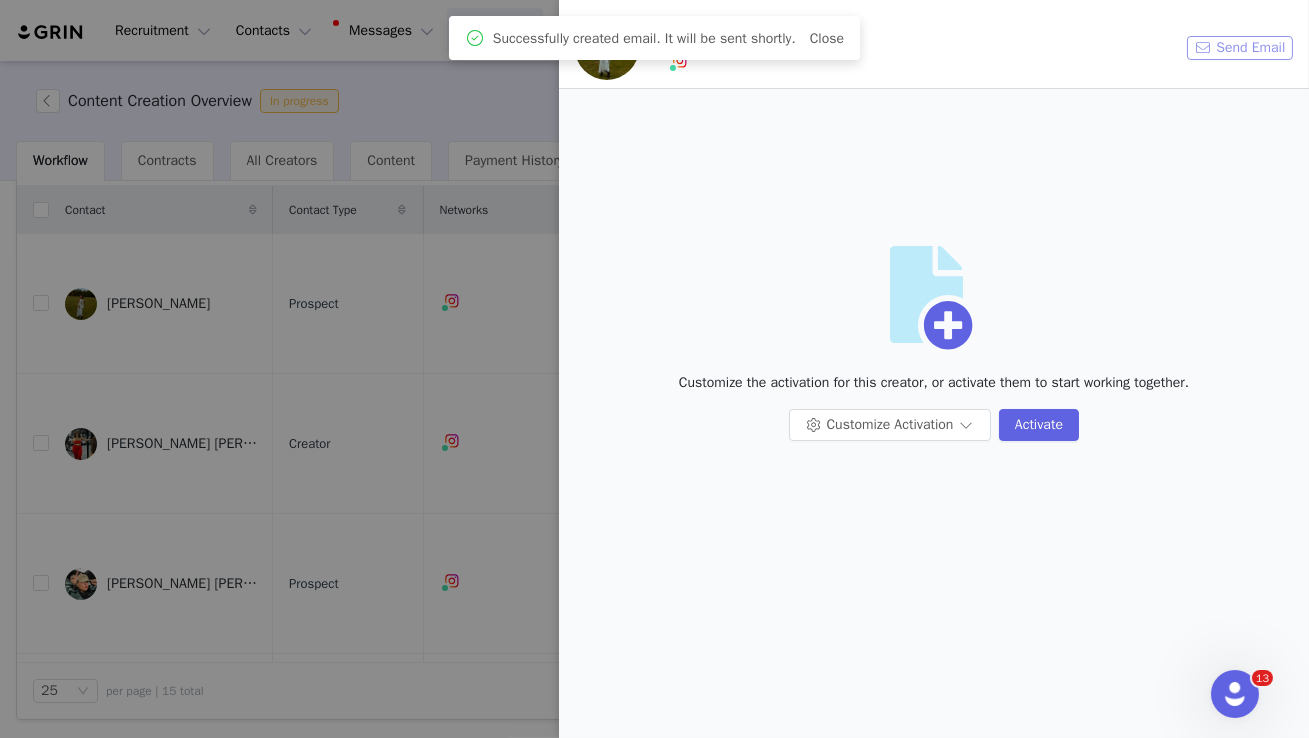 scroll, scrollTop: 0, scrollLeft: 0, axis: both 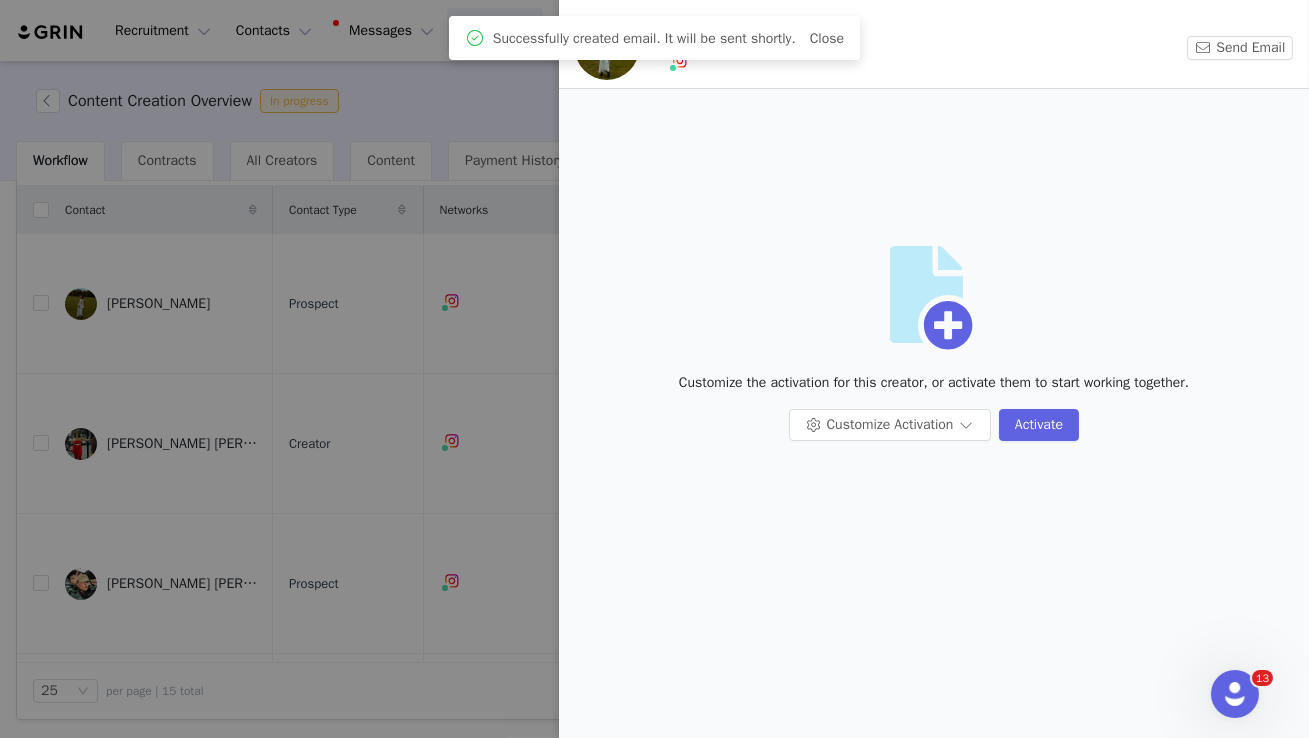 click at bounding box center (654, 369) 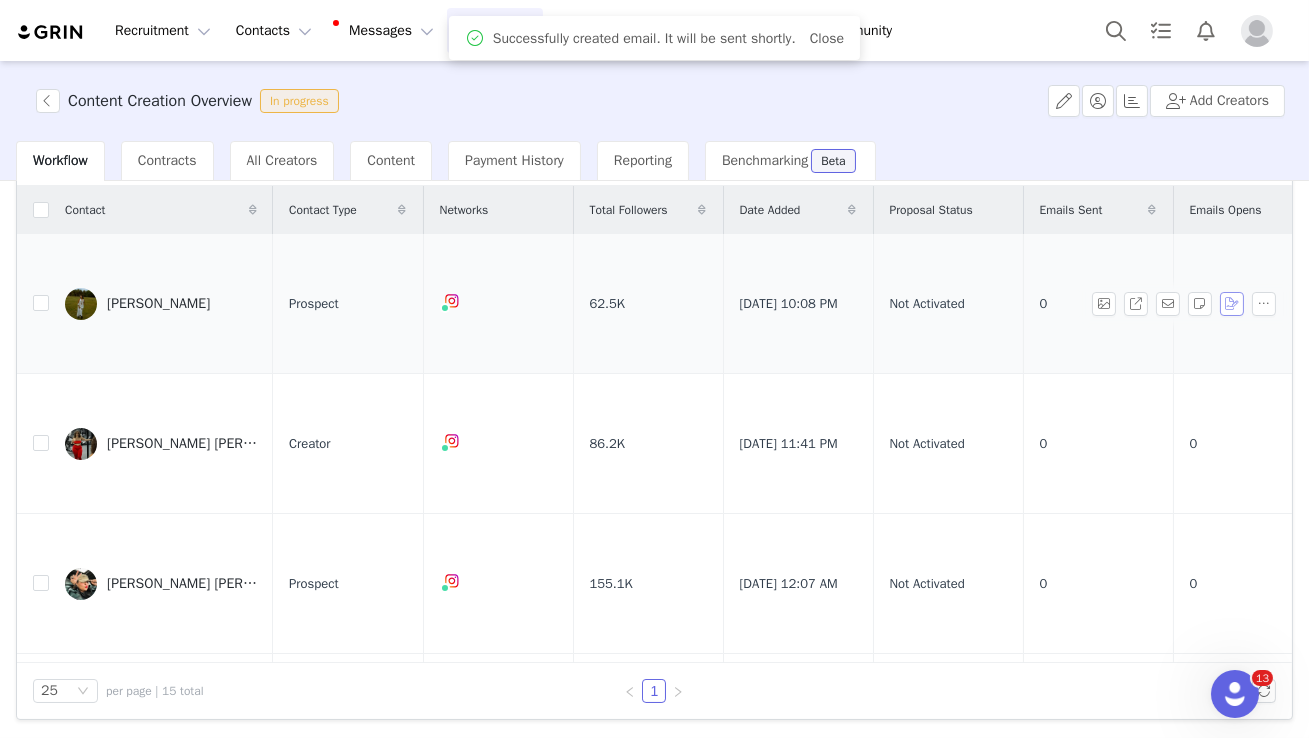 click at bounding box center [1232, 304] 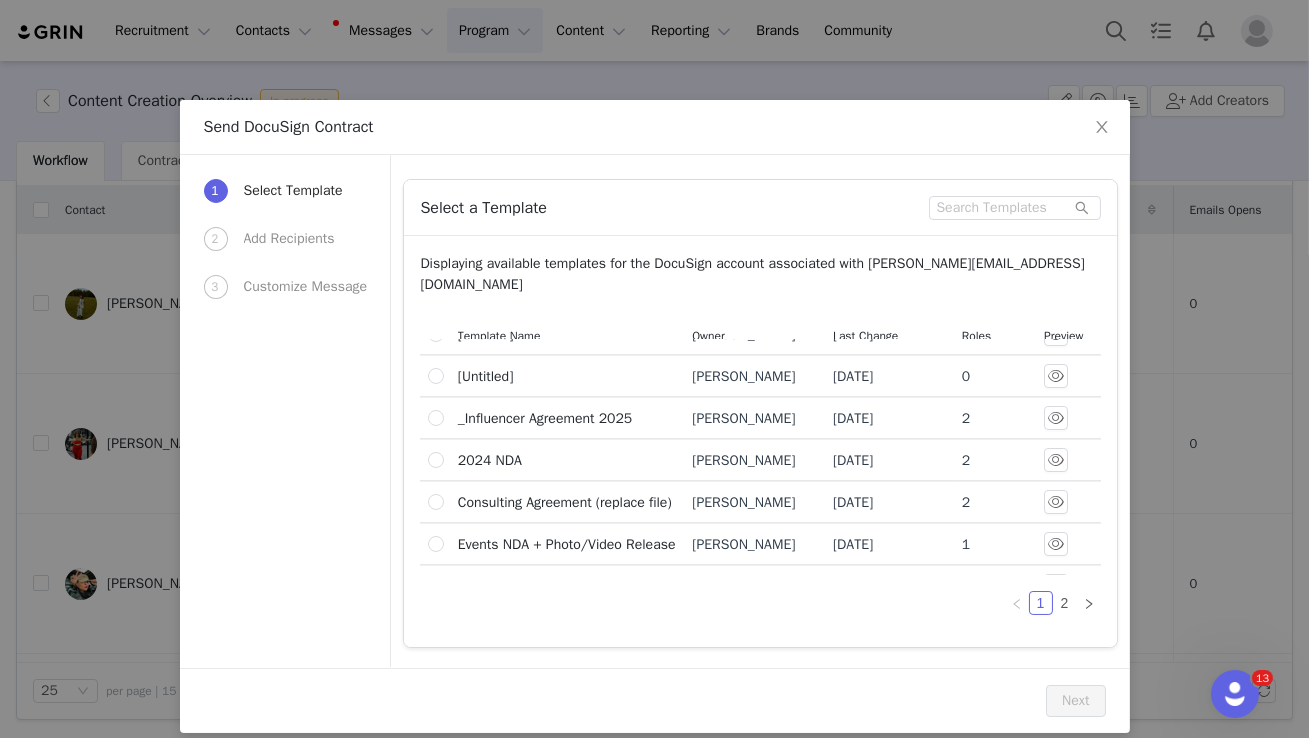scroll, scrollTop: 31, scrollLeft: 0, axis: vertical 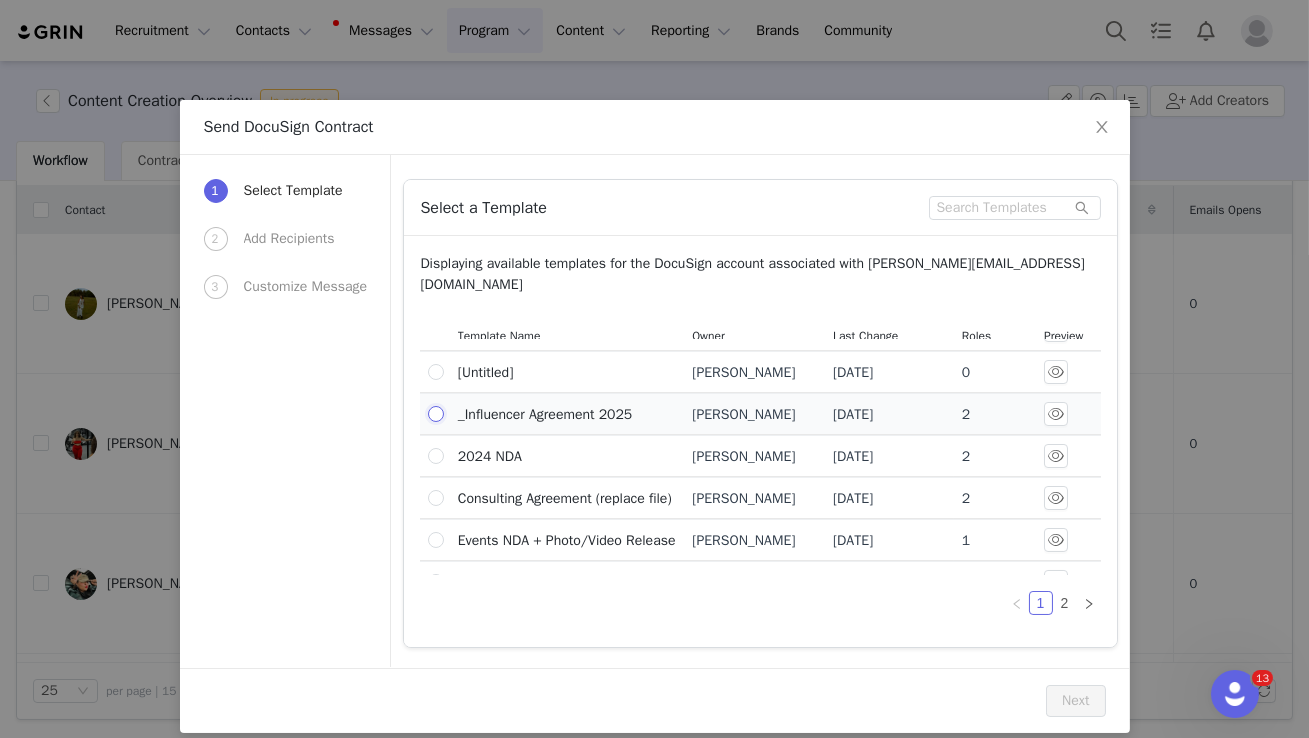 click at bounding box center [436, 414] 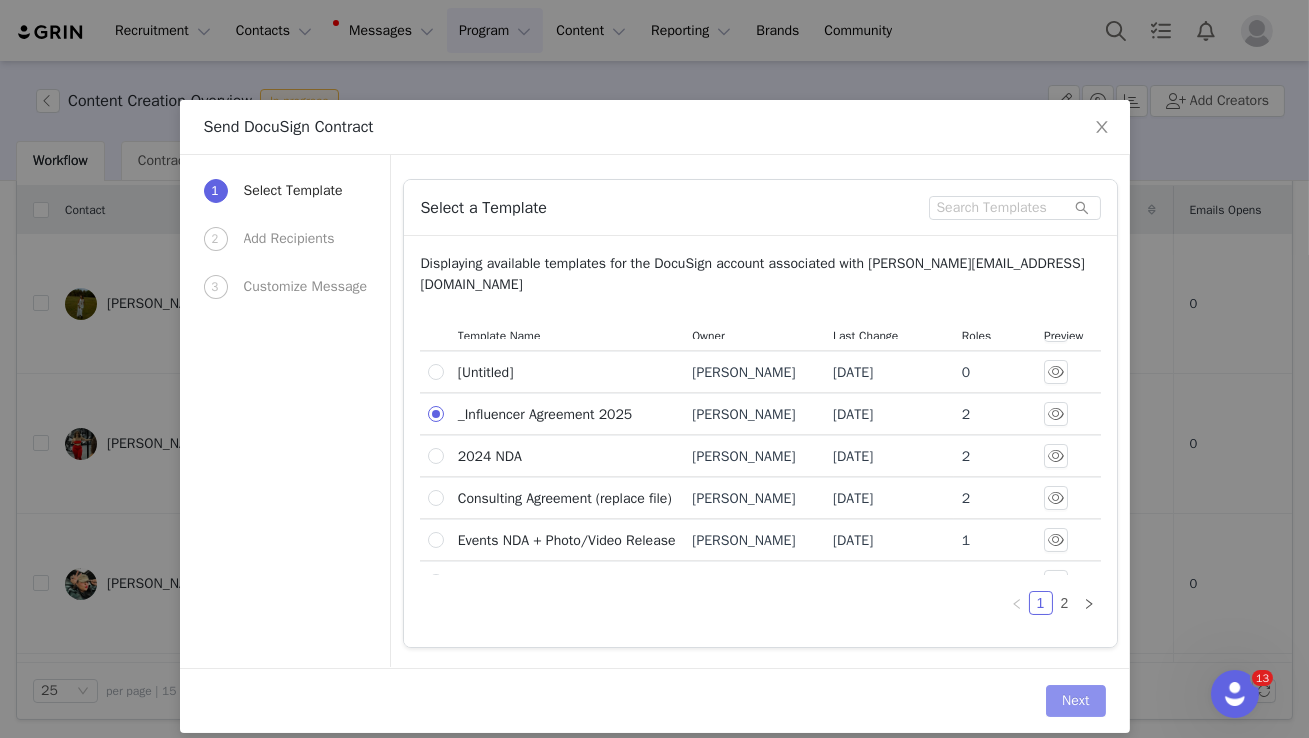 click on "Next" at bounding box center [1075, 701] 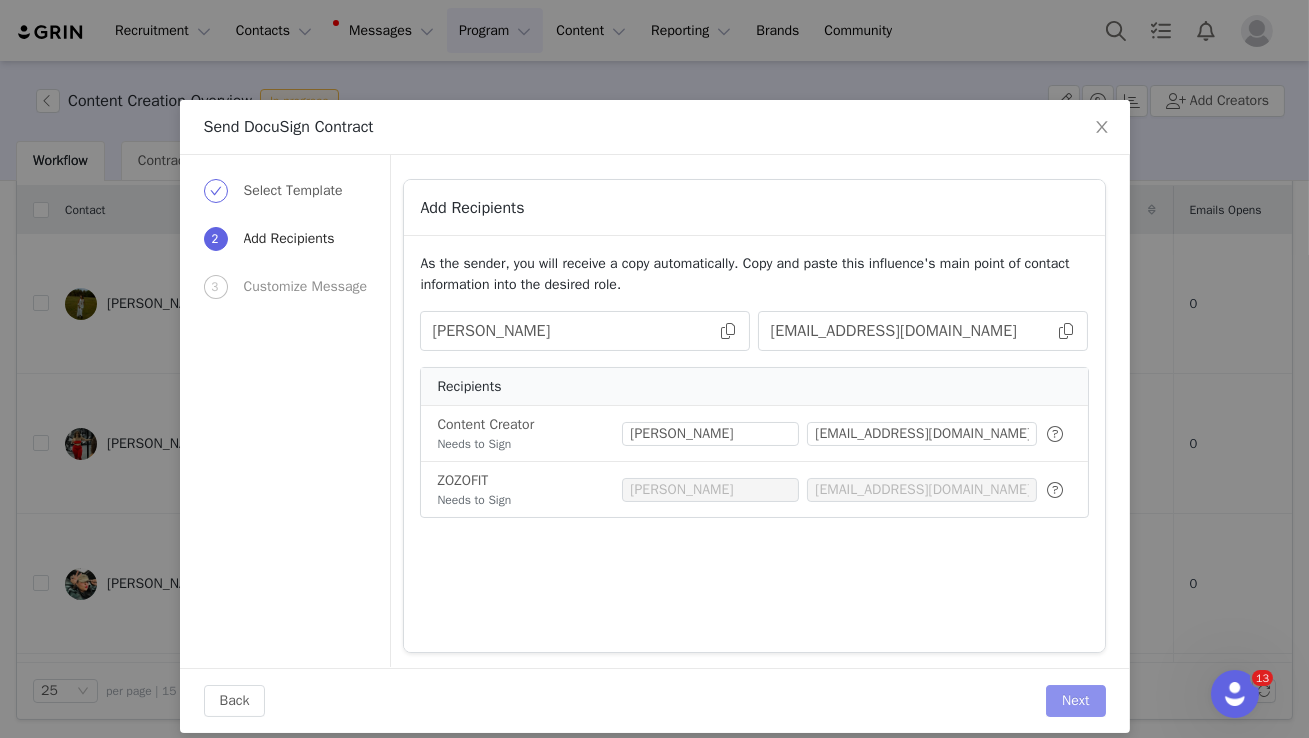 click on "Next" at bounding box center (1075, 701) 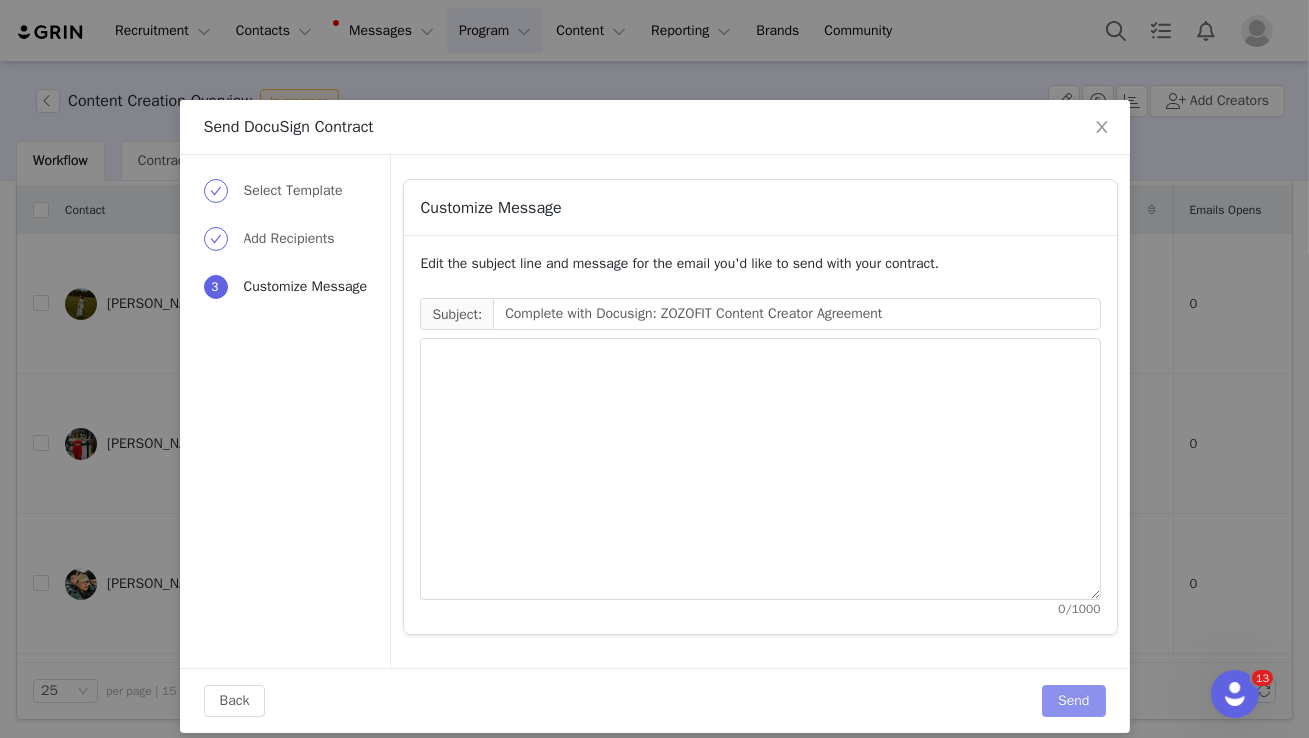 click on "Send" at bounding box center (1073, 701) 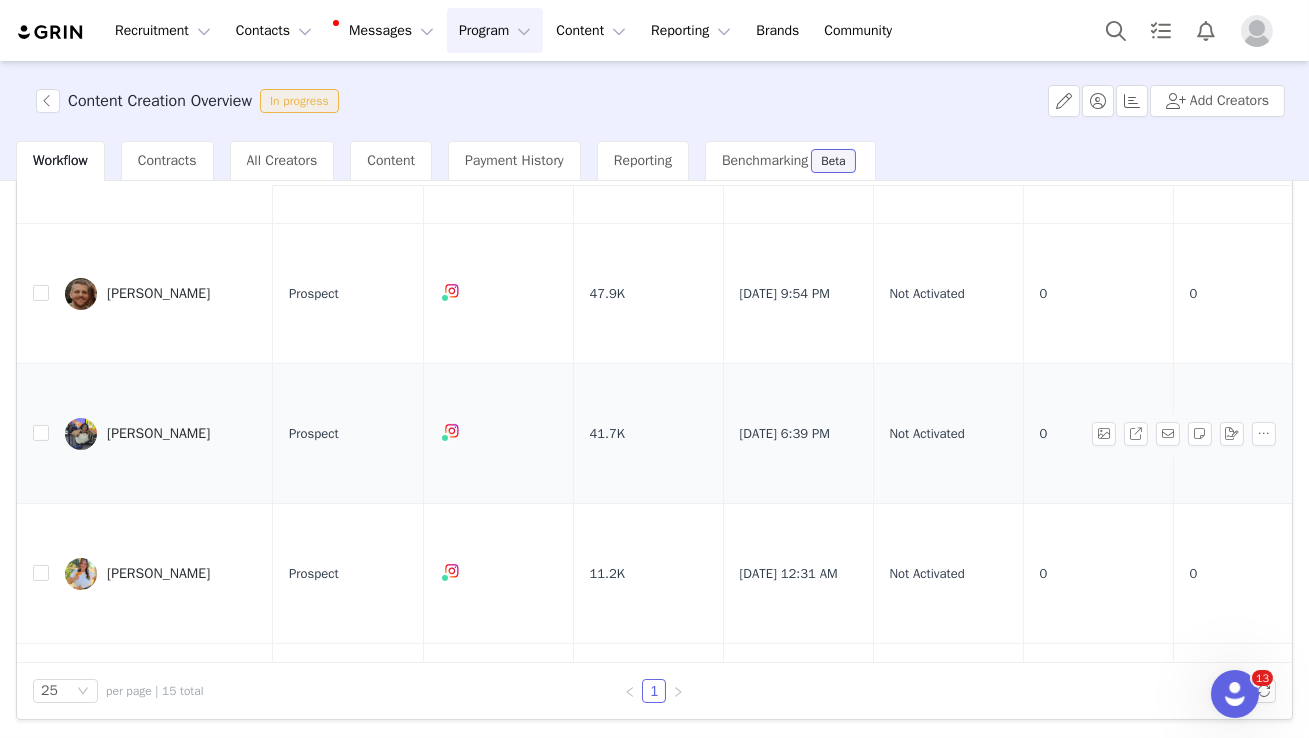 scroll, scrollTop: 1509, scrollLeft: 0, axis: vertical 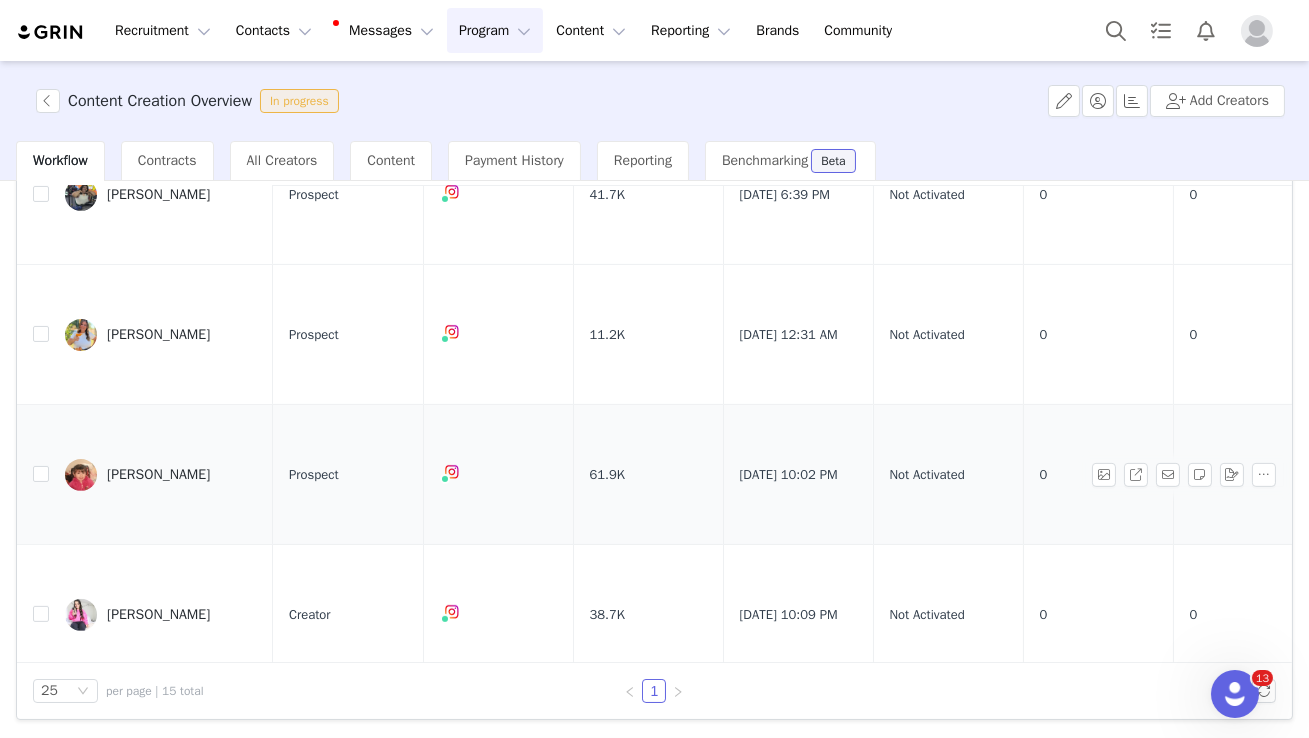 click on "Melanie Koz" at bounding box center [161, 475] 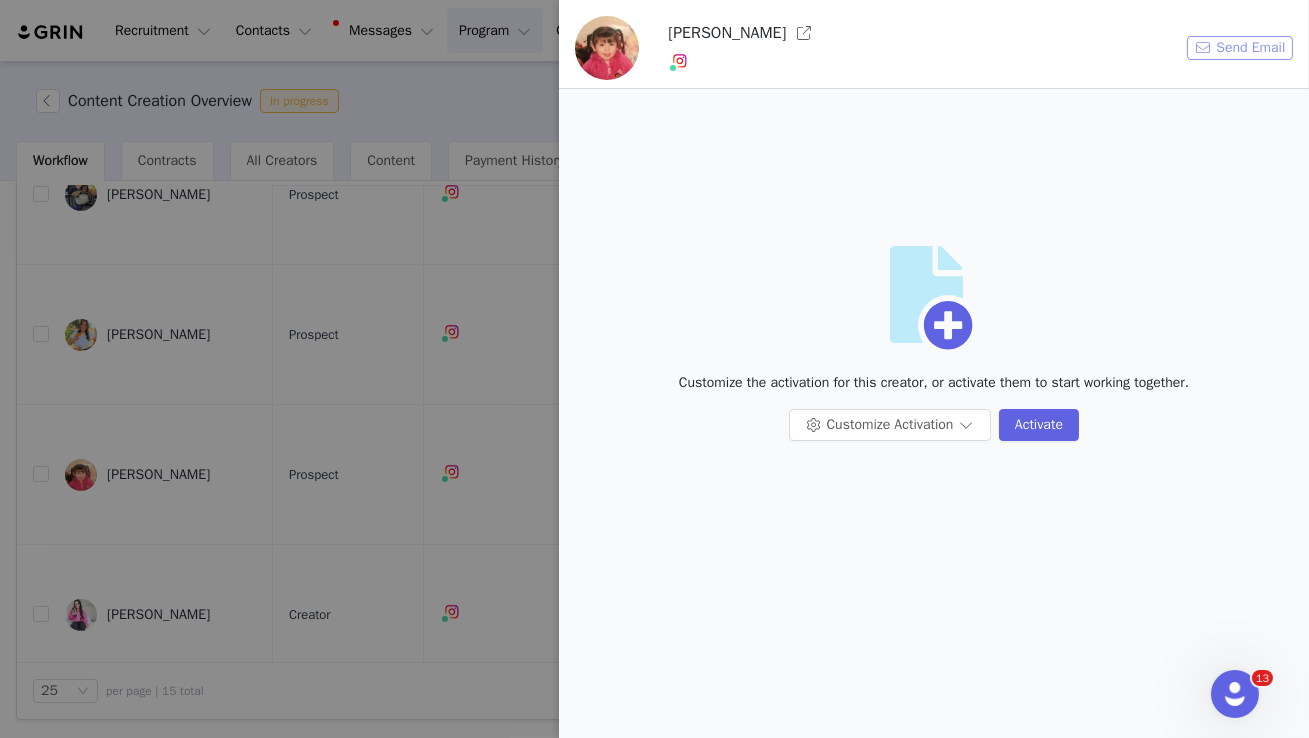click on "Send Email" at bounding box center [1240, 48] 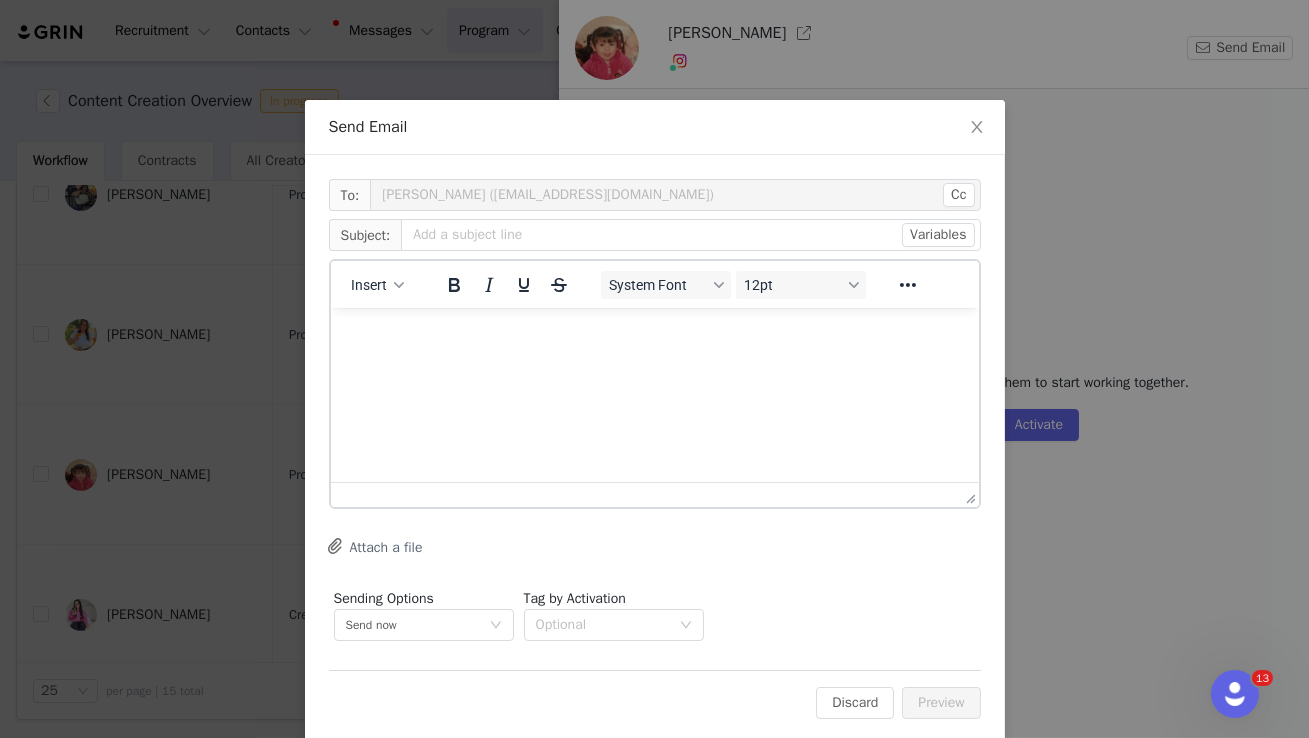 scroll, scrollTop: 0, scrollLeft: 0, axis: both 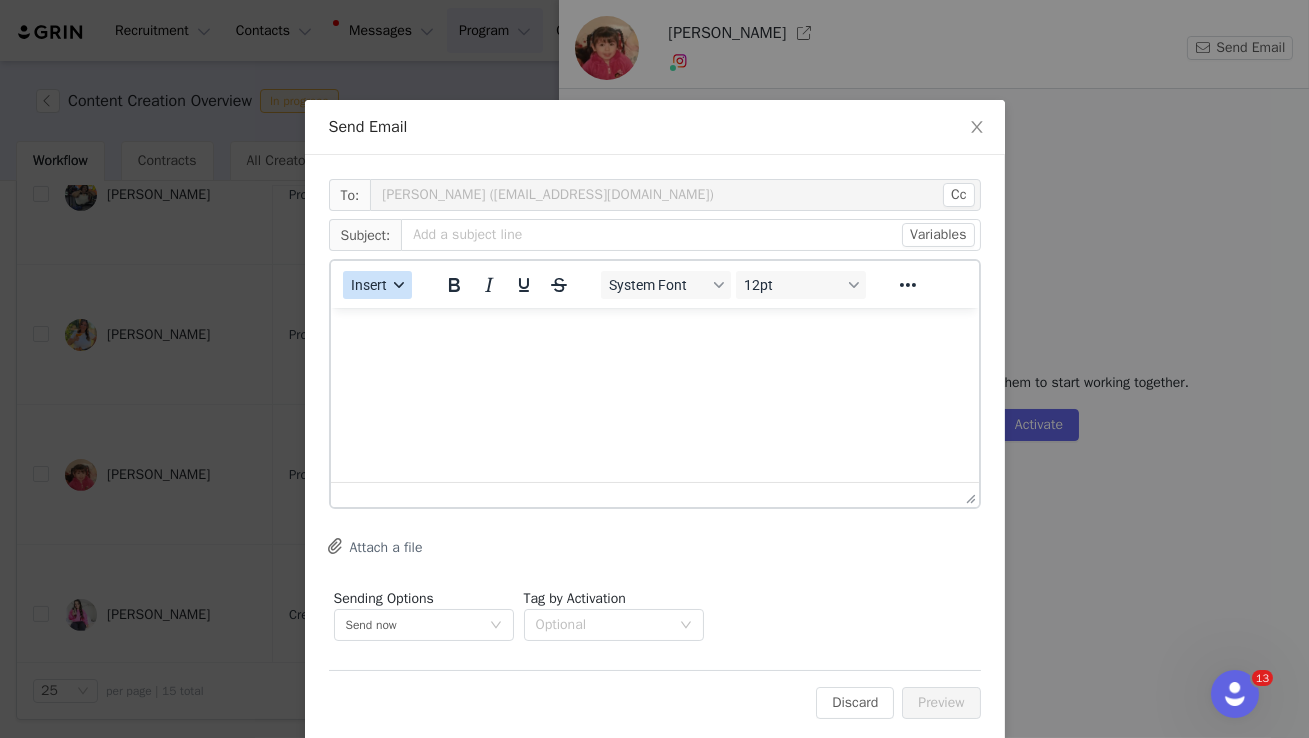 click on "Insert" at bounding box center (369, 285) 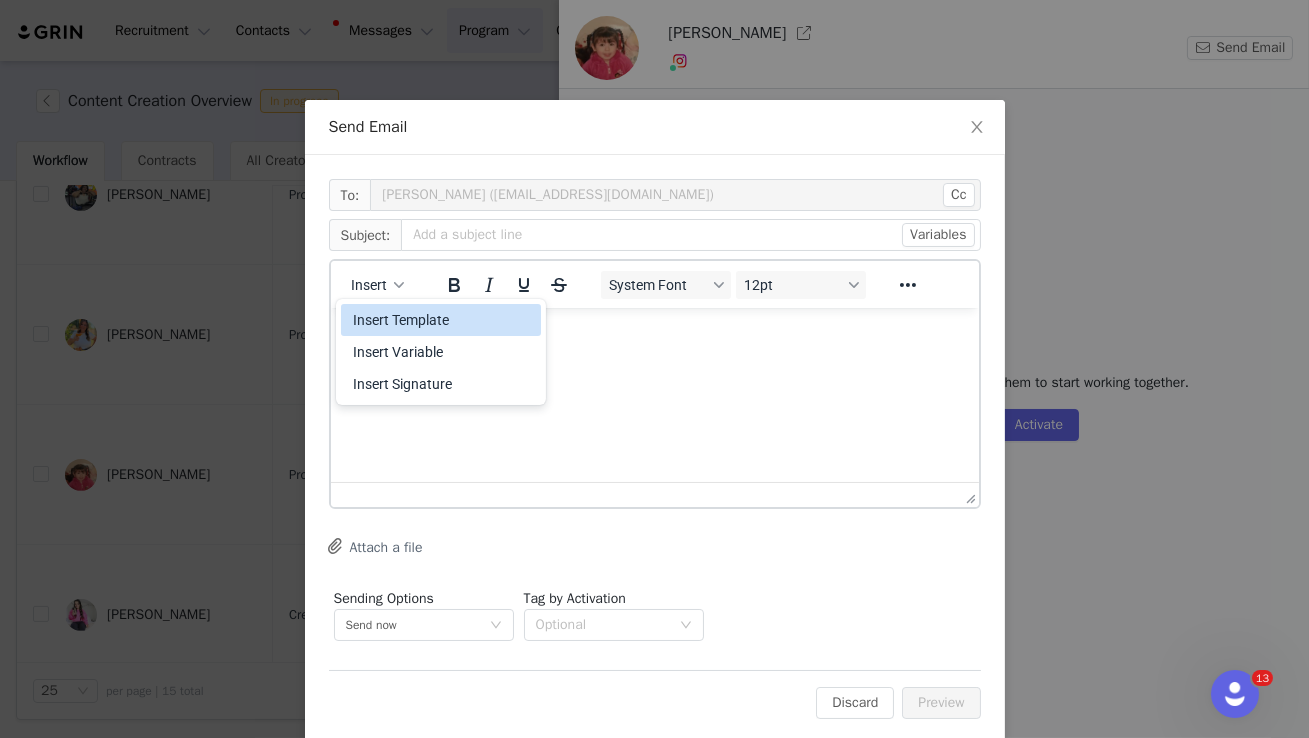 click on "Insert Template" at bounding box center (443, 320) 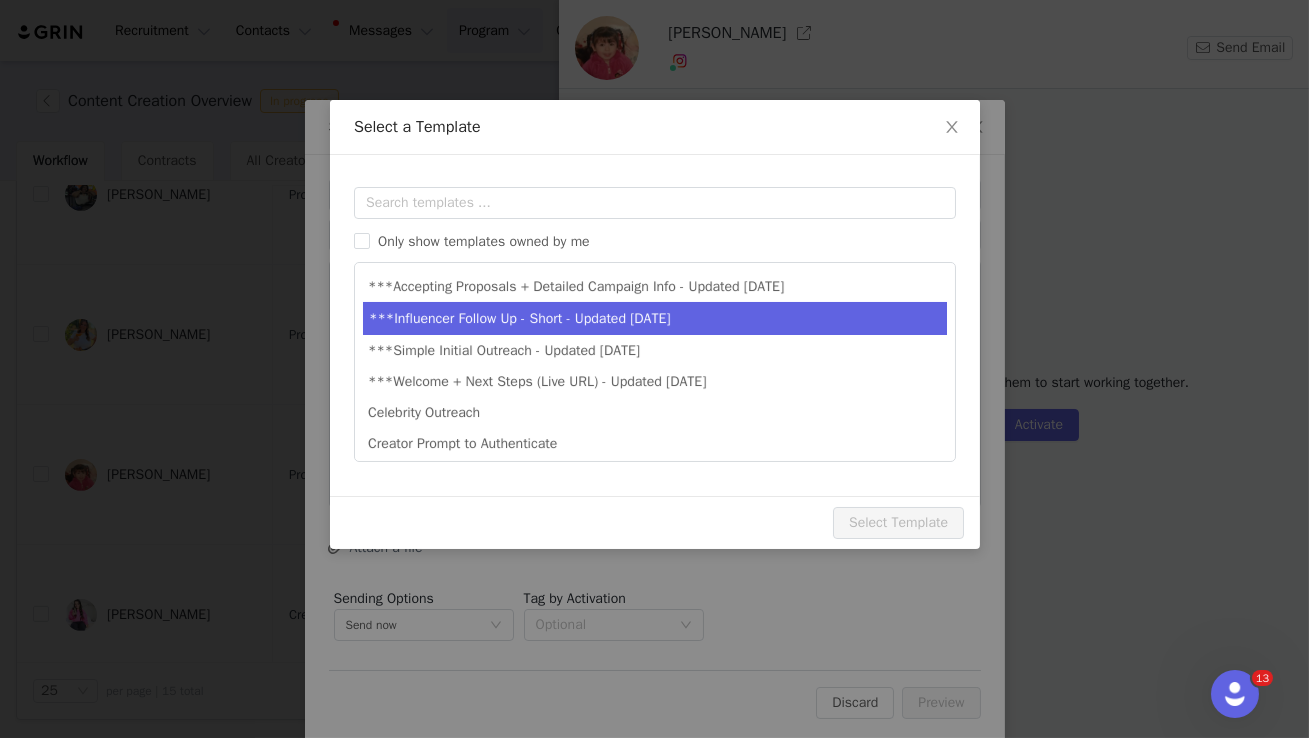 scroll, scrollTop: 0, scrollLeft: 0, axis: both 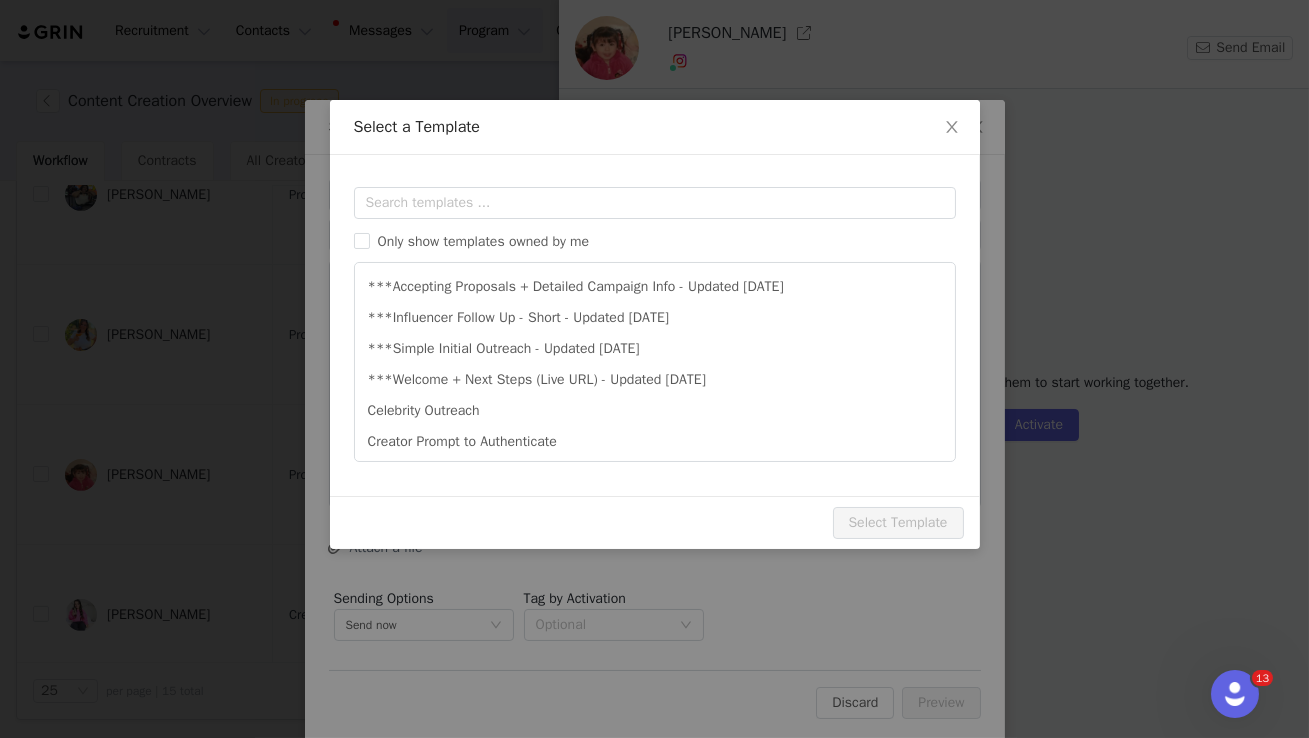 click on "Select Template" at bounding box center (655, 522) 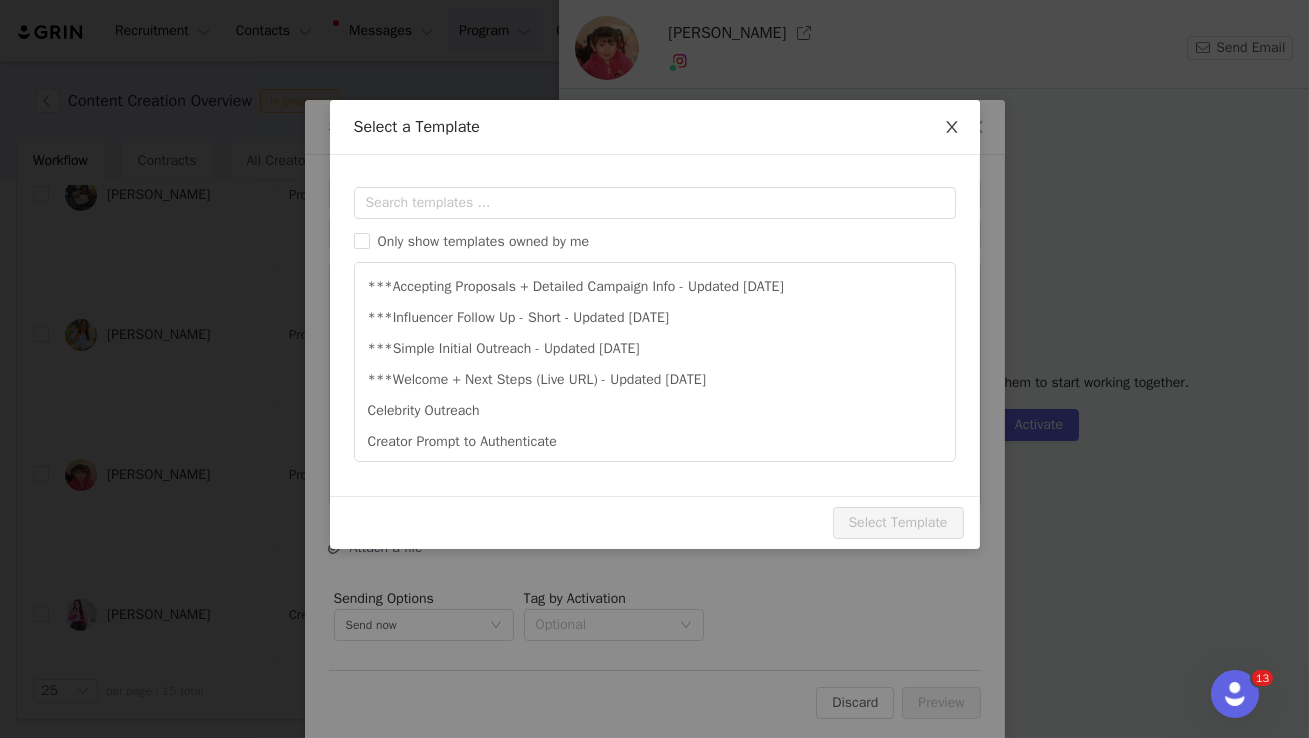 click at bounding box center (952, 128) 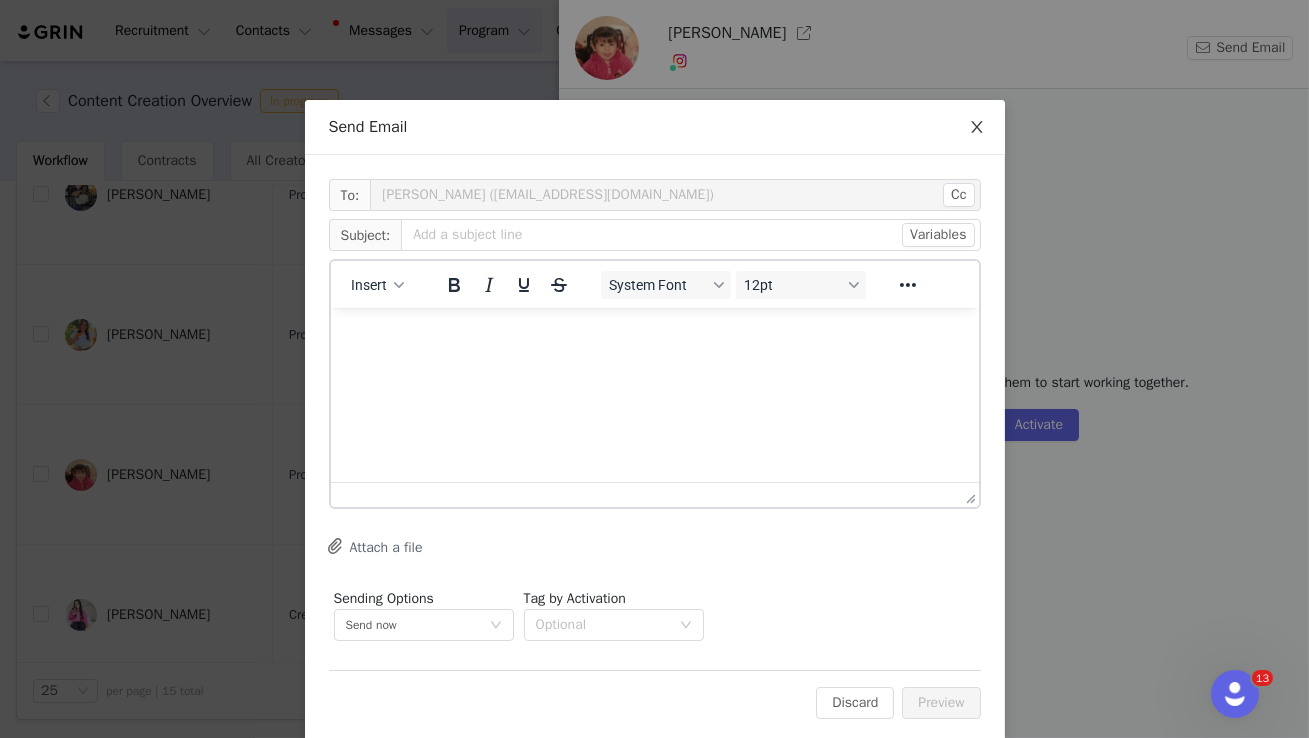 click at bounding box center [977, 128] 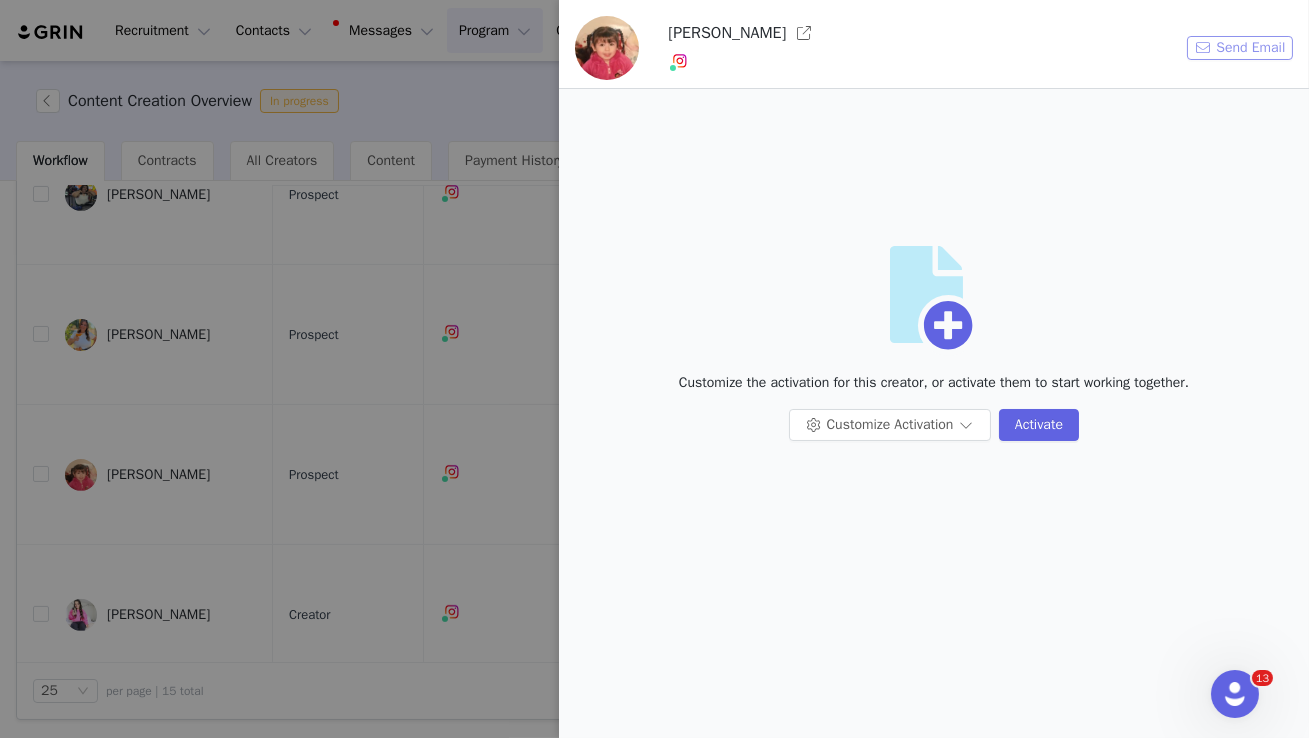 scroll, scrollTop: 0, scrollLeft: 0, axis: both 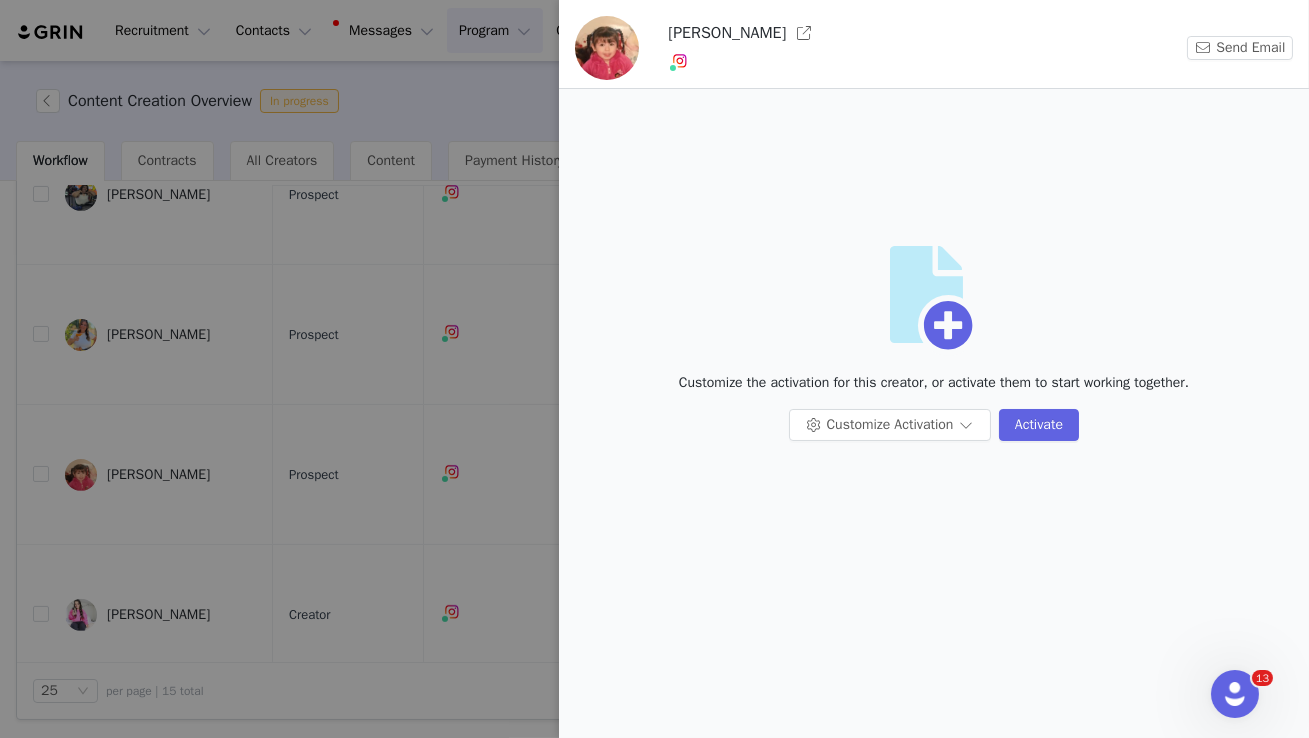 click at bounding box center (654, 369) 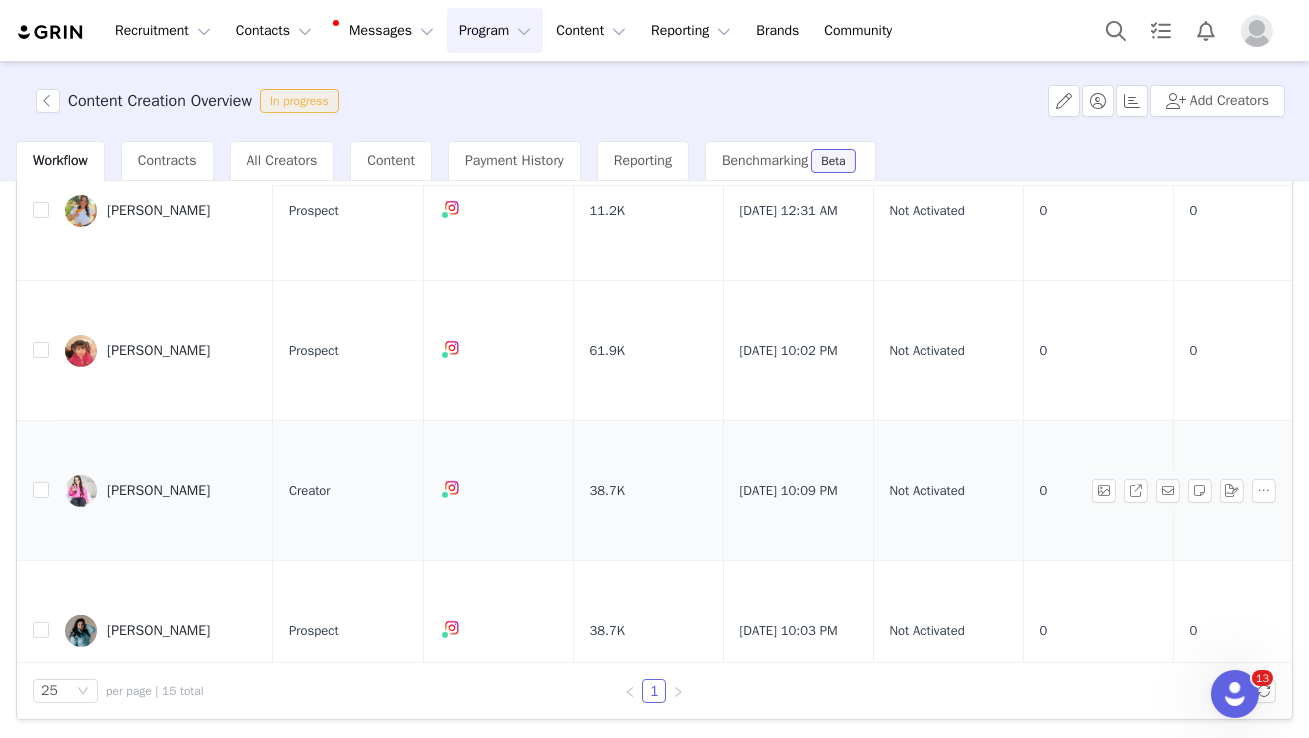 scroll, scrollTop: 1655, scrollLeft: 0, axis: vertical 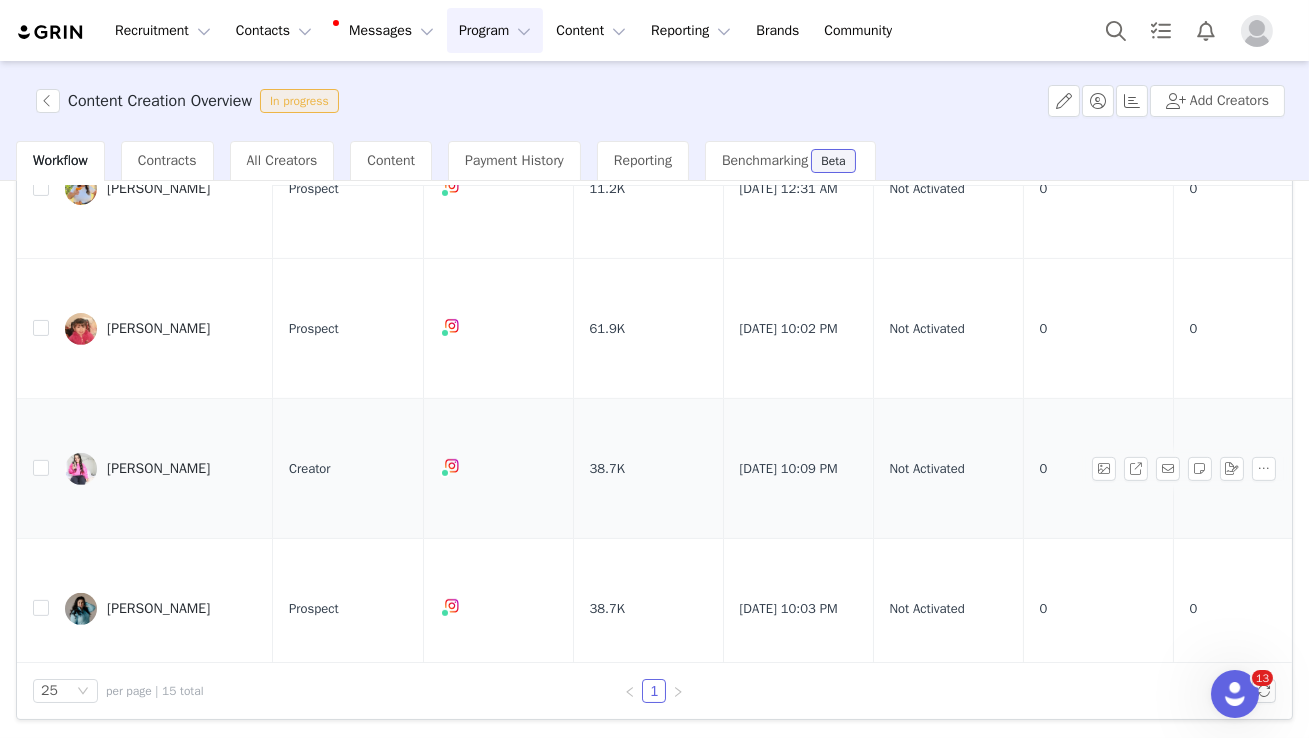 click on "Allison Baldwin" at bounding box center [158, 469] 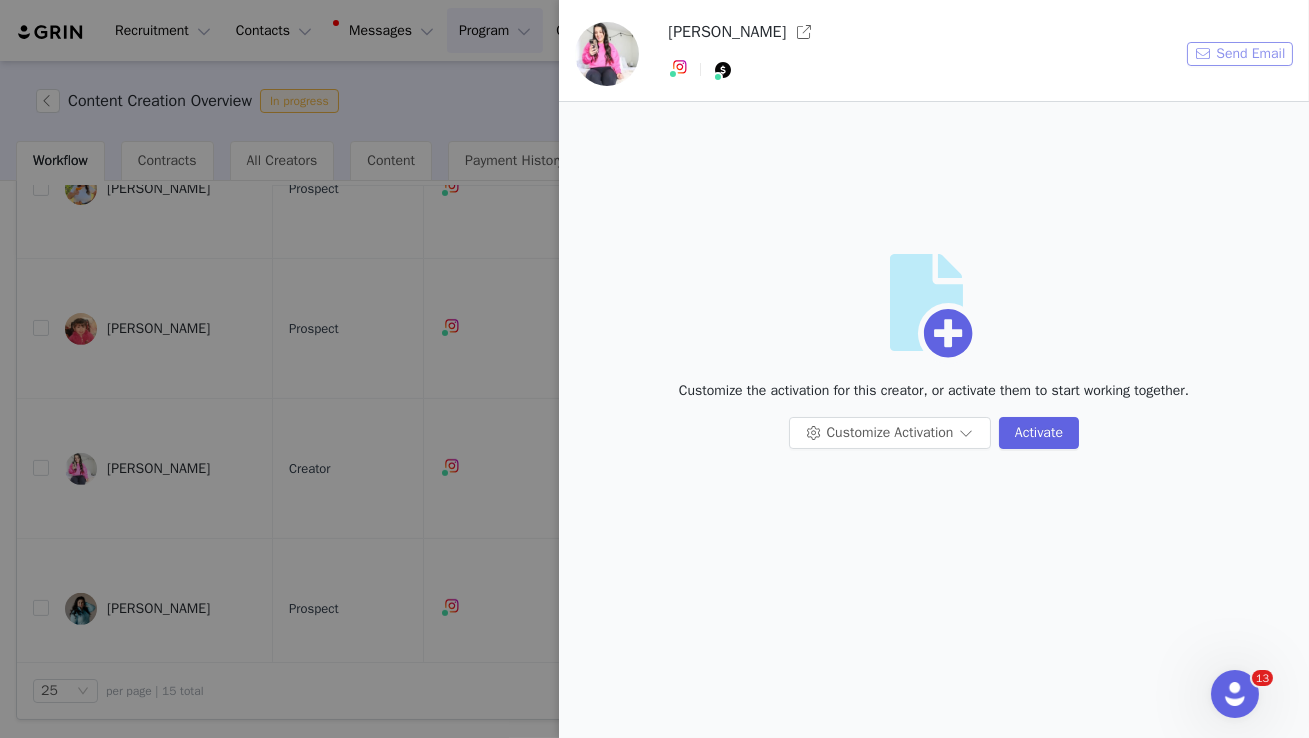click on "Send Email" at bounding box center (1240, 54) 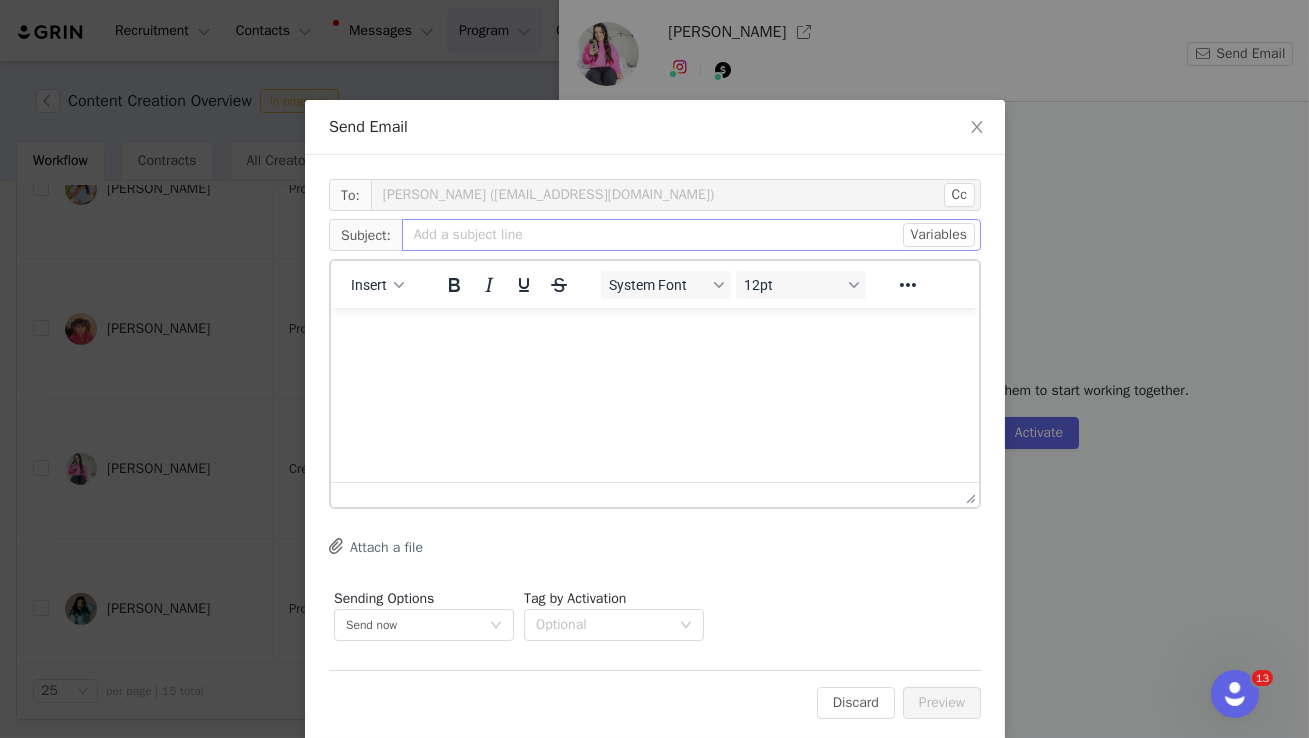 scroll, scrollTop: 0, scrollLeft: 0, axis: both 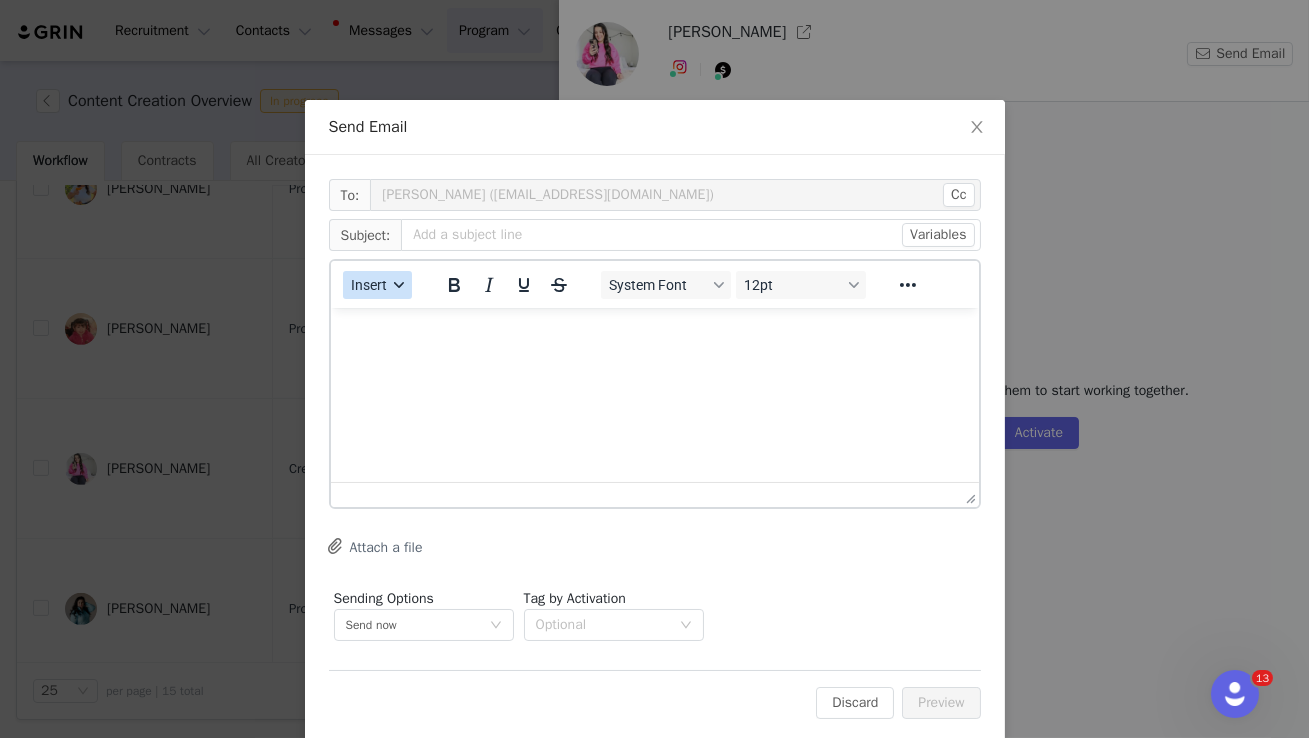click 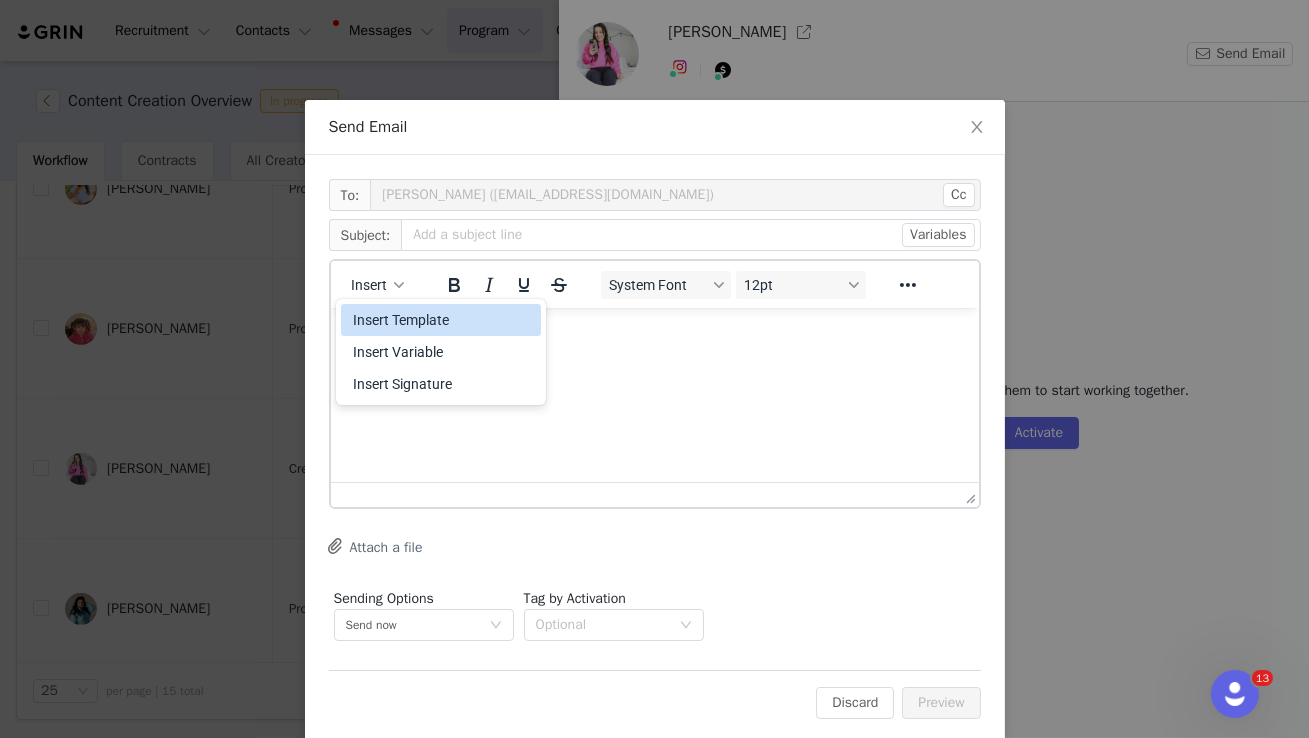 click on "Insert Template" at bounding box center (443, 320) 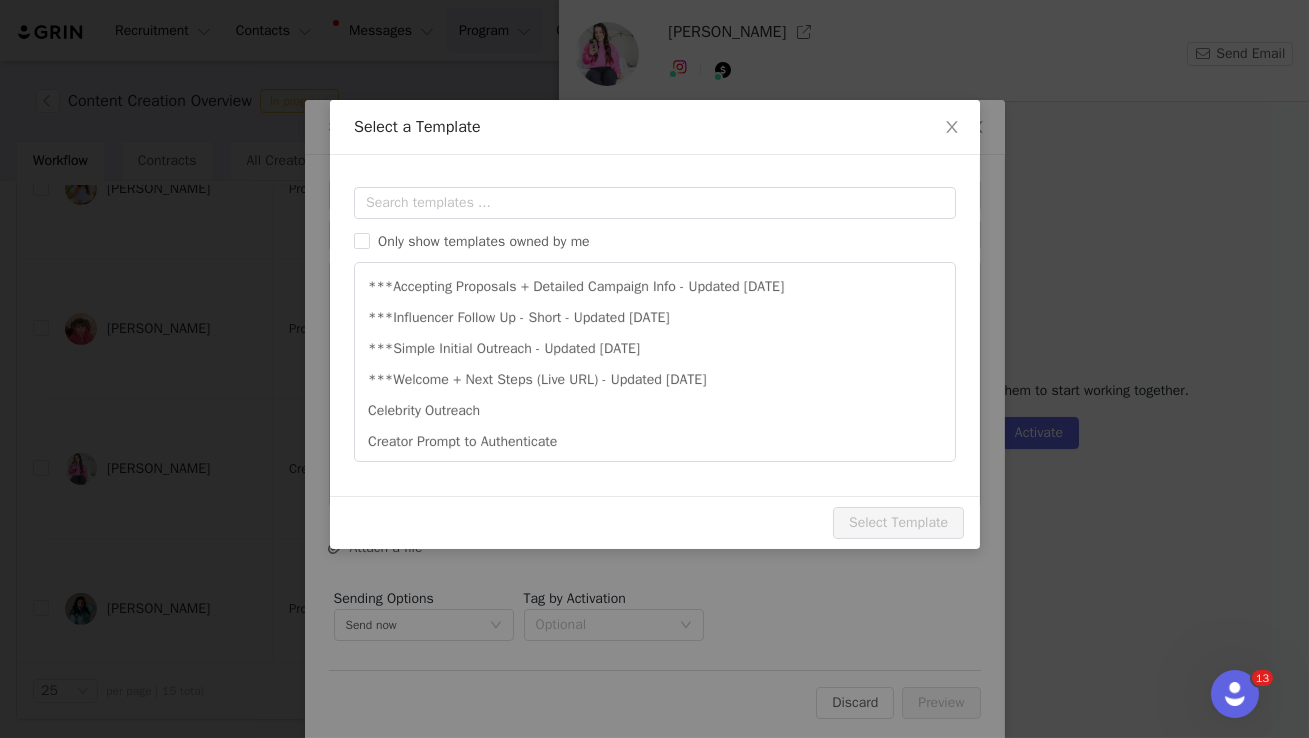 scroll, scrollTop: 0, scrollLeft: 0, axis: both 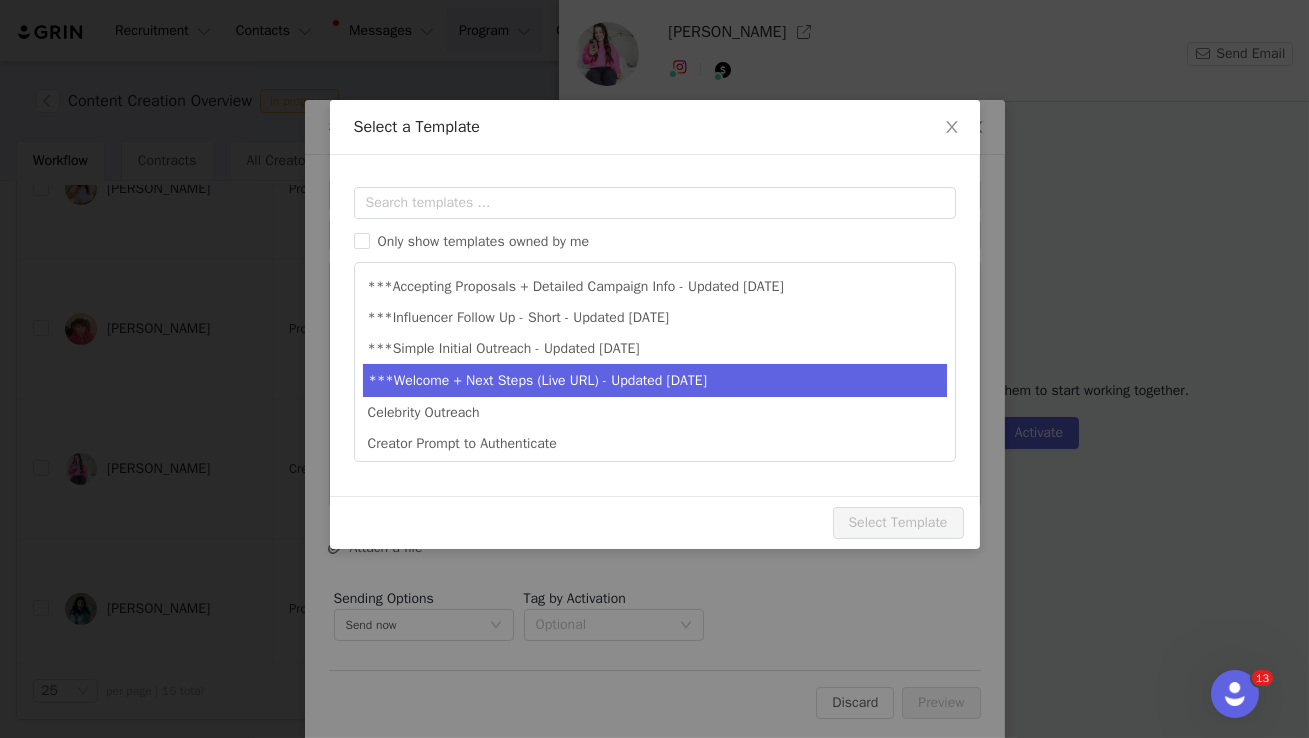 click on "***Welcome + Next Steps (Live URL) - Updated Jan 2025" at bounding box center (655, 380) 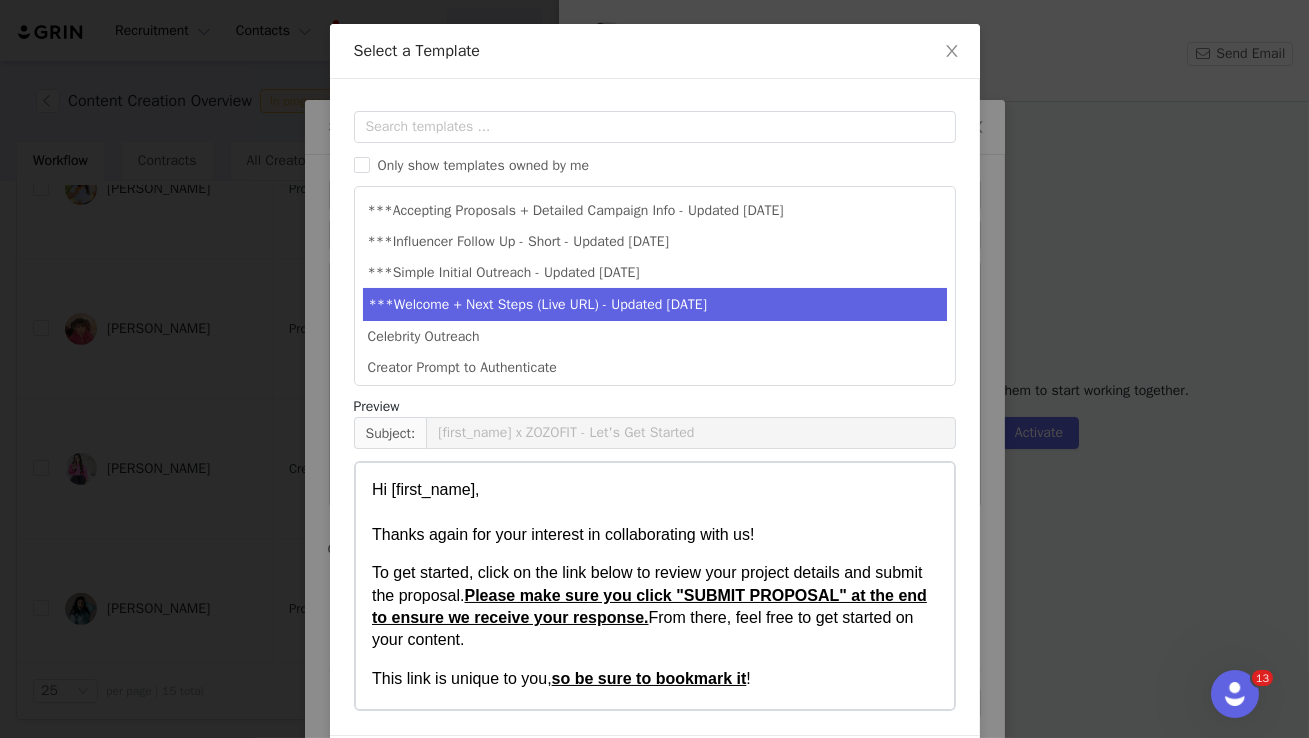 scroll, scrollTop: 149, scrollLeft: 0, axis: vertical 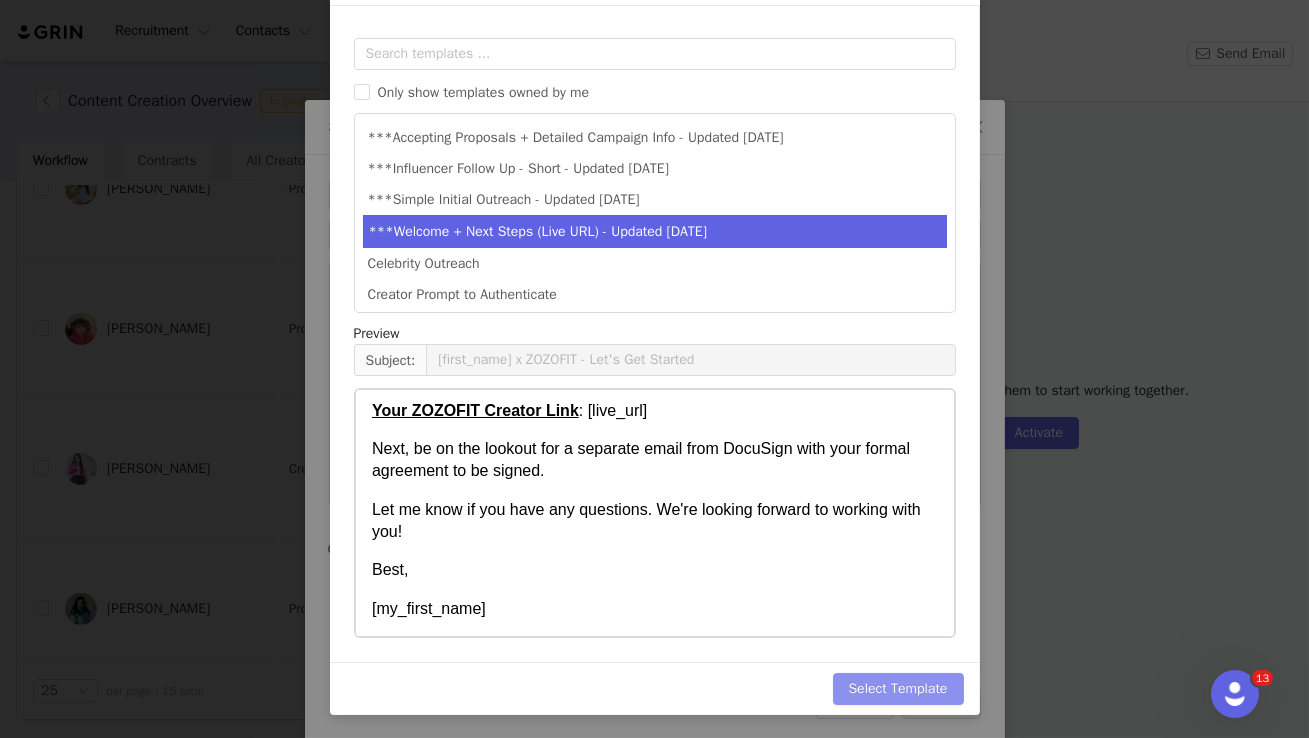 drag, startPoint x: 911, startPoint y: 680, endPoint x: 883, endPoint y: 660, distance: 34.4093 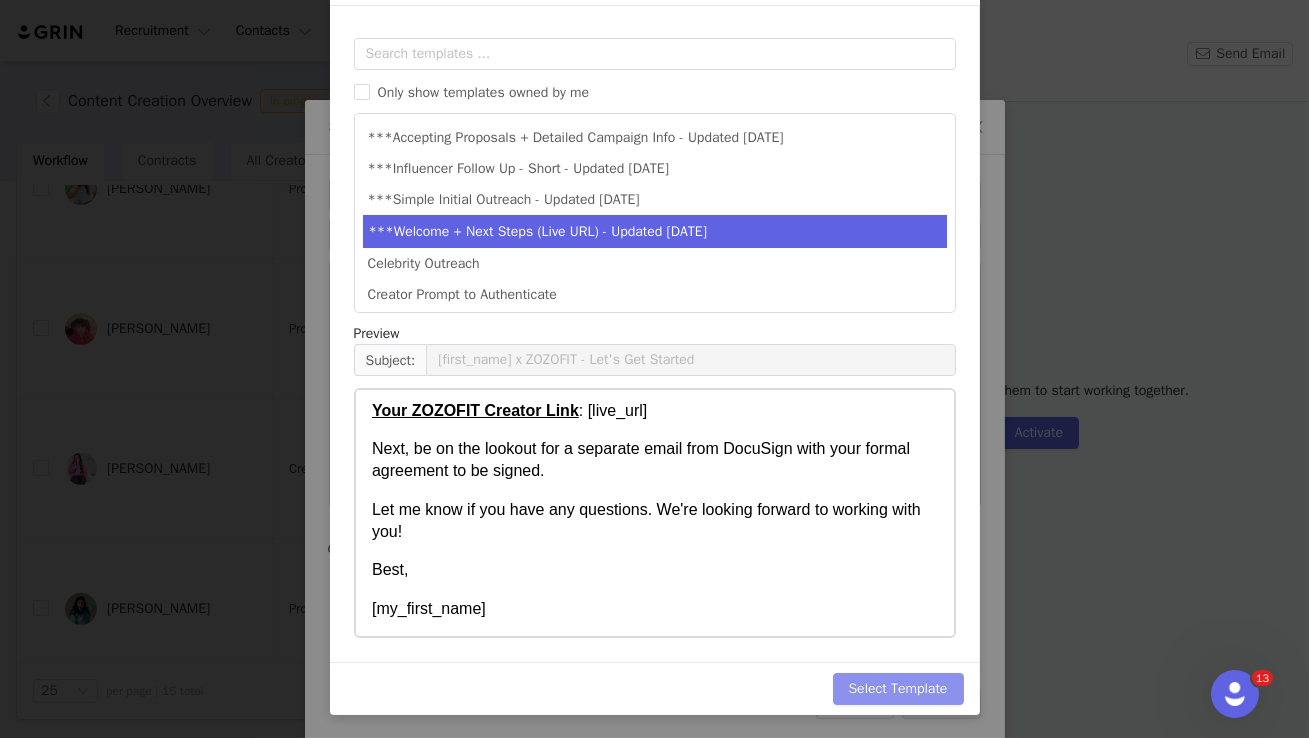 scroll, scrollTop: 0, scrollLeft: 0, axis: both 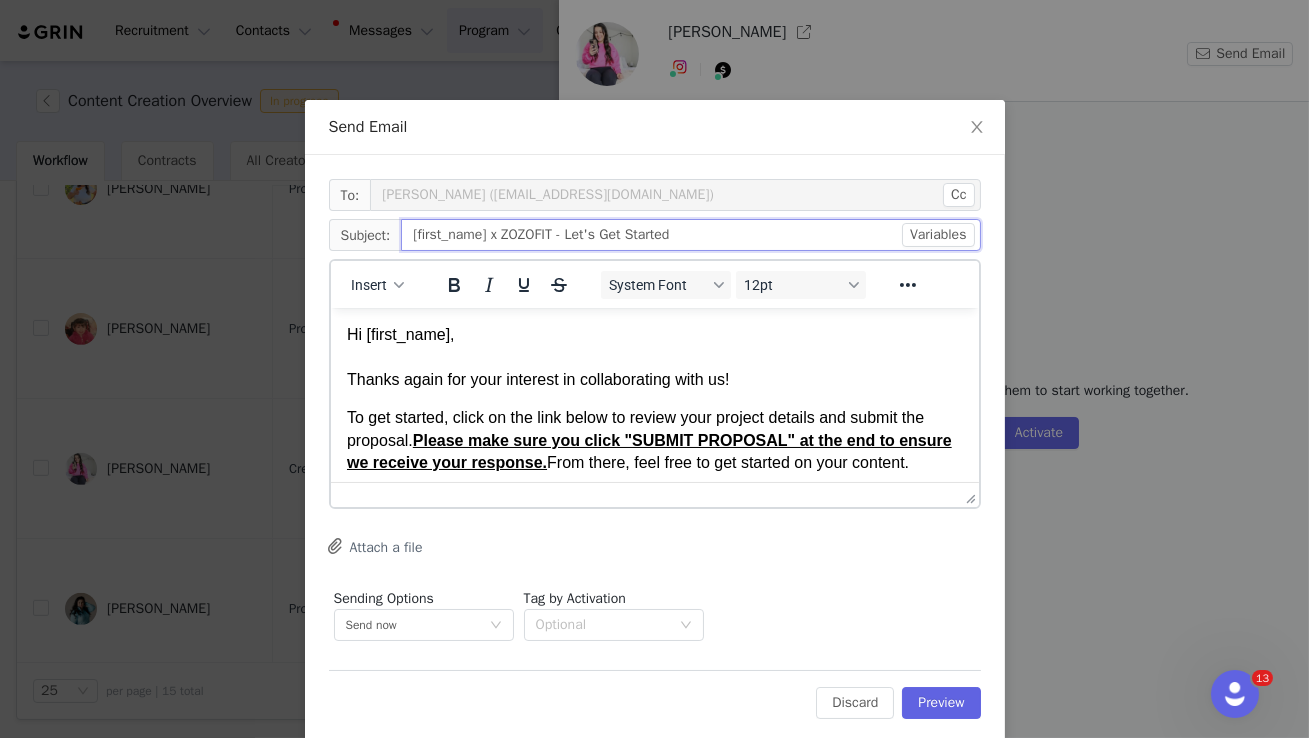drag, startPoint x: 488, startPoint y: 235, endPoint x: 407, endPoint y: 240, distance: 81.154175 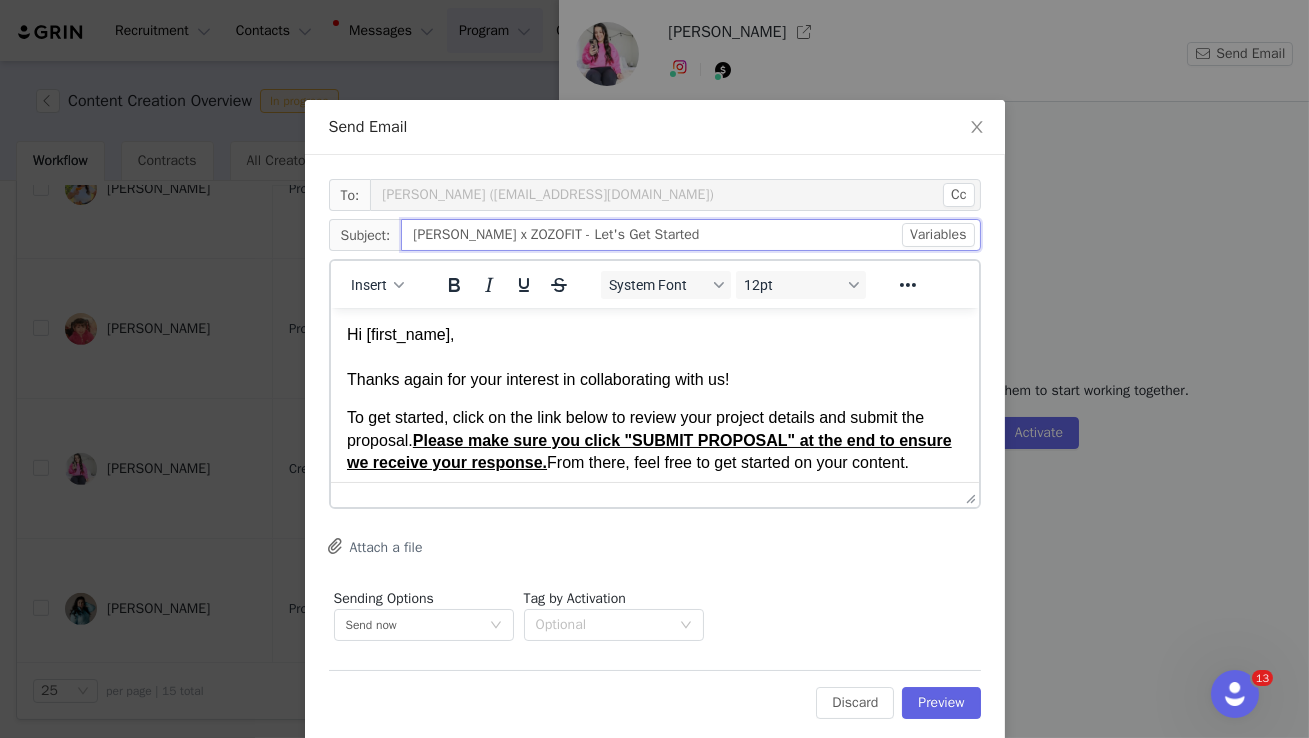 drag, startPoint x: 457, startPoint y: 235, endPoint x: 650, endPoint y: 239, distance: 193.04144 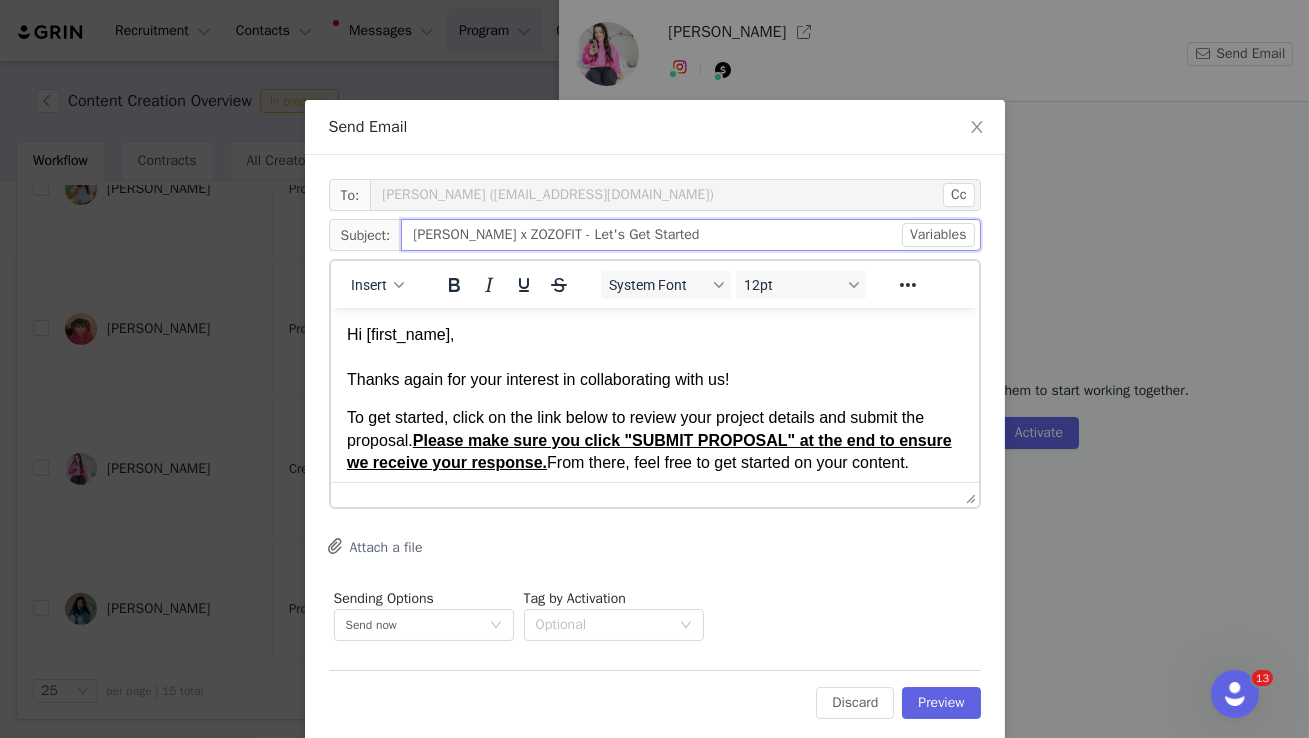 click on "Allison x ZOZOFIT - Let's Get Started" at bounding box center (690, 235) 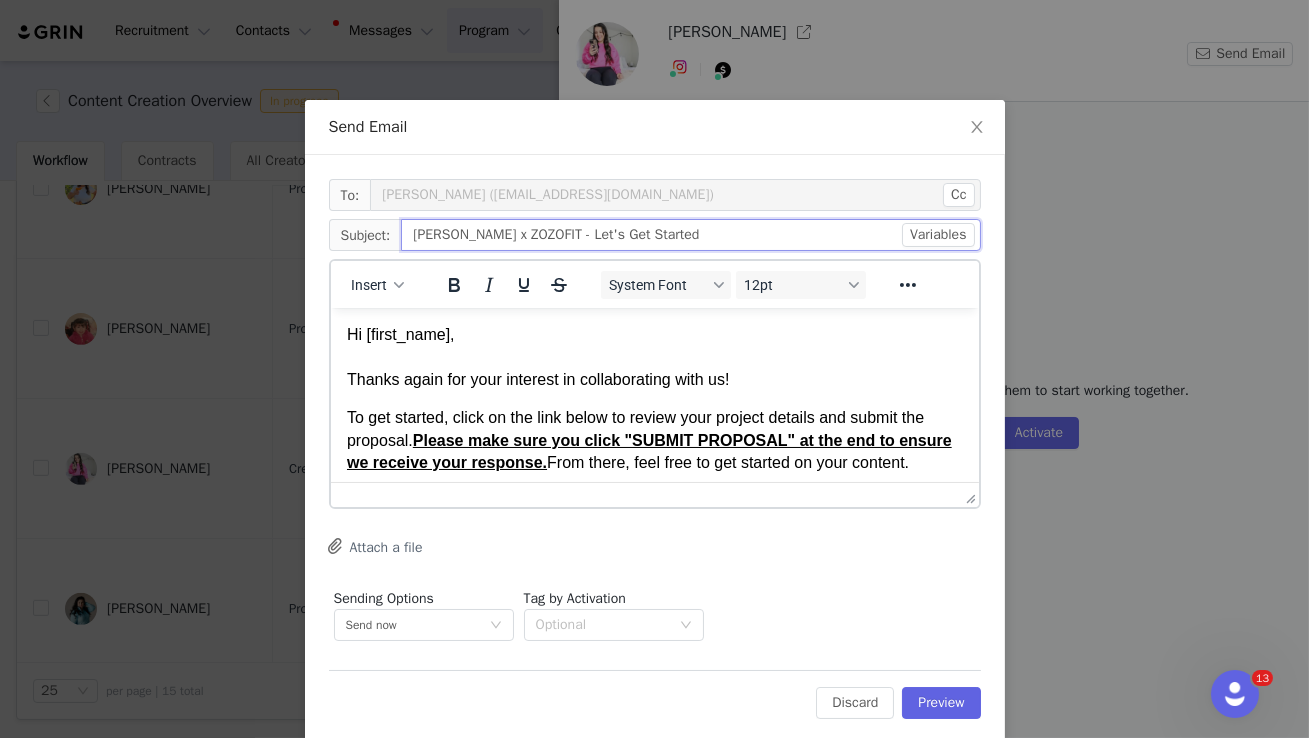type on "Allison x ZOZOFIT - Let's Get Started" 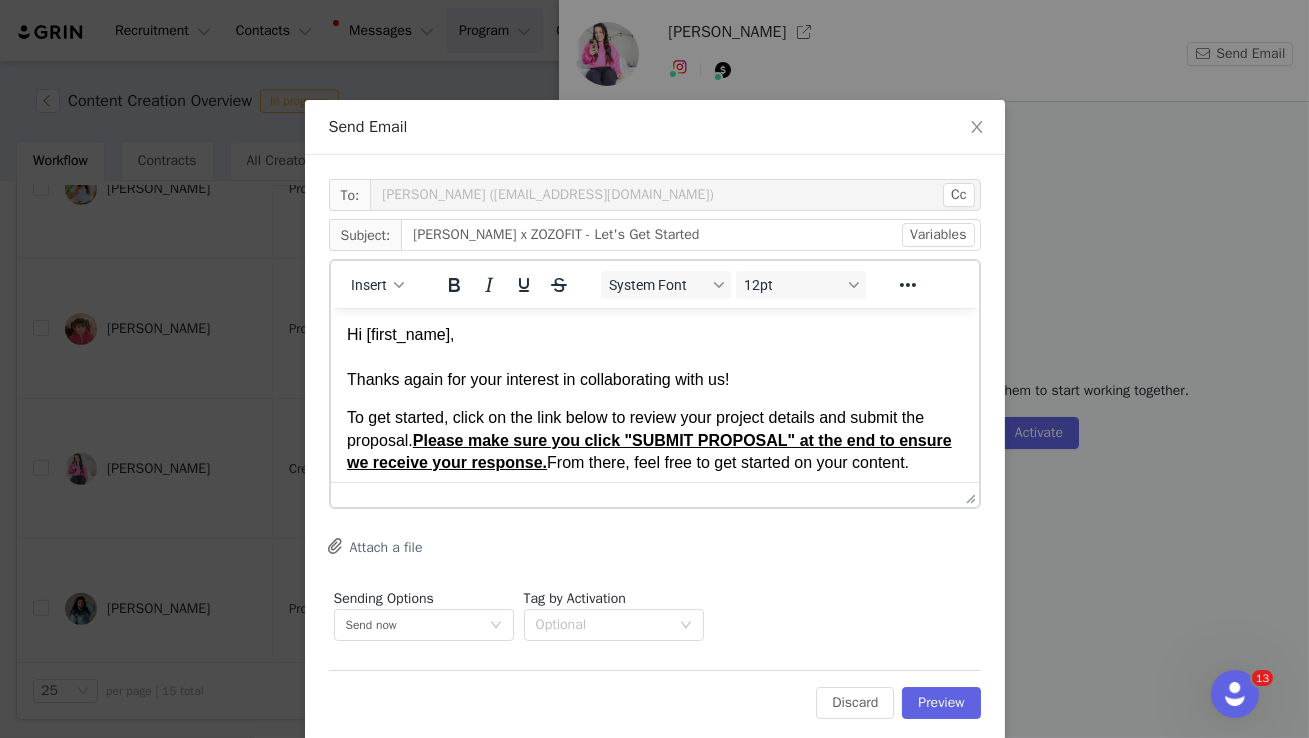 drag, startPoint x: 941, startPoint y: 737, endPoint x: 941, endPoint y: 719, distance: 18 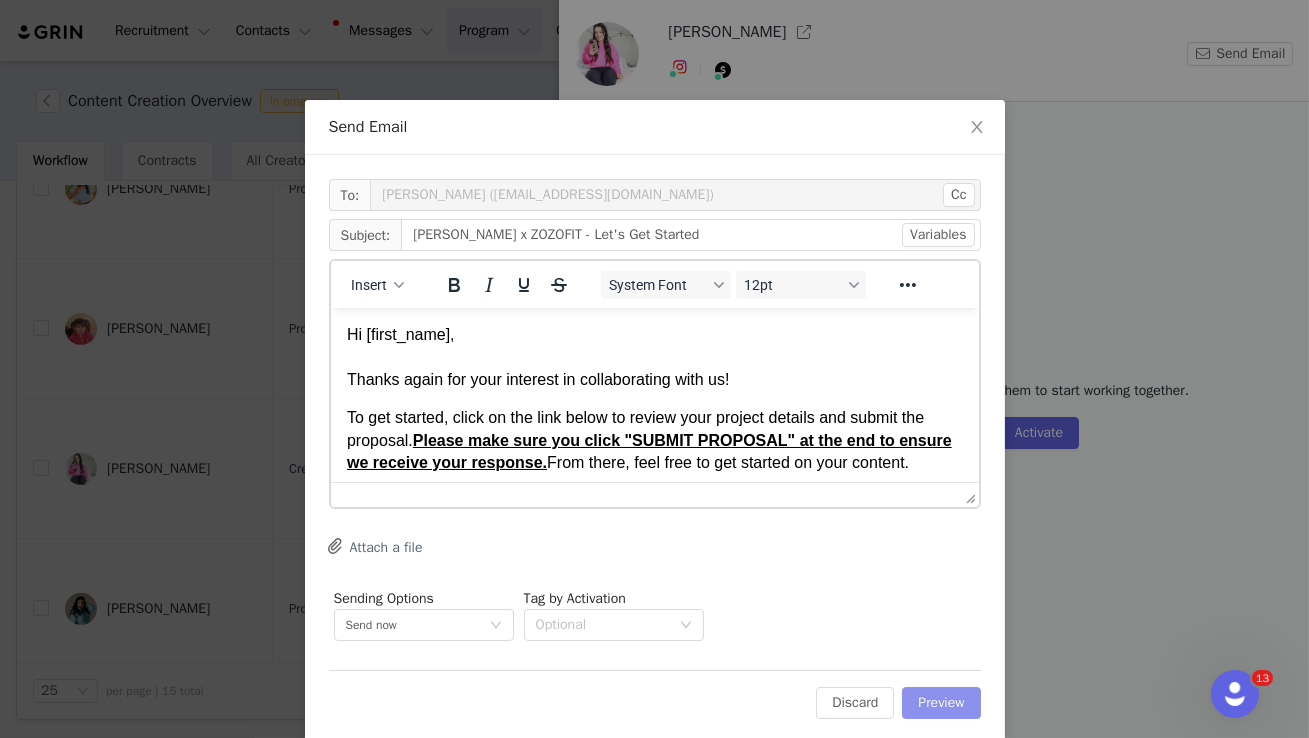 click on "Preview" at bounding box center [941, 703] 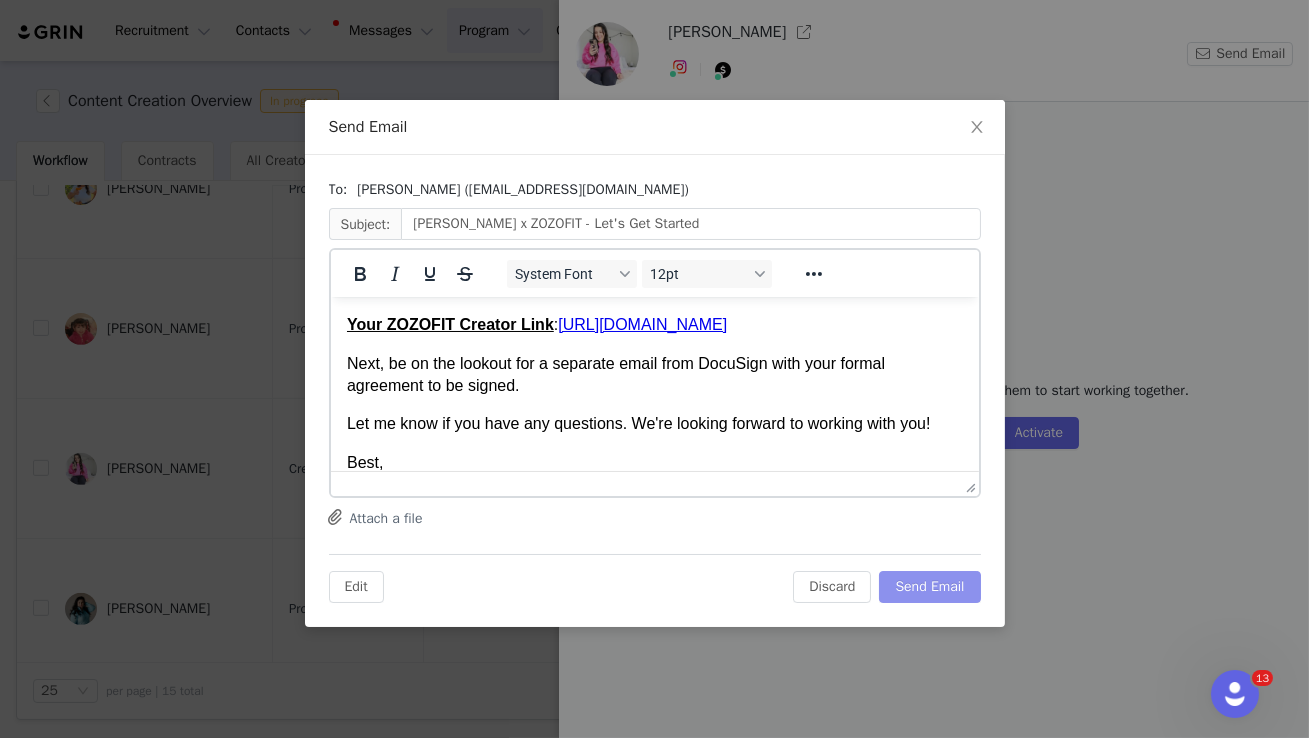 scroll, scrollTop: 311, scrollLeft: 0, axis: vertical 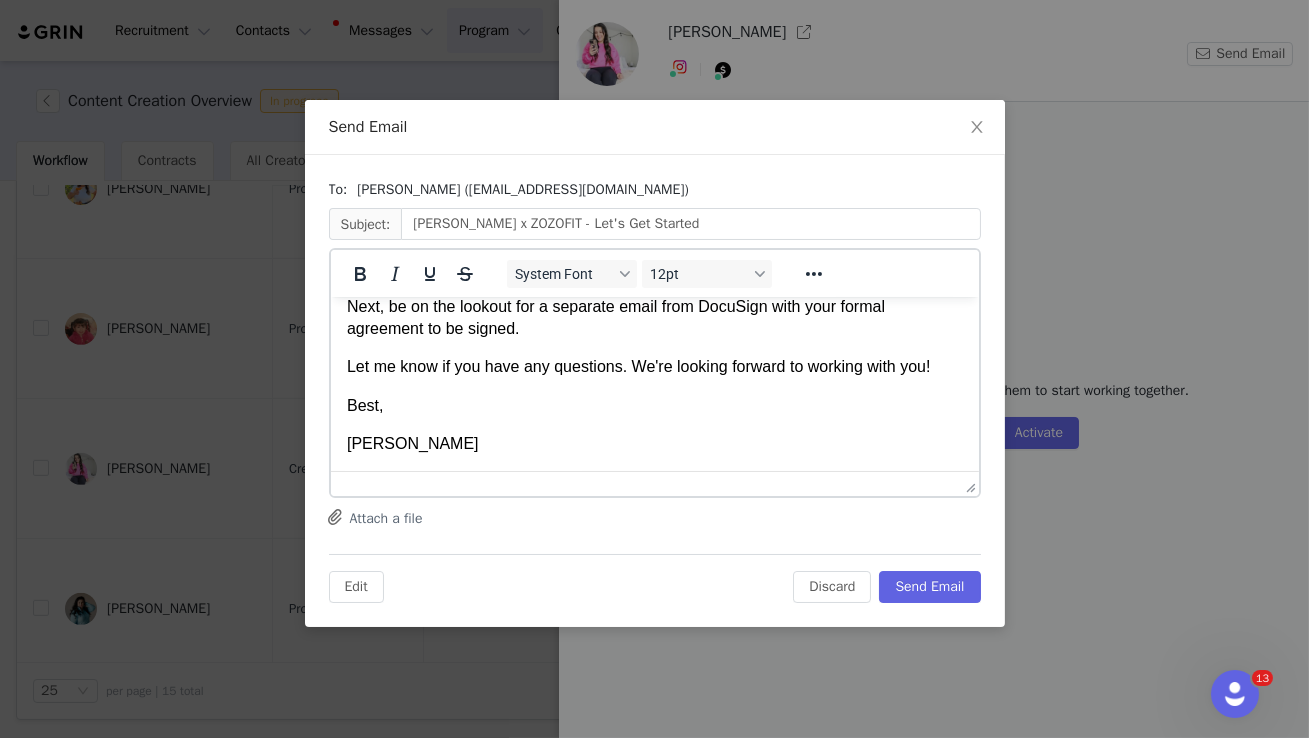click on "Logan" at bounding box center [654, 443] 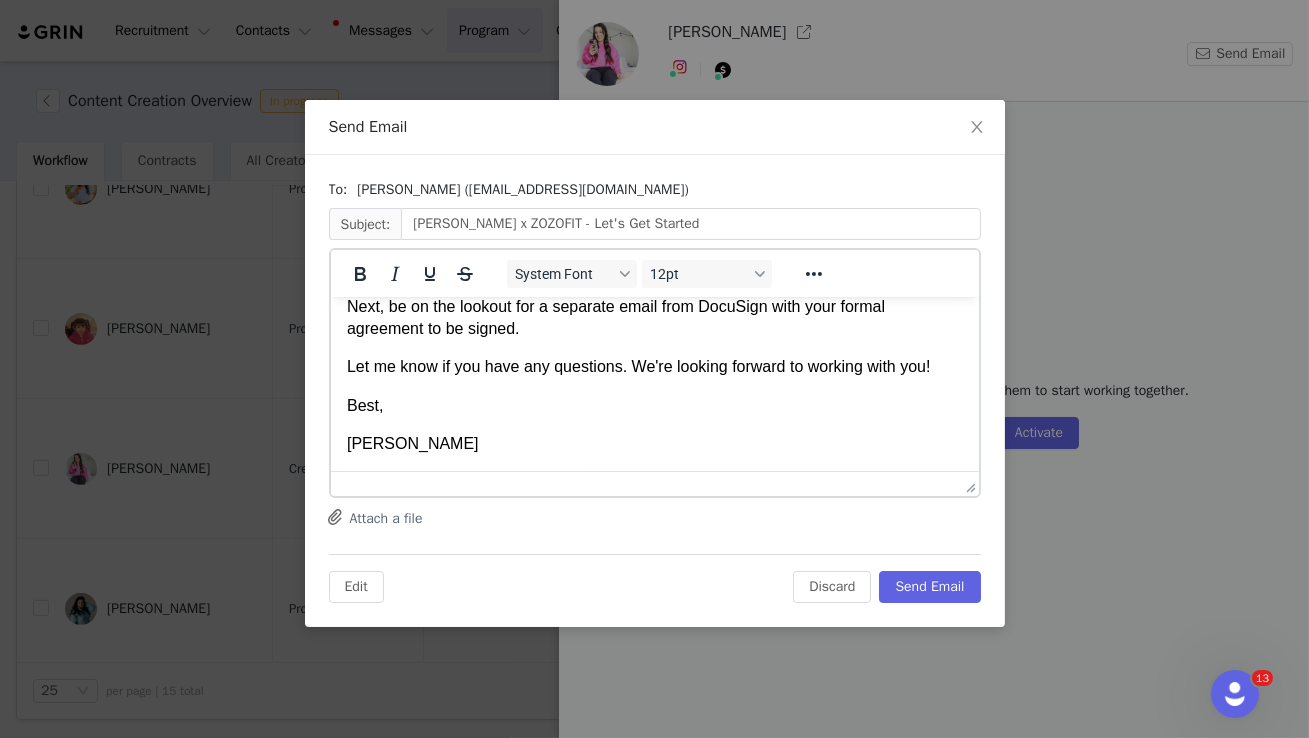 type 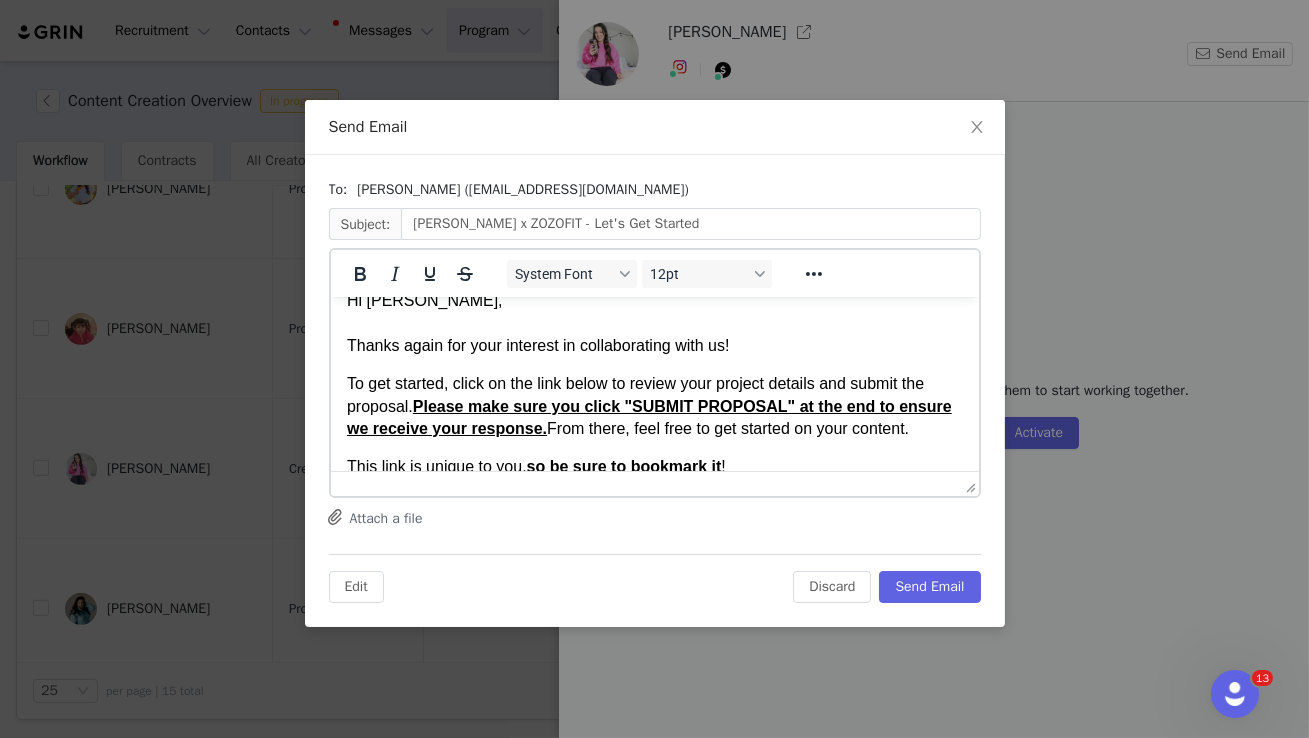 scroll, scrollTop: 4, scrollLeft: 0, axis: vertical 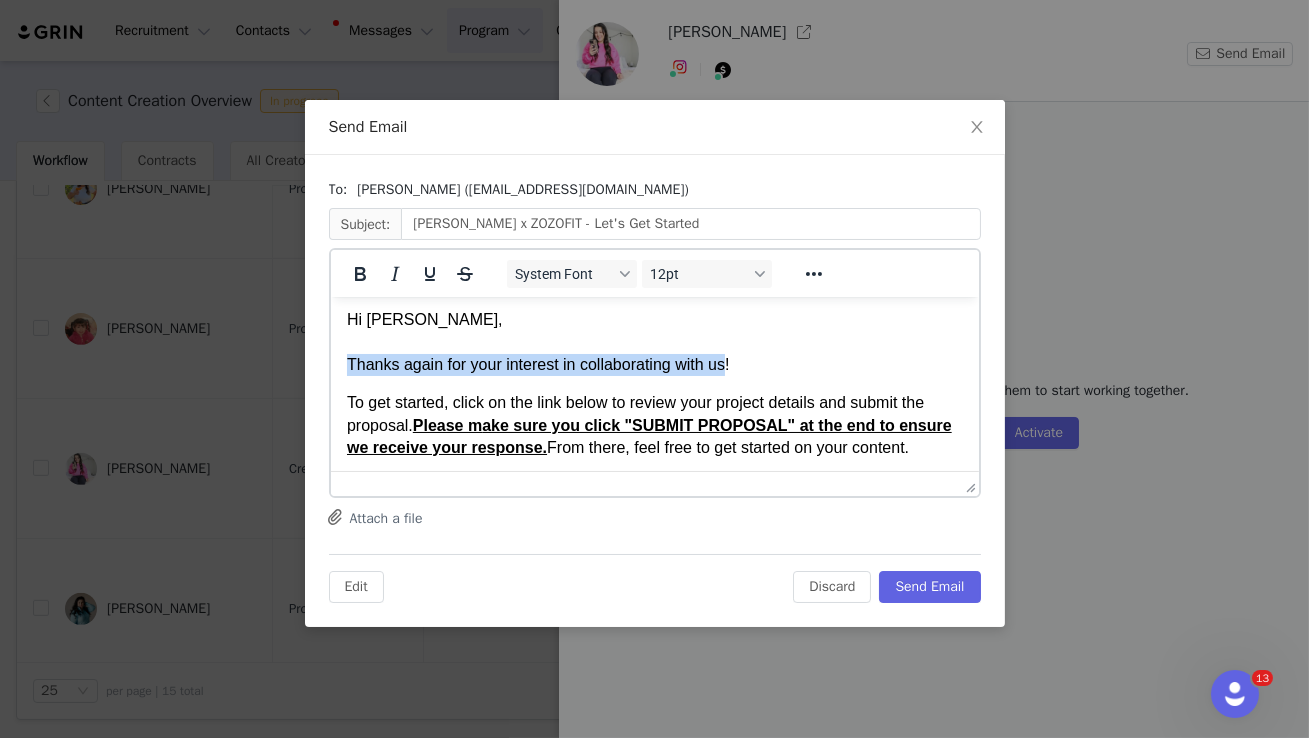 drag, startPoint x: 732, startPoint y: 363, endPoint x: 349, endPoint y: 369, distance: 383.047 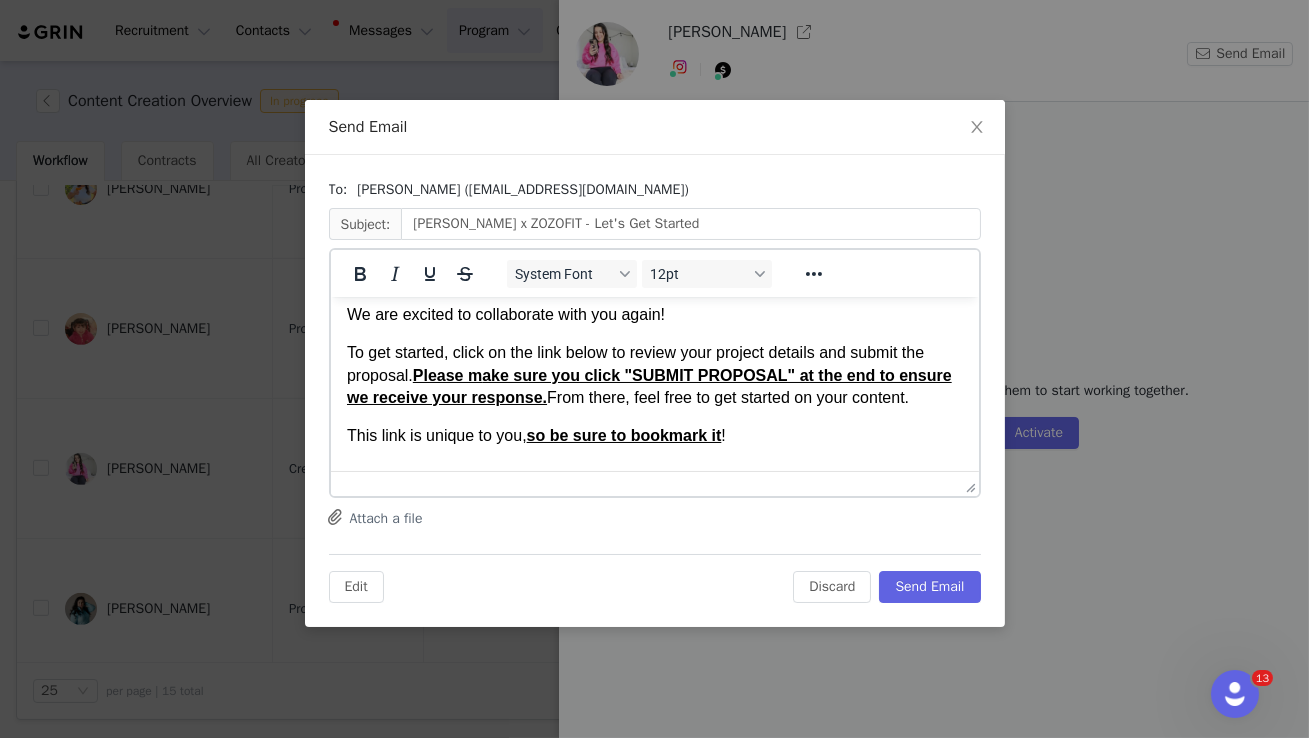 scroll, scrollTop: 55, scrollLeft: 0, axis: vertical 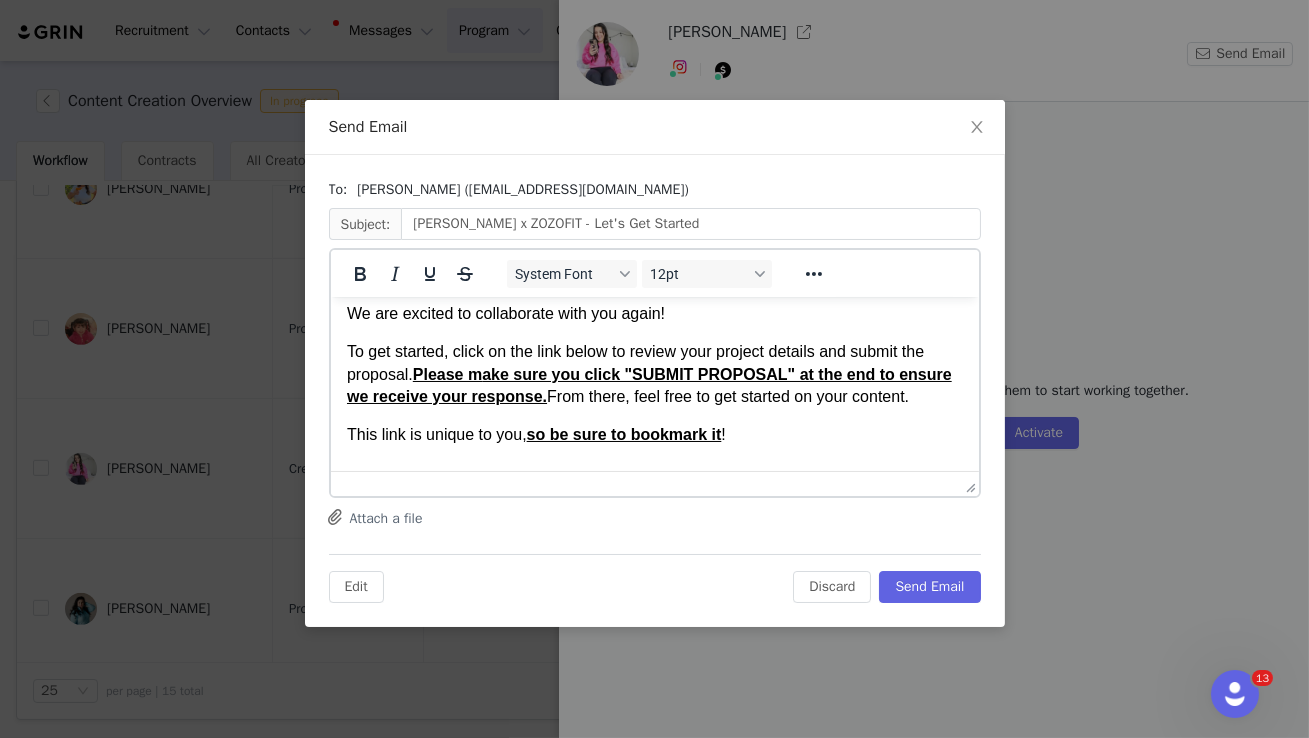 click on "To get started, click on the link below to review your project details and submit the proposal.  Please m ake sure you click "SUBMIT PROPOSAL" at the end to ensure we receive your response.  From there, feel free to get started on your content." at bounding box center [654, 373] 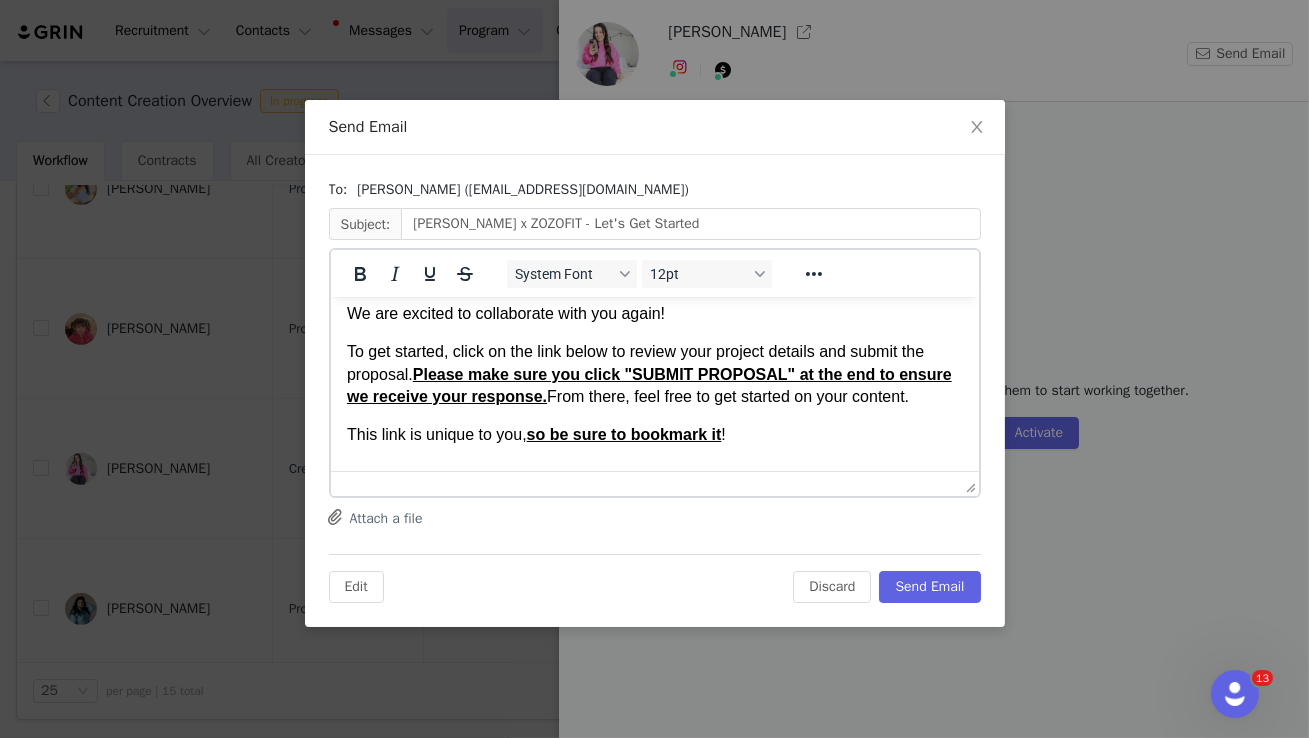 drag, startPoint x: 610, startPoint y: 415, endPoint x: 611, endPoint y: 399, distance: 16.03122 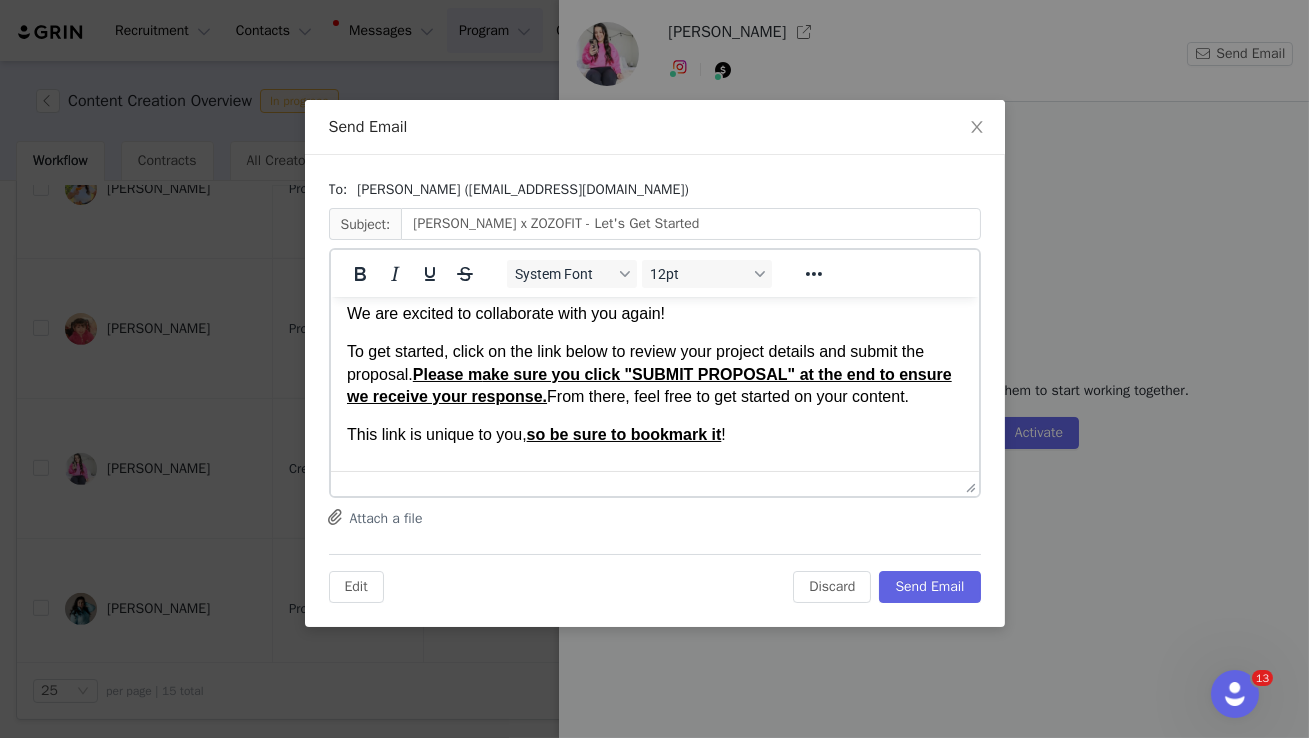 click on "To get started, click on the link below to review your project details and submit the proposal.  Please m ake sure you click "SUBMIT PROPOSAL" at the end to ensure we receive your response.  From there, feel free to get started on your content." at bounding box center (654, 373) 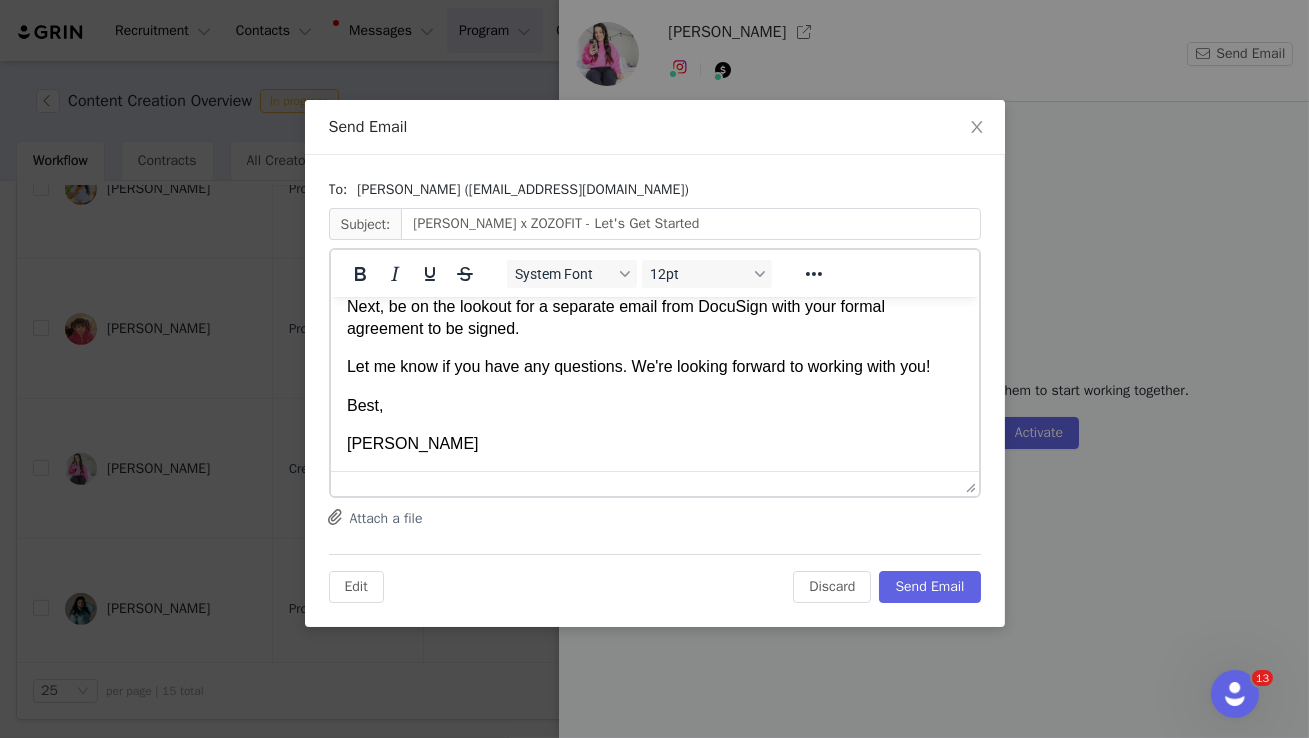 scroll, scrollTop: 311, scrollLeft: 0, axis: vertical 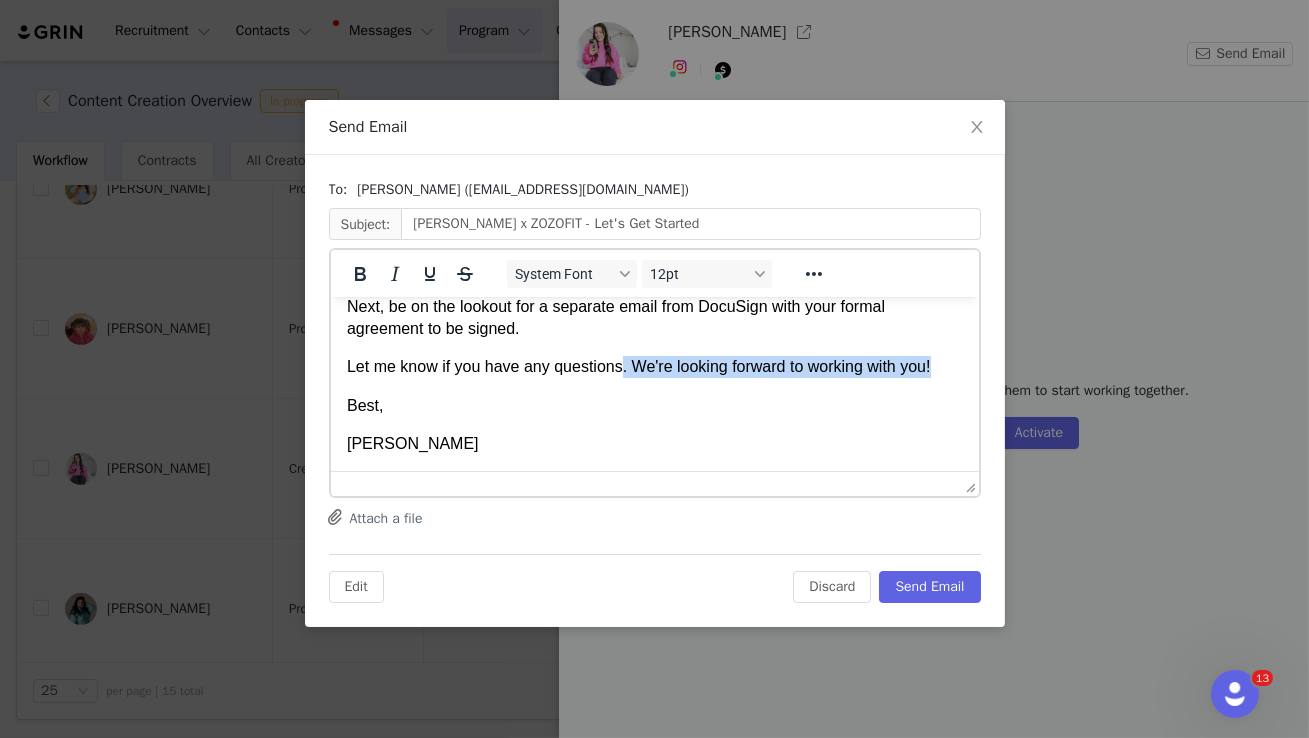 drag, startPoint x: 626, startPoint y: 372, endPoint x: 964, endPoint y: 364, distance: 338.09467 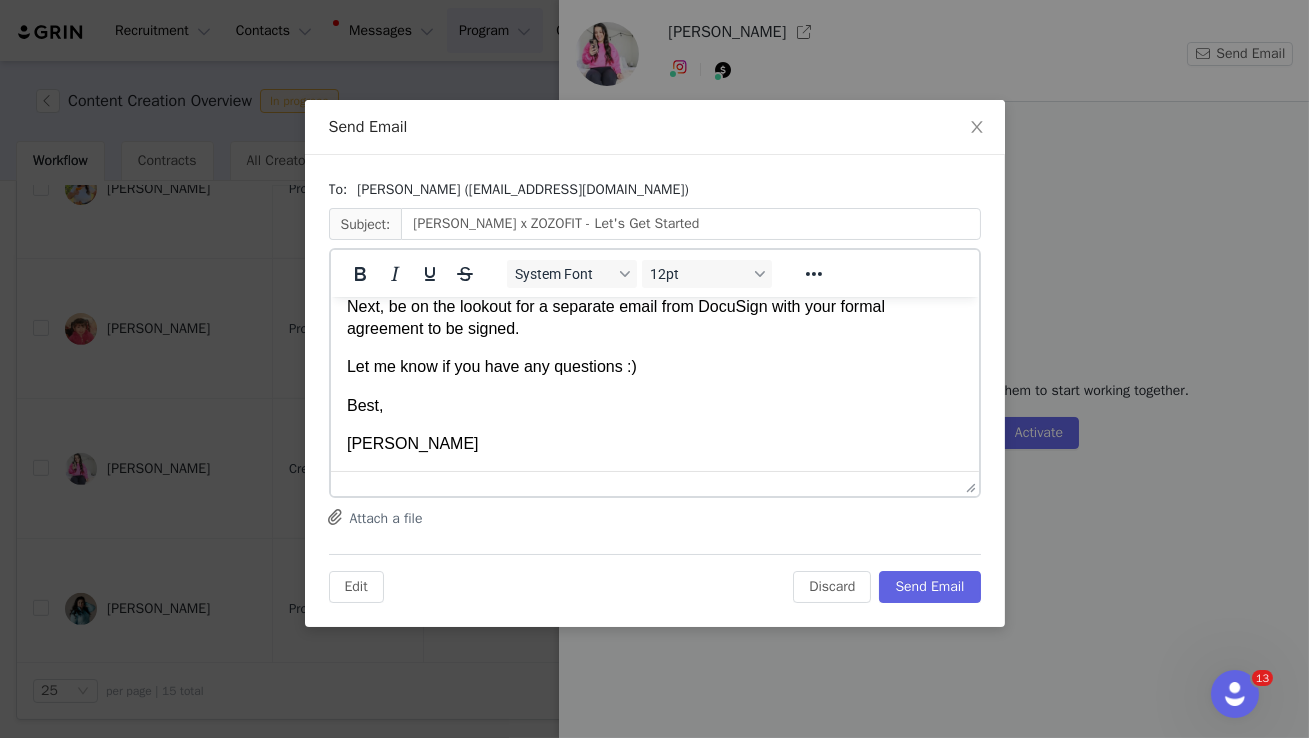 scroll, scrollTop: 311, scrollLeft: 0, axis: vertical 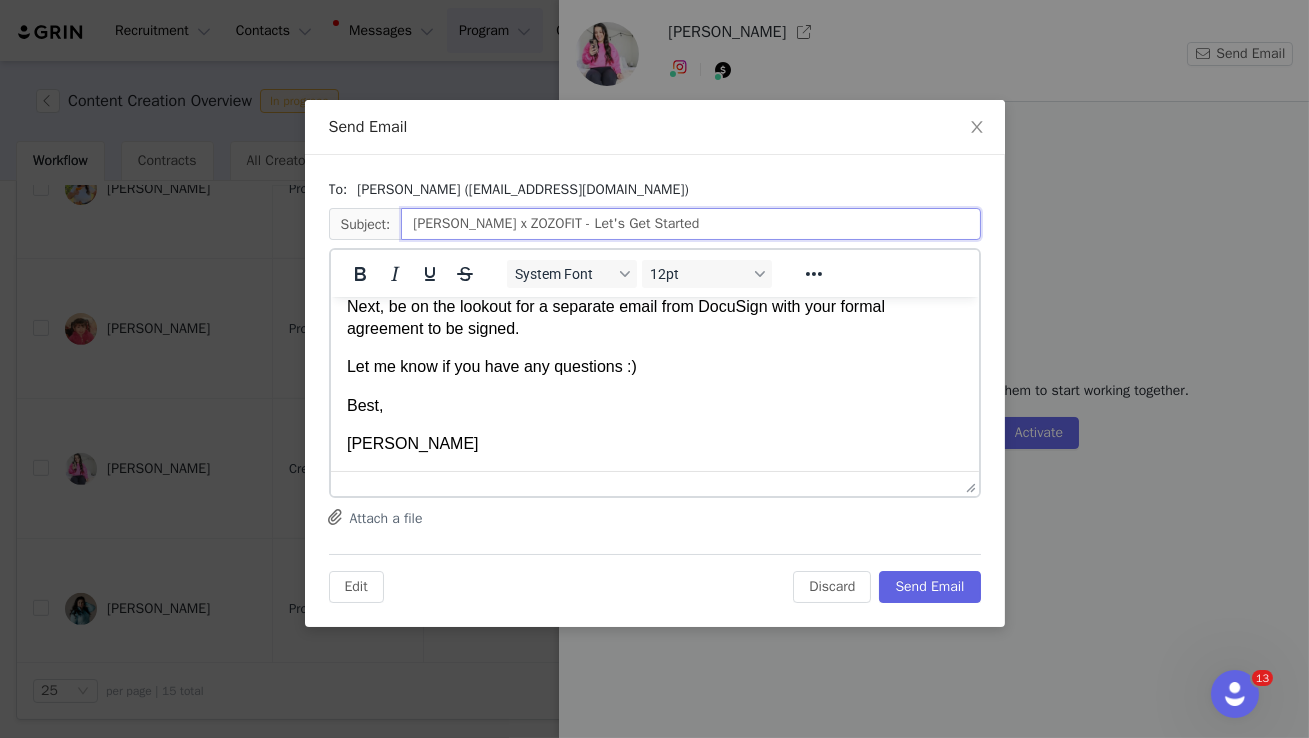 click on "Allison x ZOZOFIT - Let's Get Started" at bounding box center (690, 224) 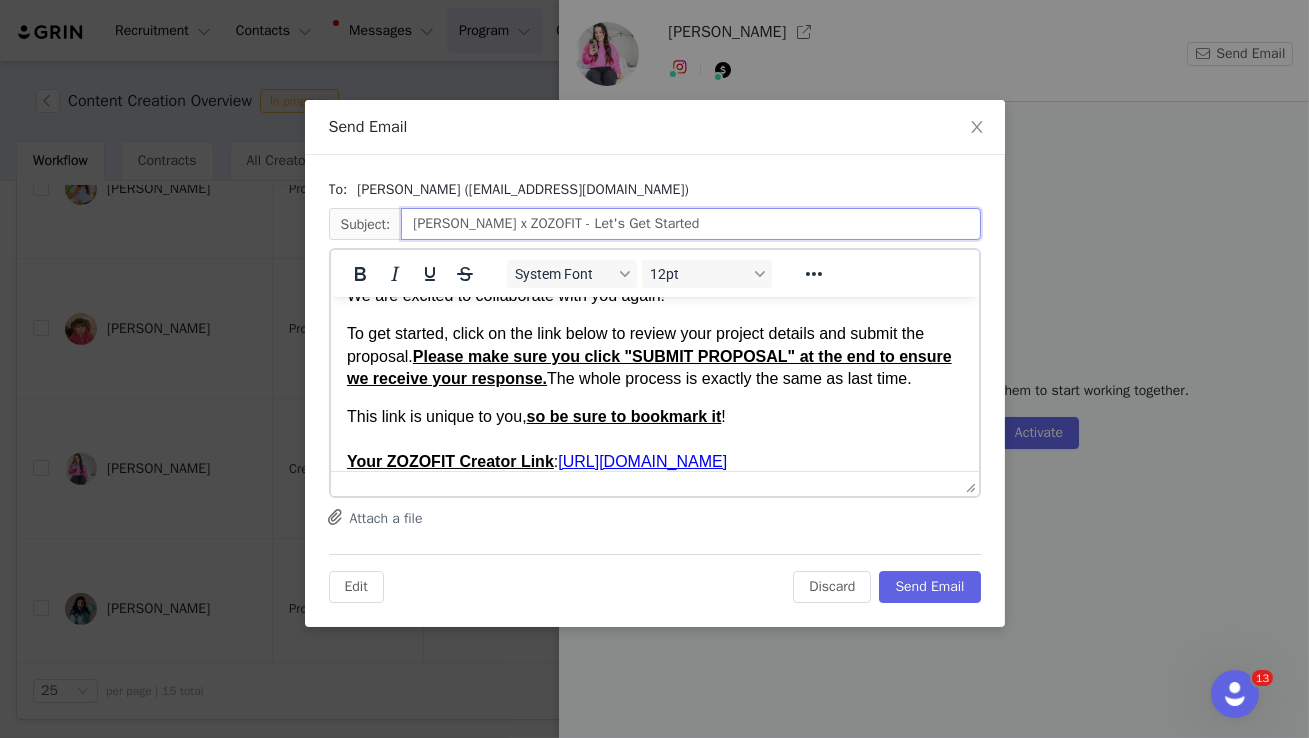 scroll, scrollTop: 0, scrollLeft: 0, axis: both 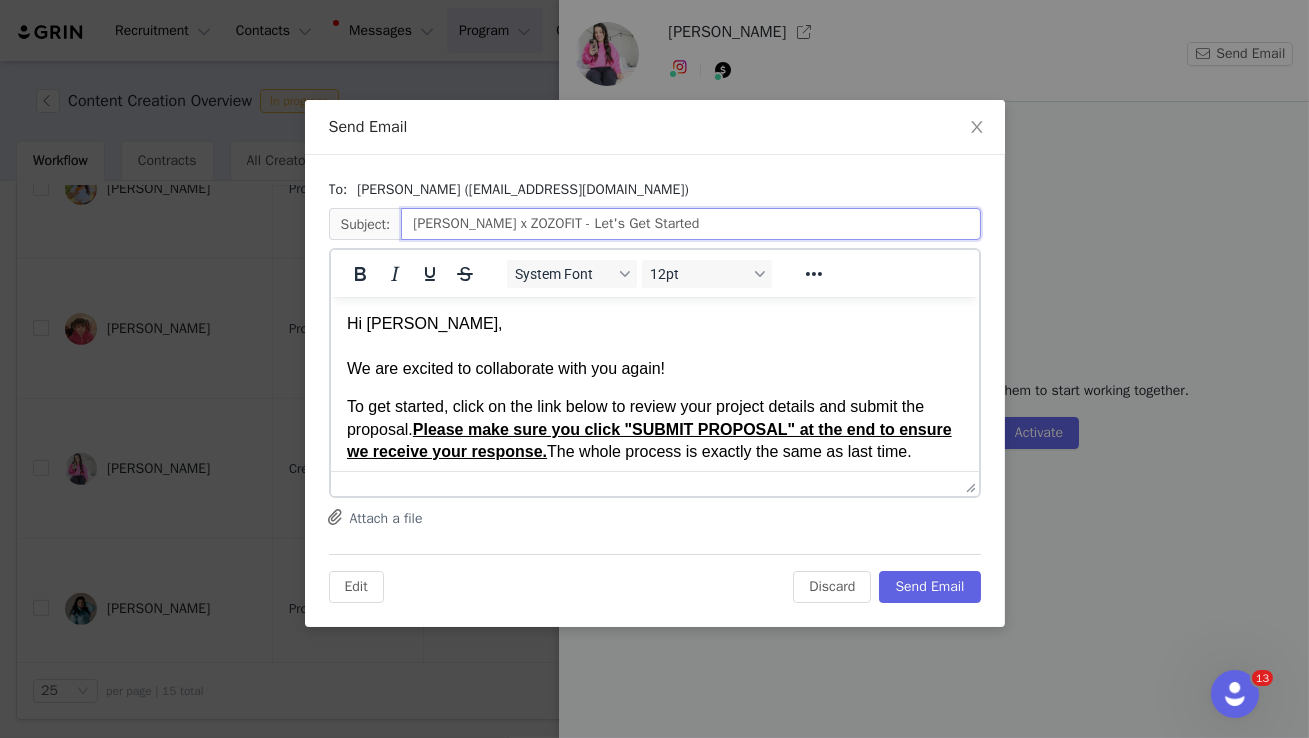 drag, startPoint x: 654, startPoint y: 223, endPoint x: 545, endPoint y: 222, distance: 109.004585 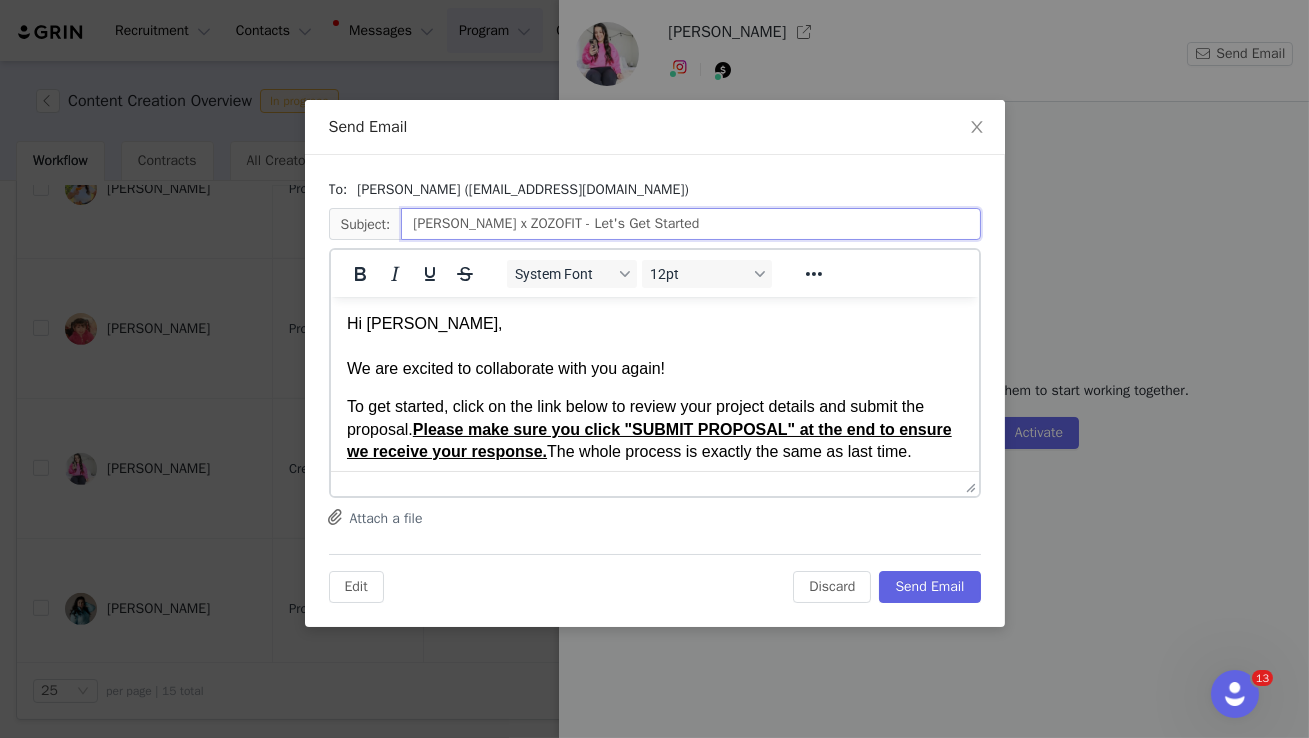 click on "Allison x ZOZOFIT - Let's Get Started" at bounding box center (690, 224) 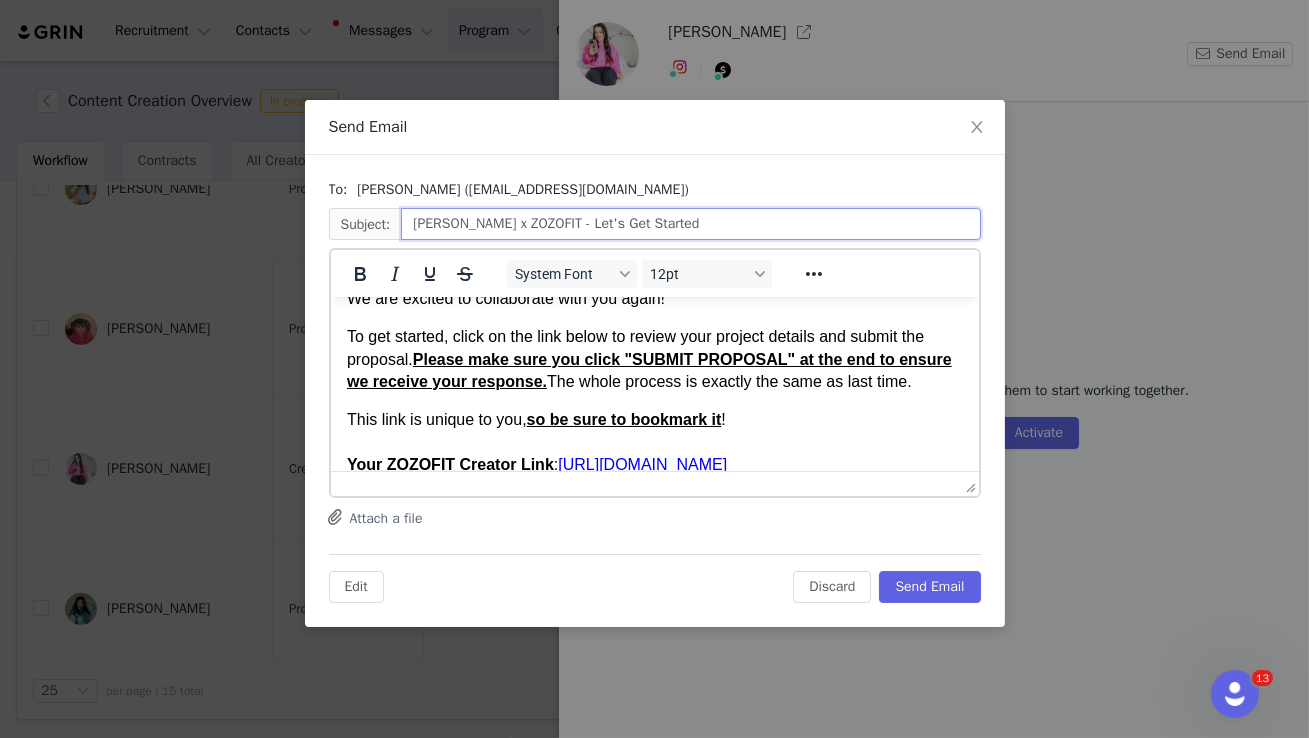 scroll, scrollTop: 80, scrollLeft: 0, axis: vertical 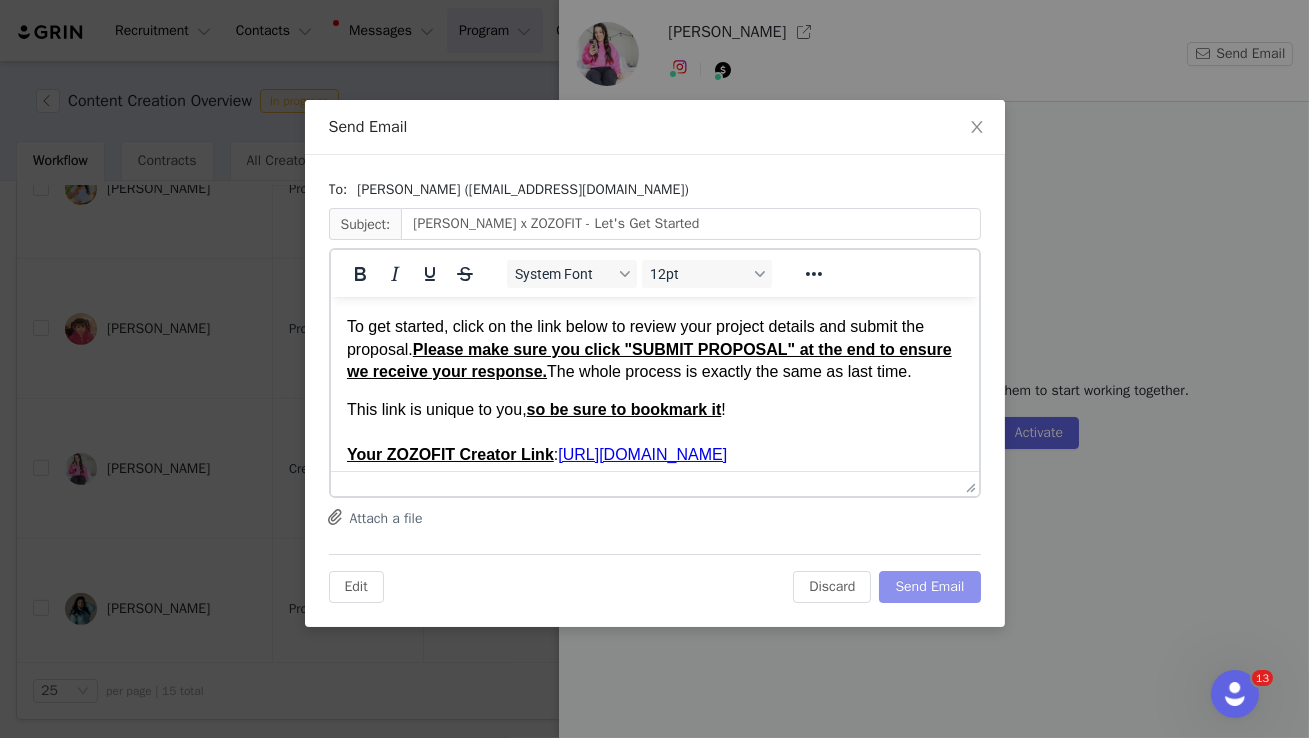 click on "Send Email" at bounding box center (929, 587) 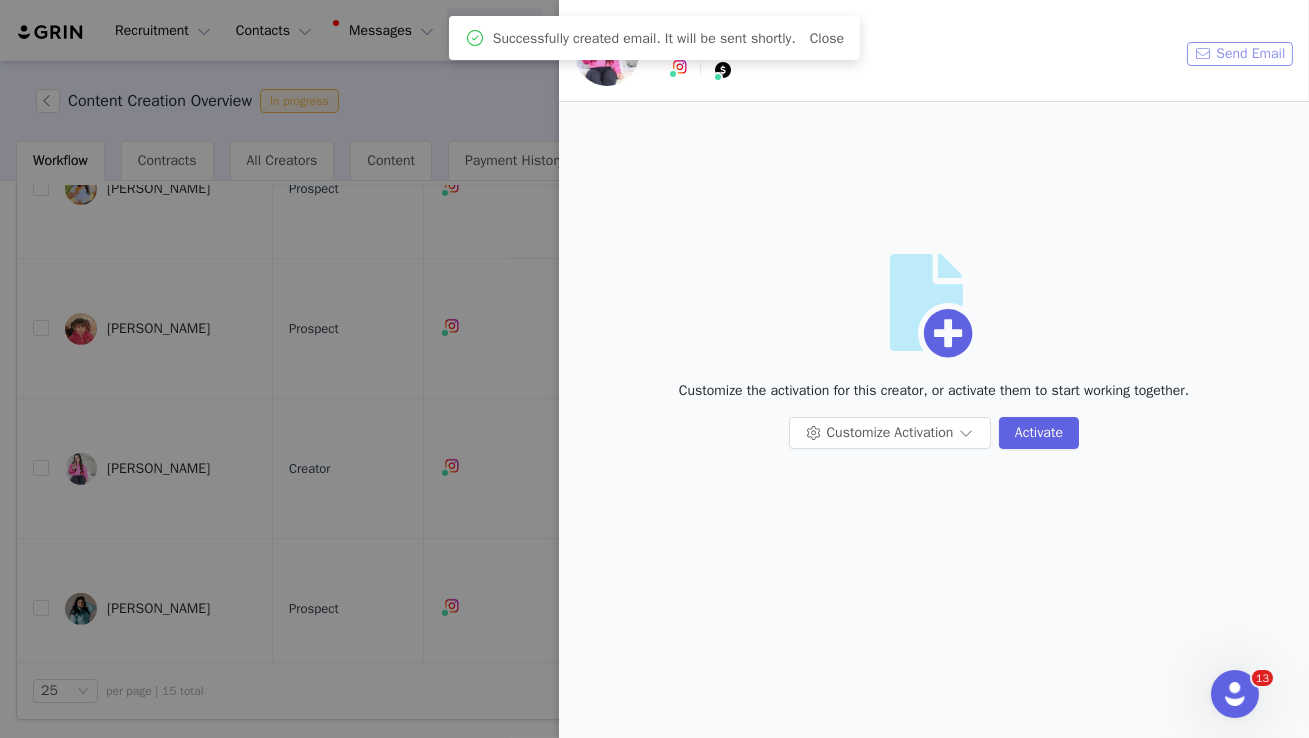 scroll, scrollTop: 0, scrollLeft: 0, axis: both 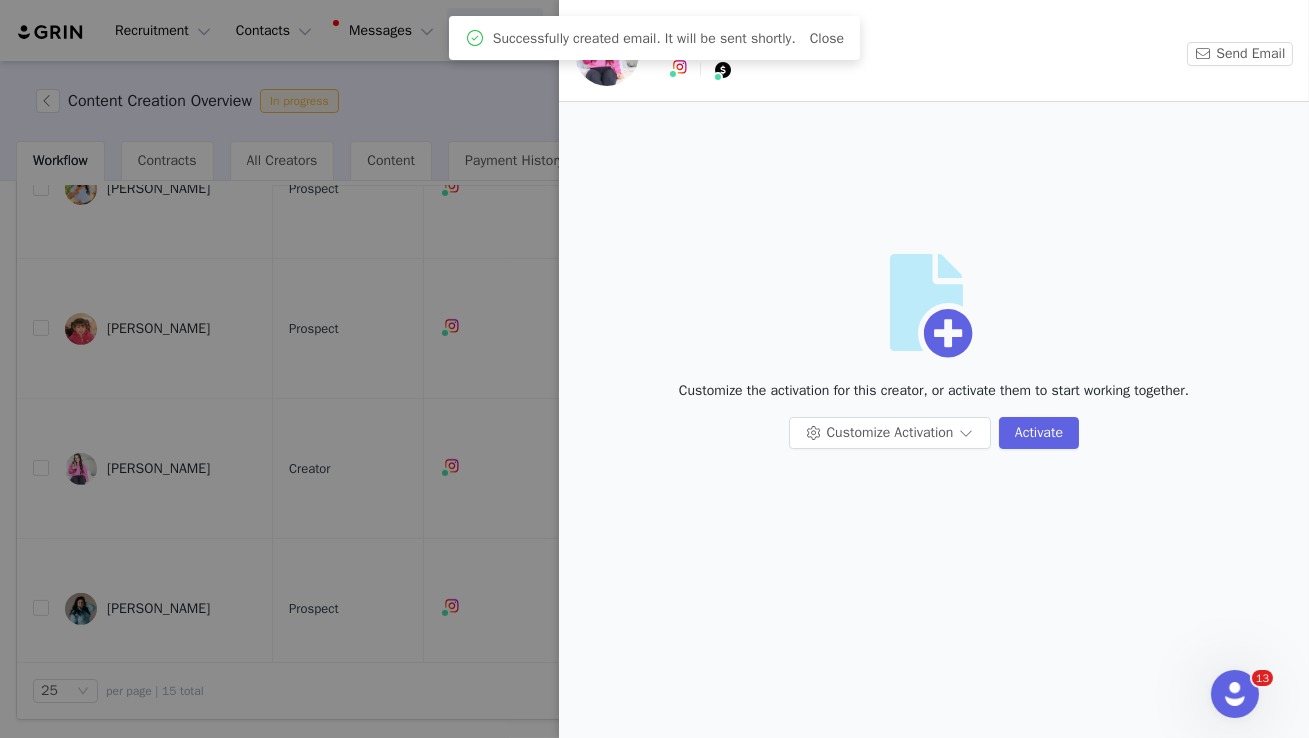click at bounding box center [654, 369] 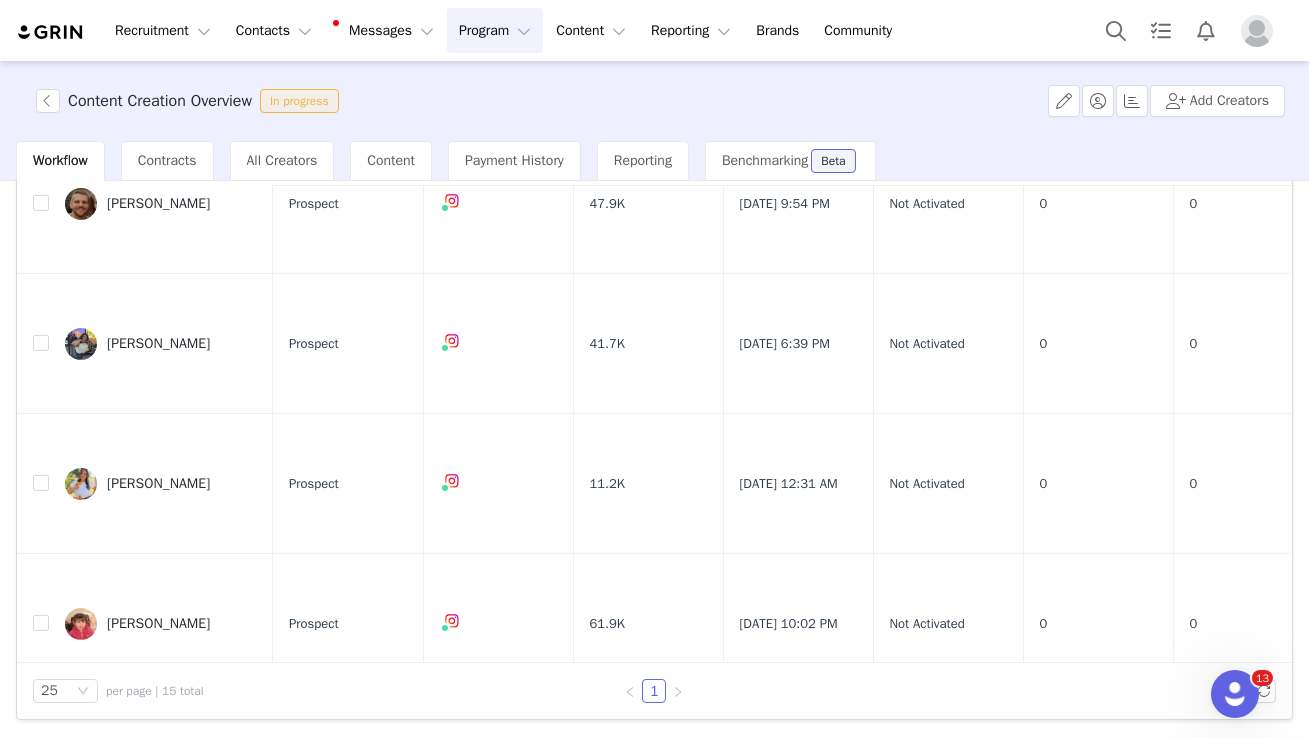 scroll, scrollTop: 1655, scrollLeft: 0, axis: vertical 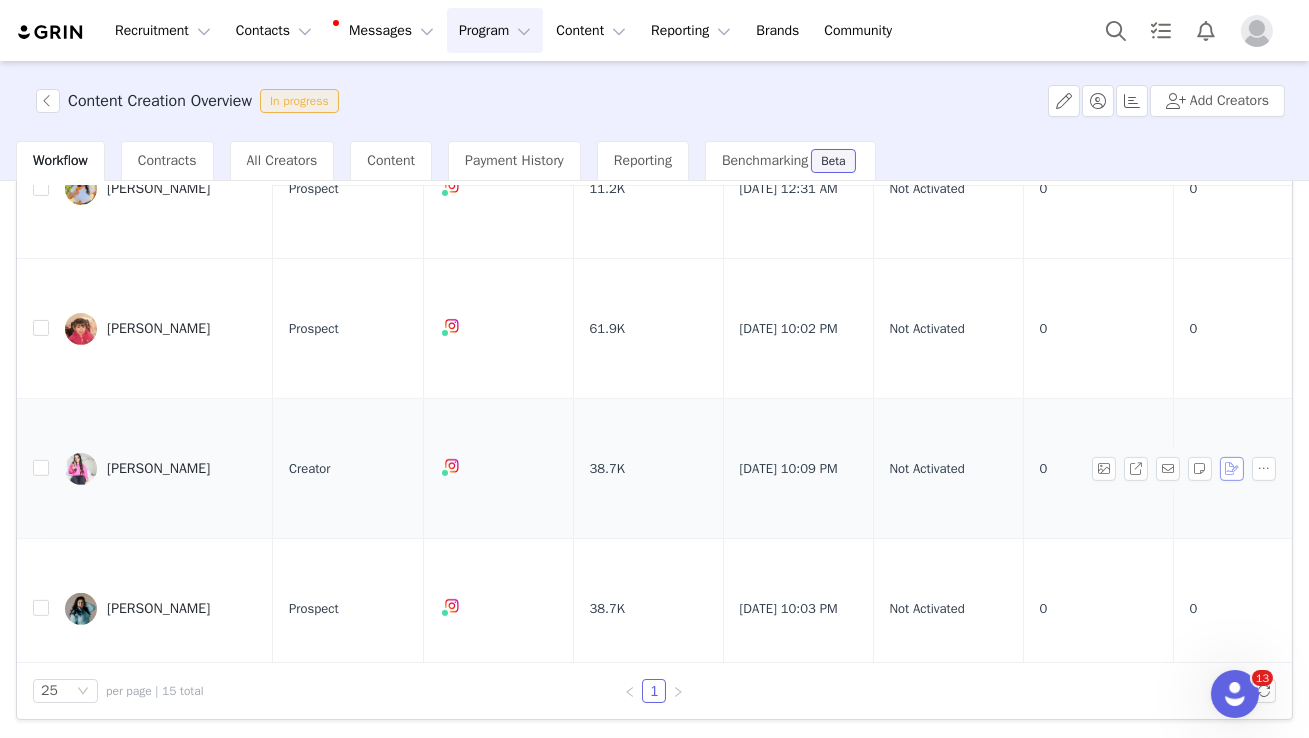 click at bounding box center [1232, 469] 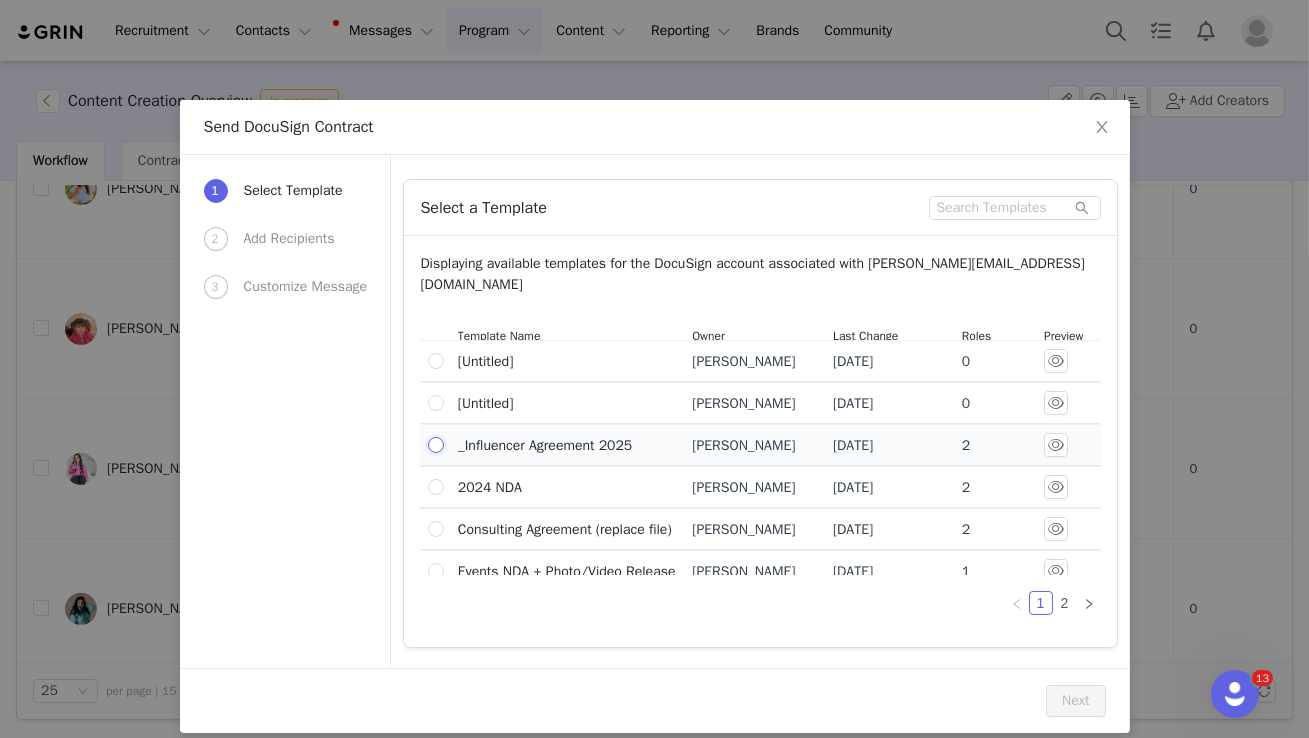 click at bounding box center (436, 445) 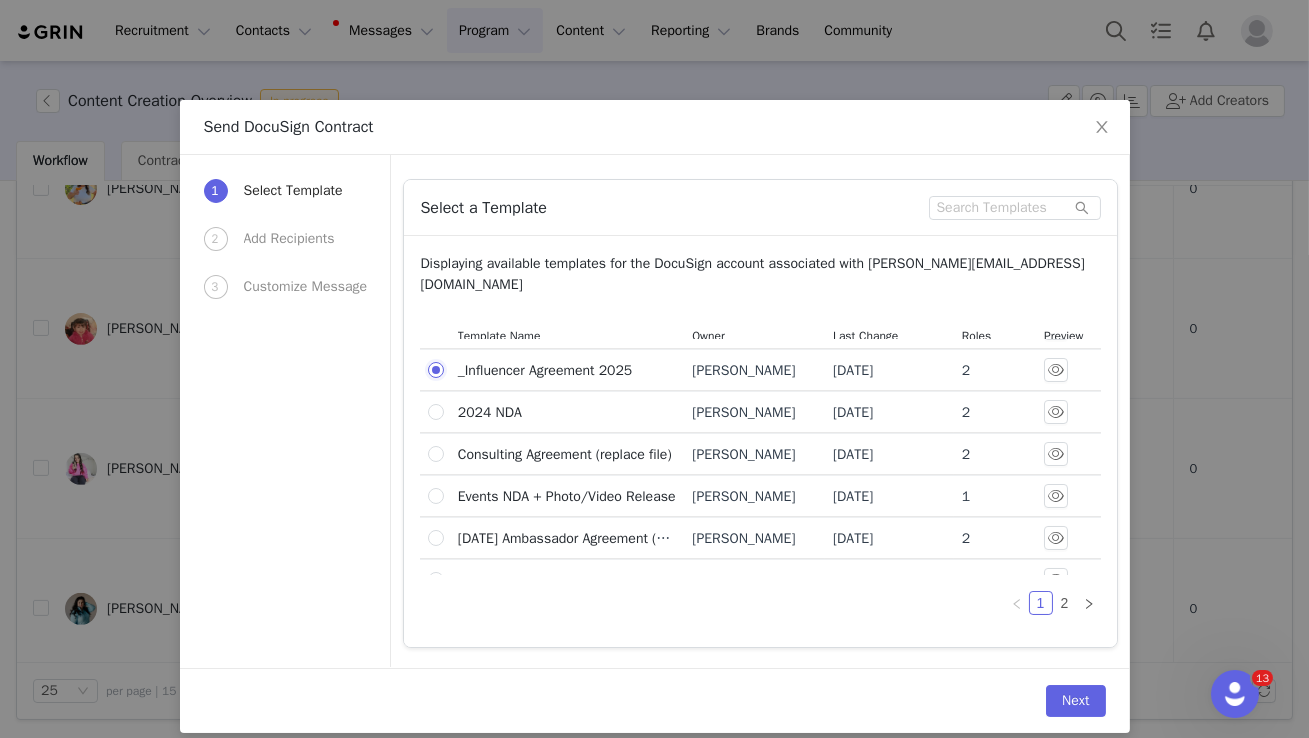 scroll, scrollTop: 182, scrollLeft: 0, axis: vertical 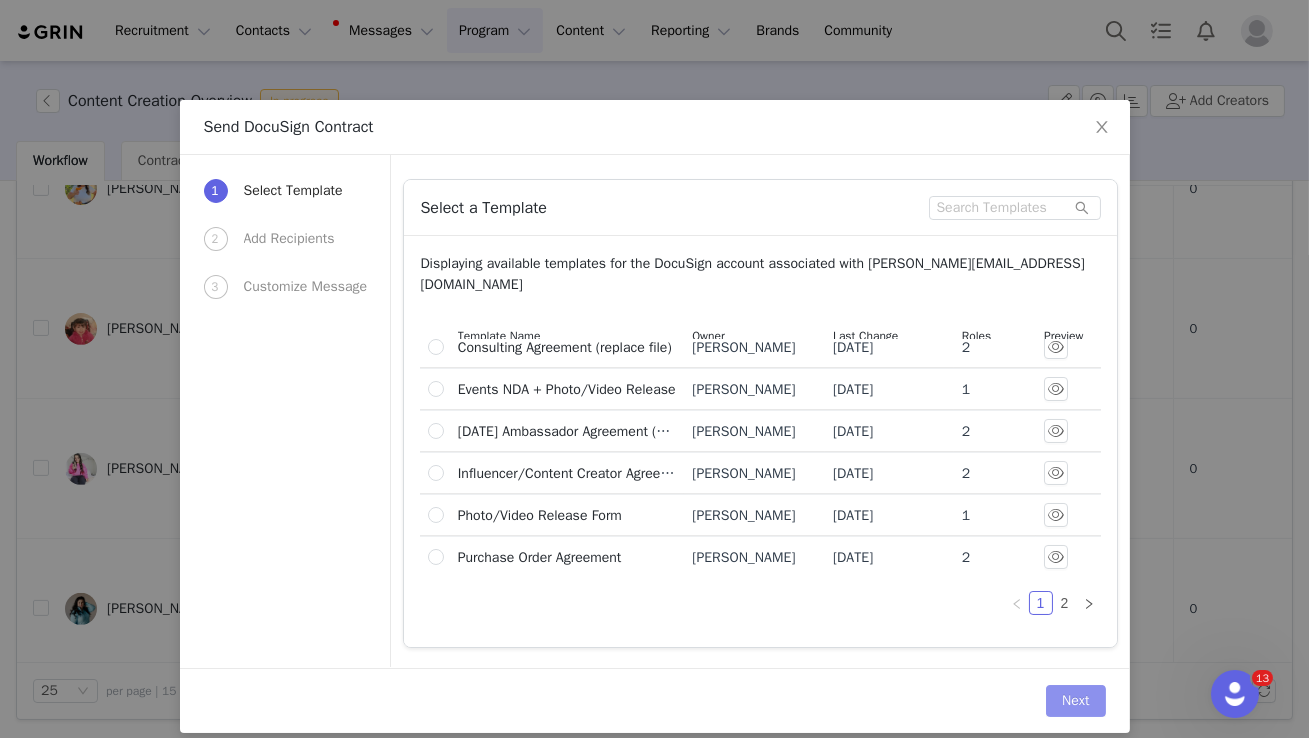 click on "Next" at bounding box center (1075, 701) 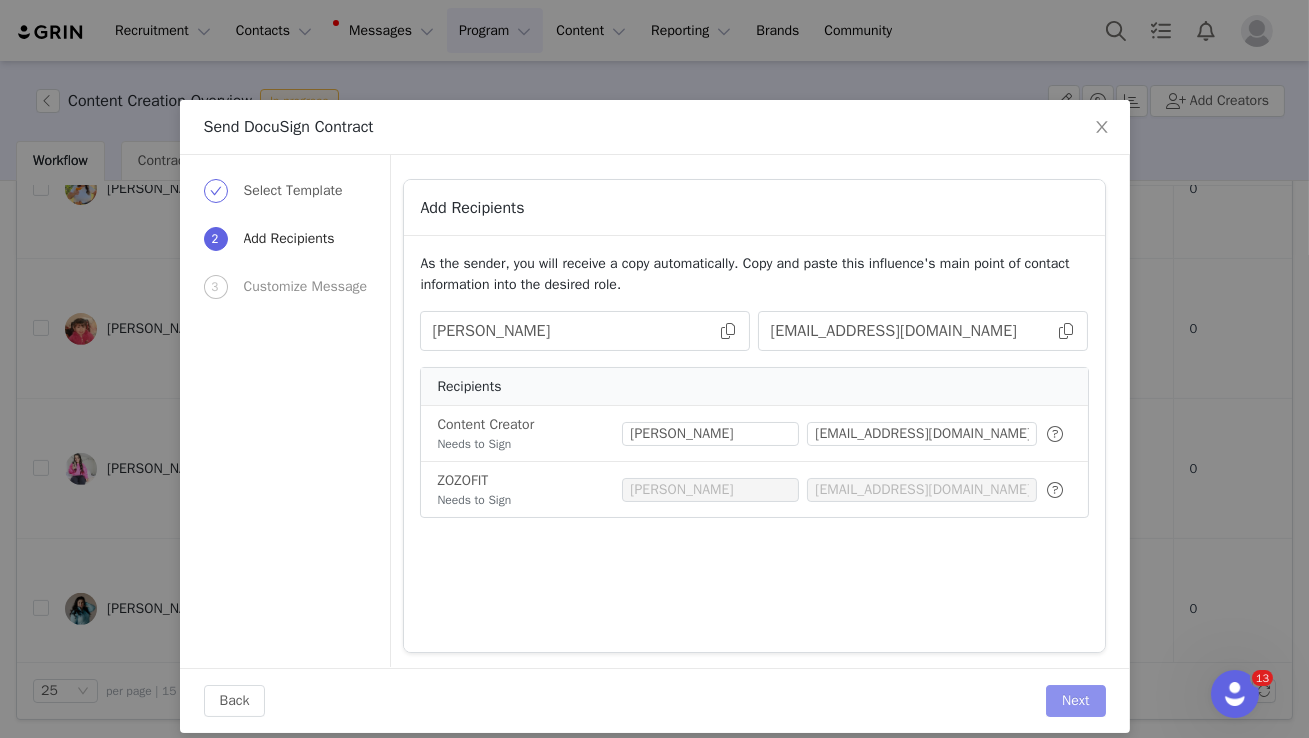 click on "Next" at bounding box center [1075, 701] 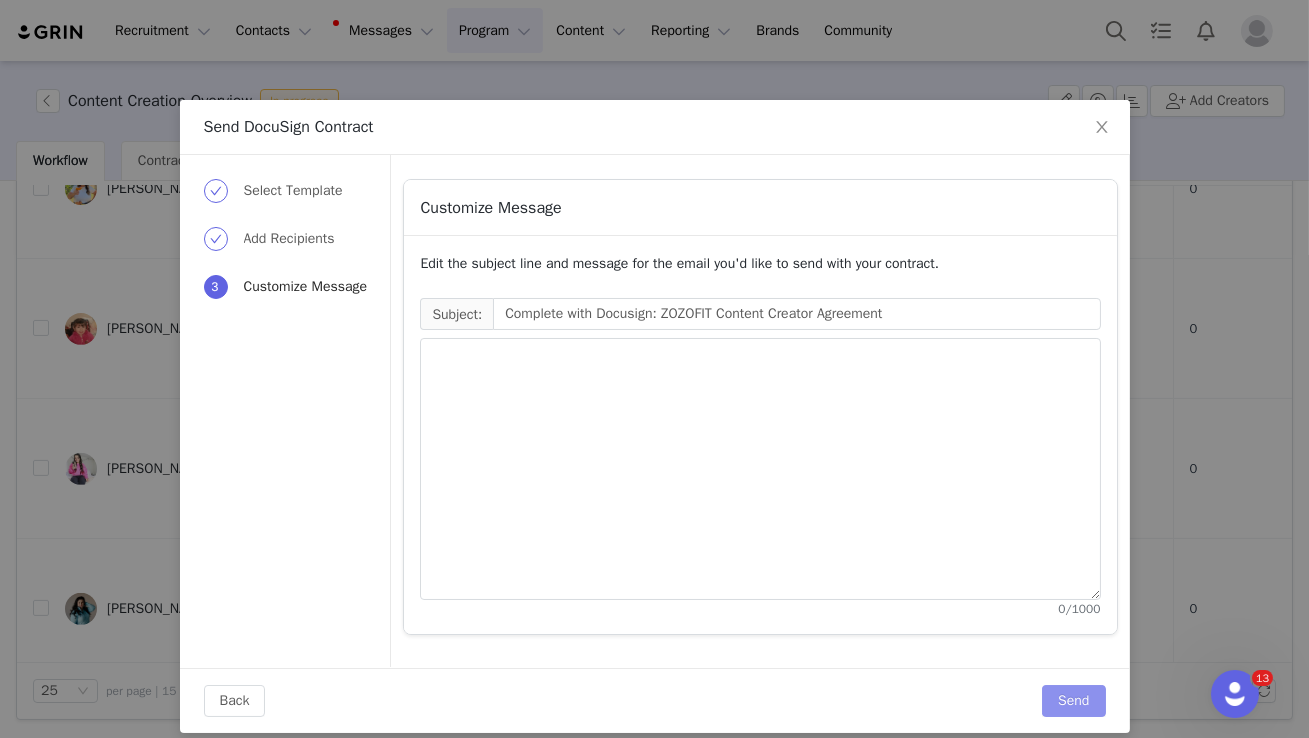click on "Send" at bounding box center [1073, 701] 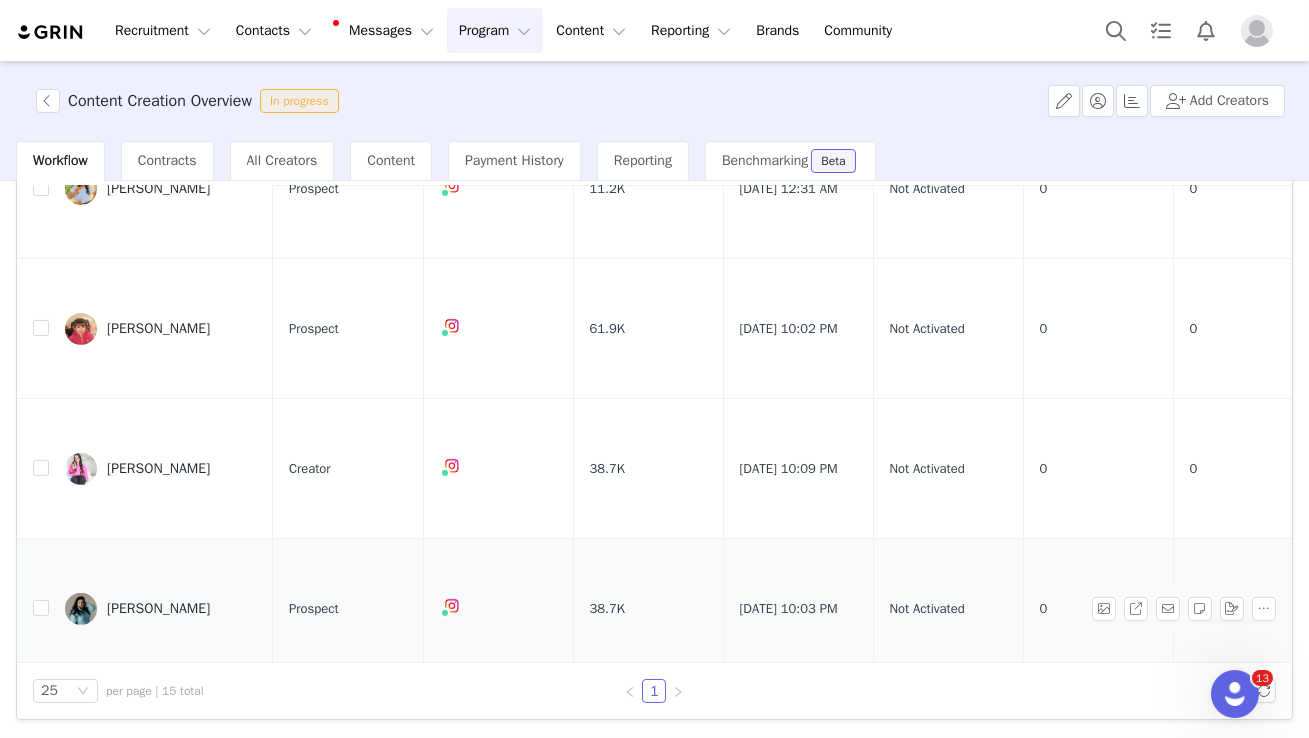 click on "Kaila Podzikowski" at bounding box center [158, 609] 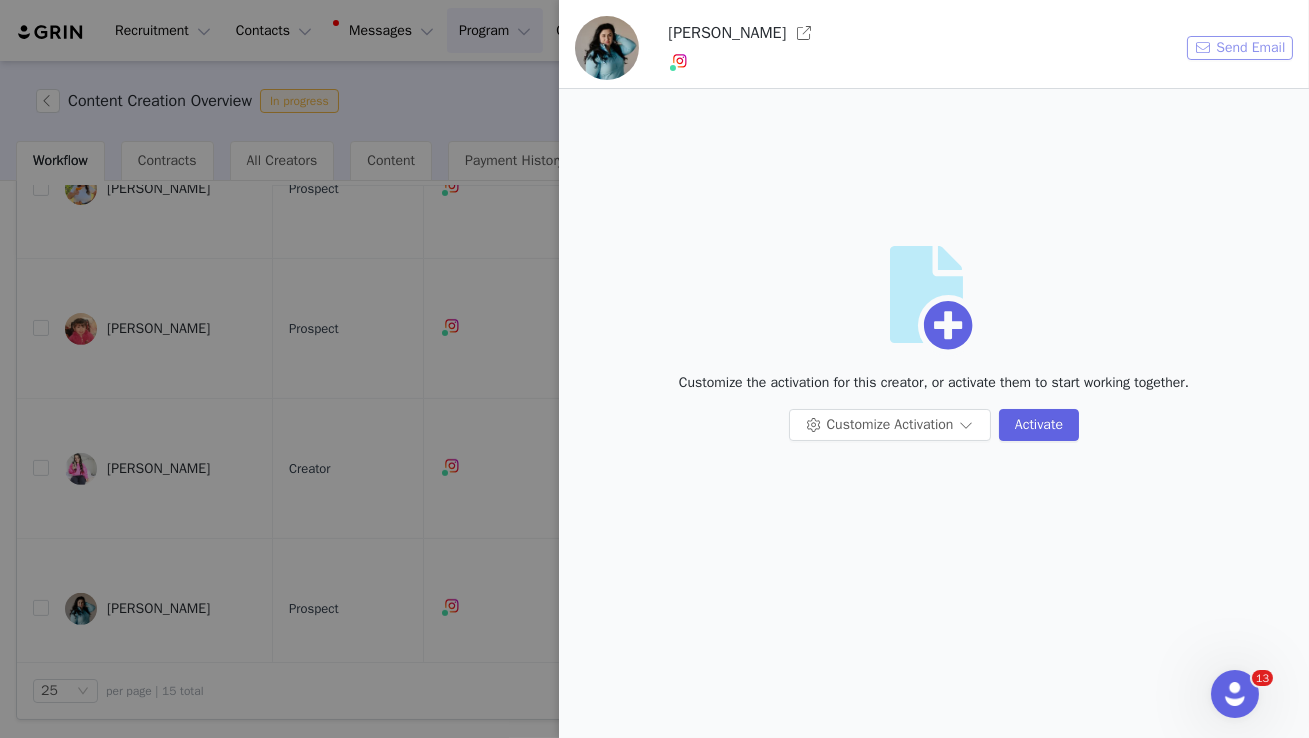 click on "Send Email" at bounding box center (1240, 48) 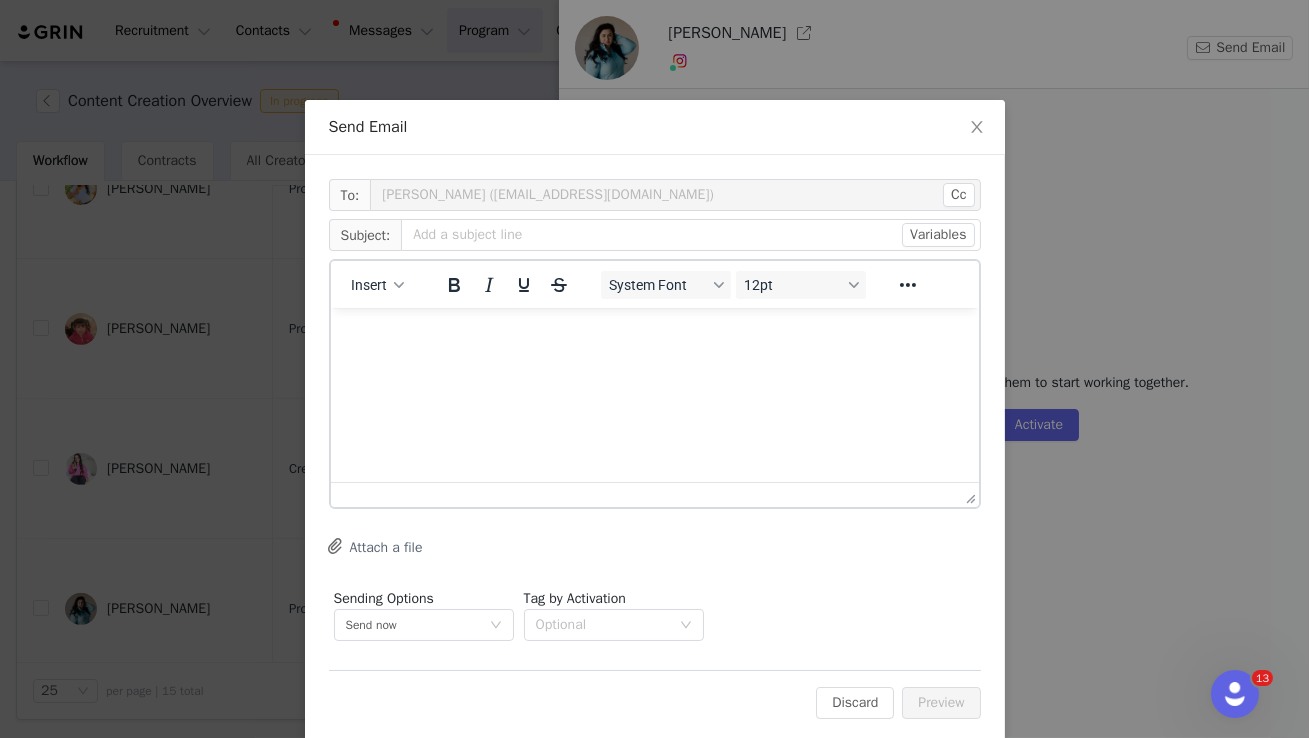 scroll, scrollTop: 0, scrollLeft: 0, axis: both 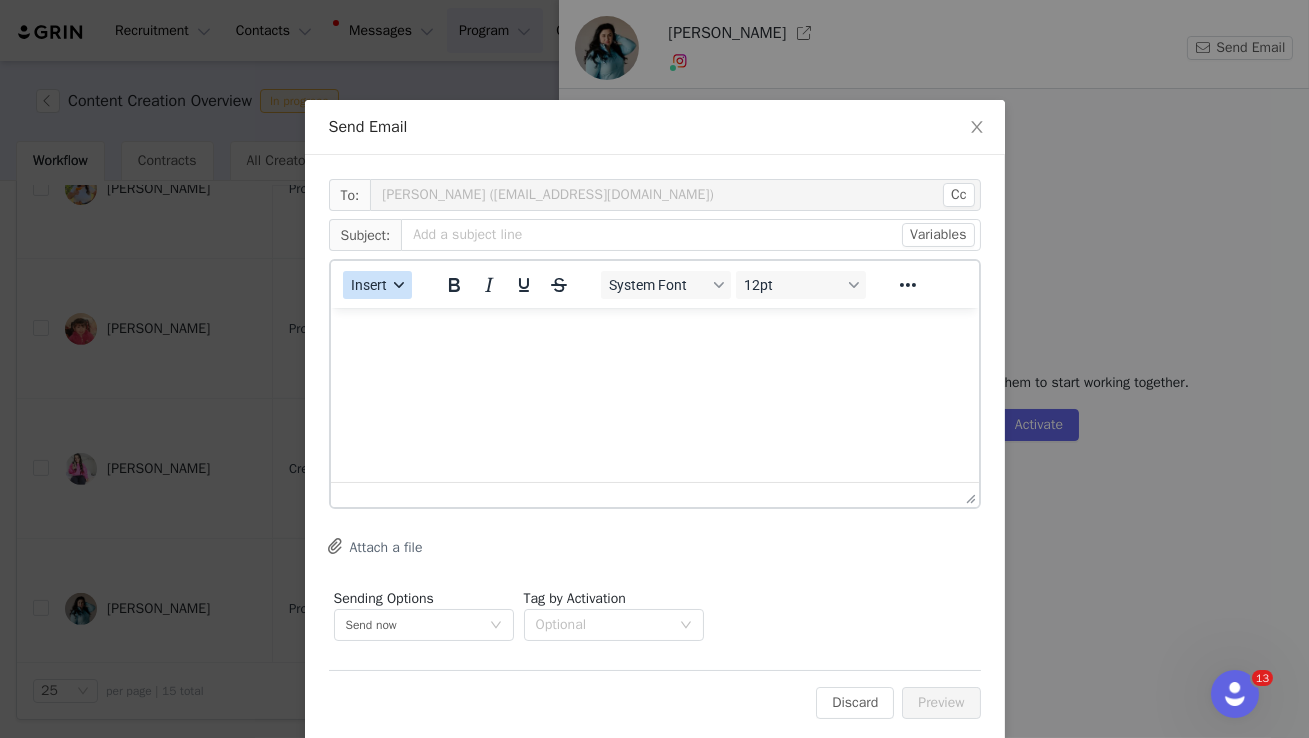 click at bounding box center (399, 285) 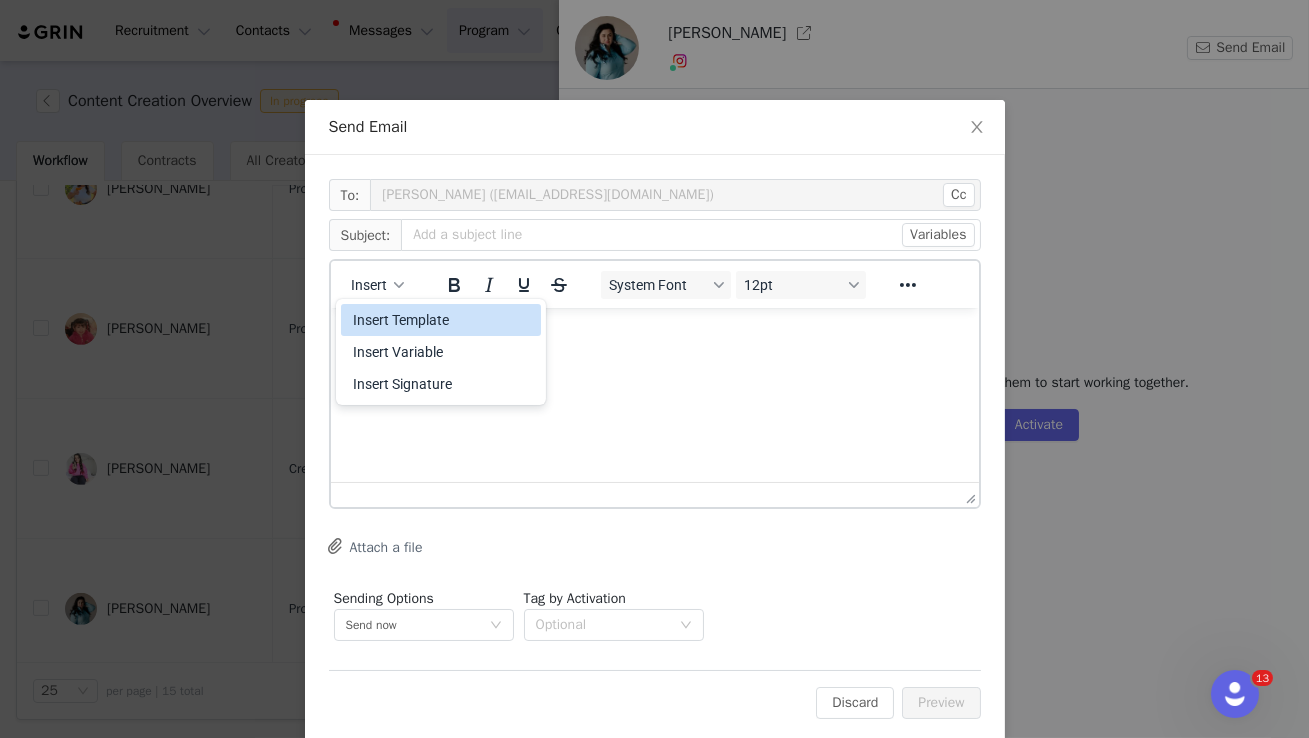 click on "Insert Template" at bounding box center (443, 320) 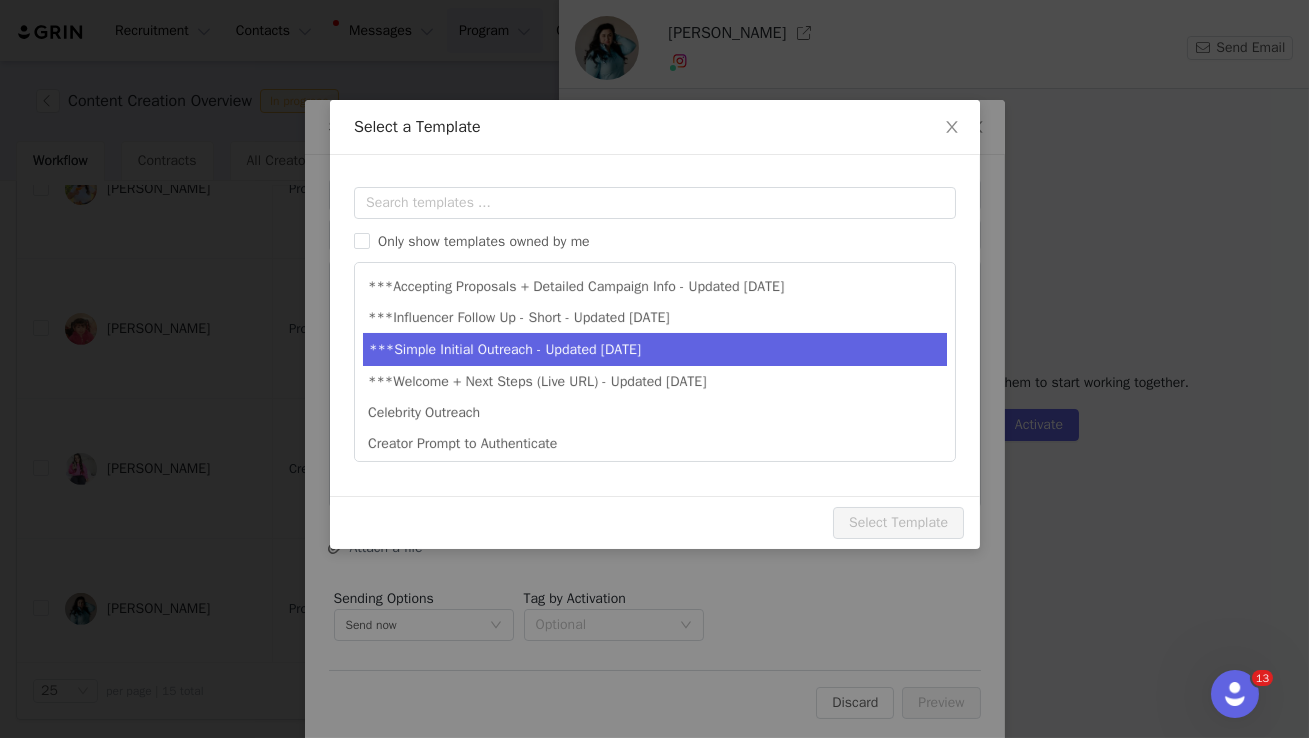 scroll, scrollTop: 0, scrollLeft: 0, axis: both 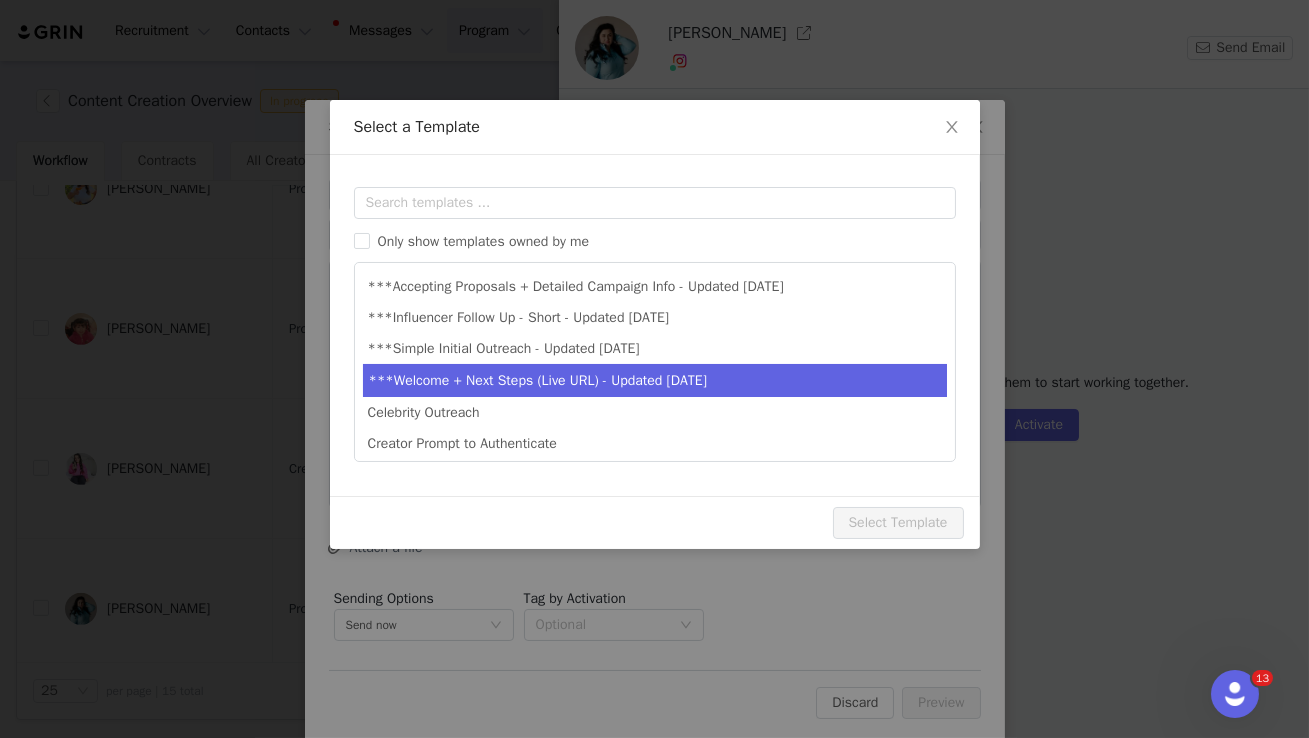 click on "***Welcome + Next Steps (Live URL) - Updated Jan 2025" at bounding box center [655, 380] 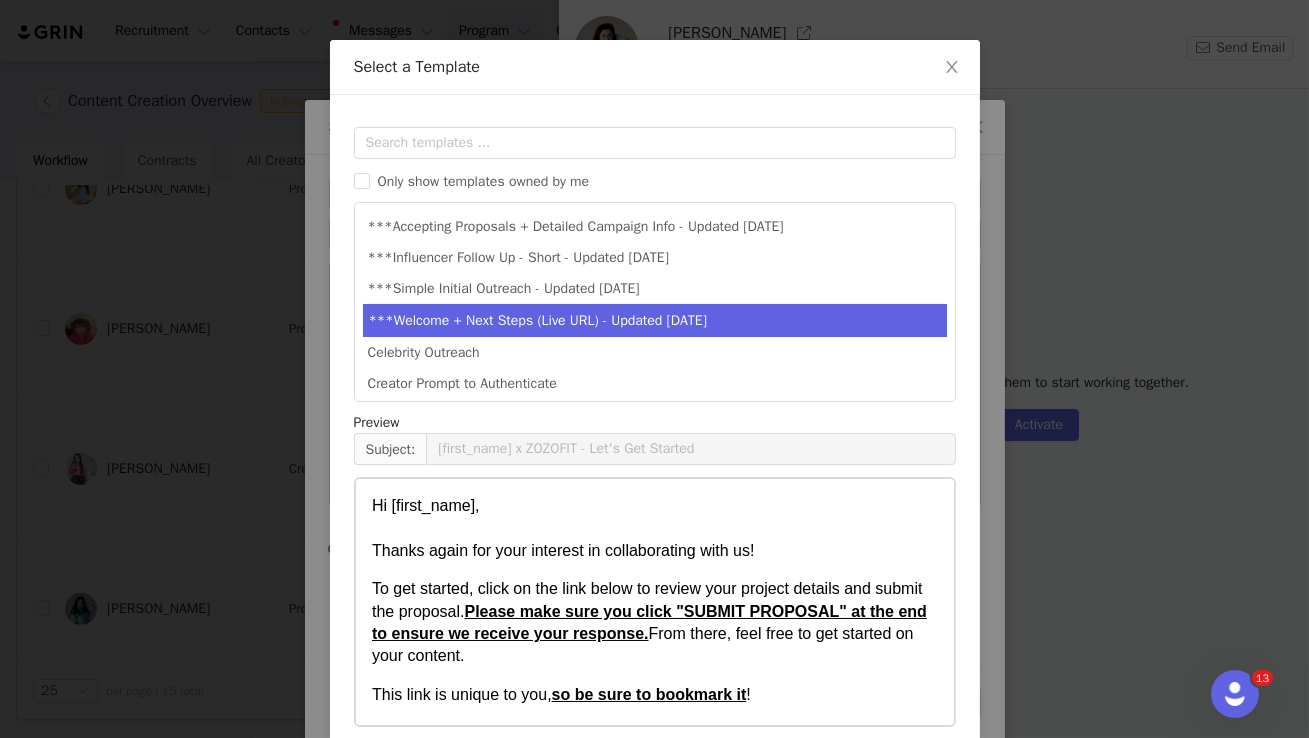 scroll, scrollTop: 149, scrollLeft: 0, axis: vertical 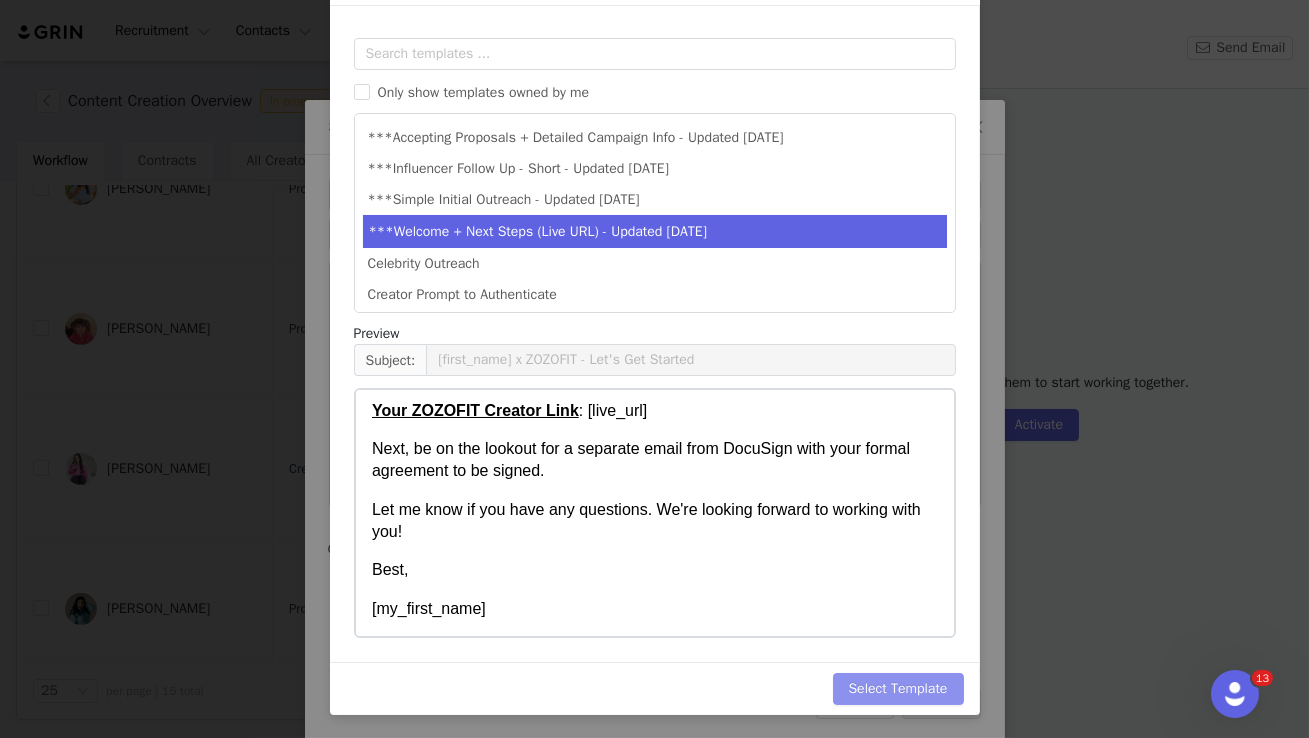 click on "Select Template" at bounding box center (898, 689) 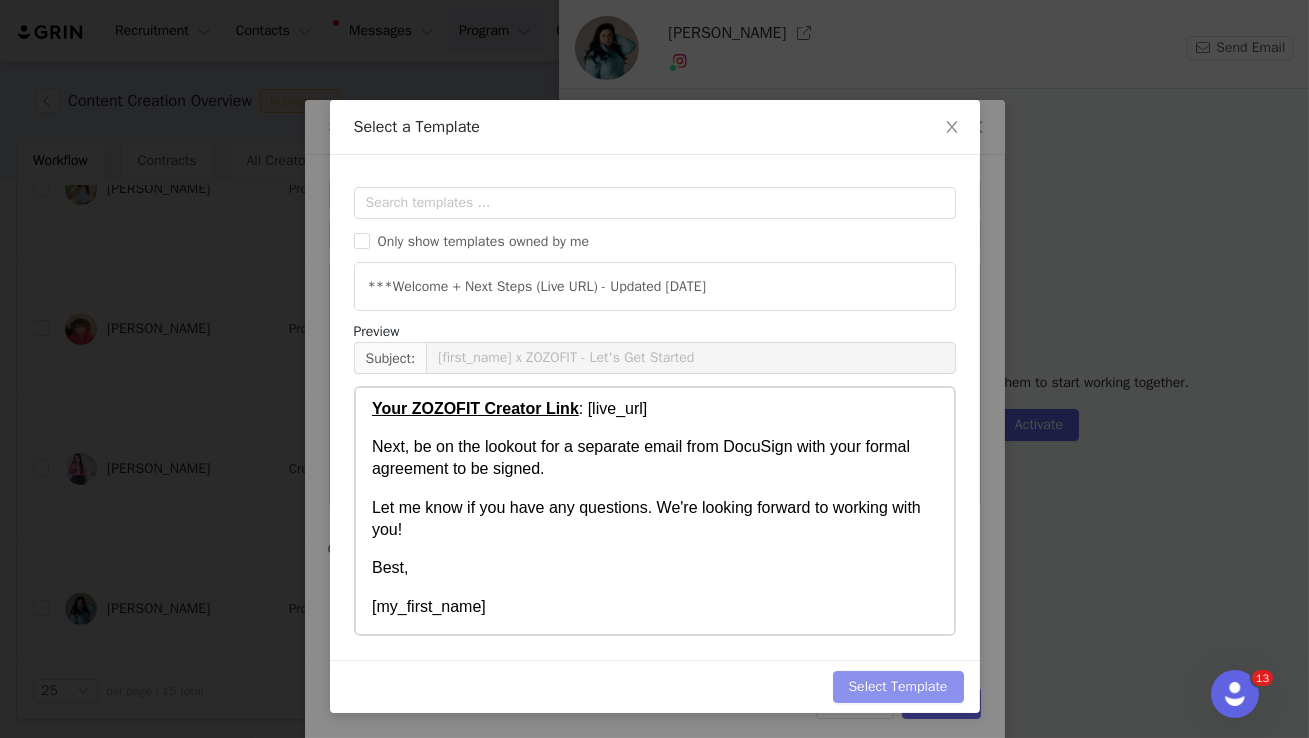 scroll, scrollTop: 0, scrollLeft: 0, axis: both 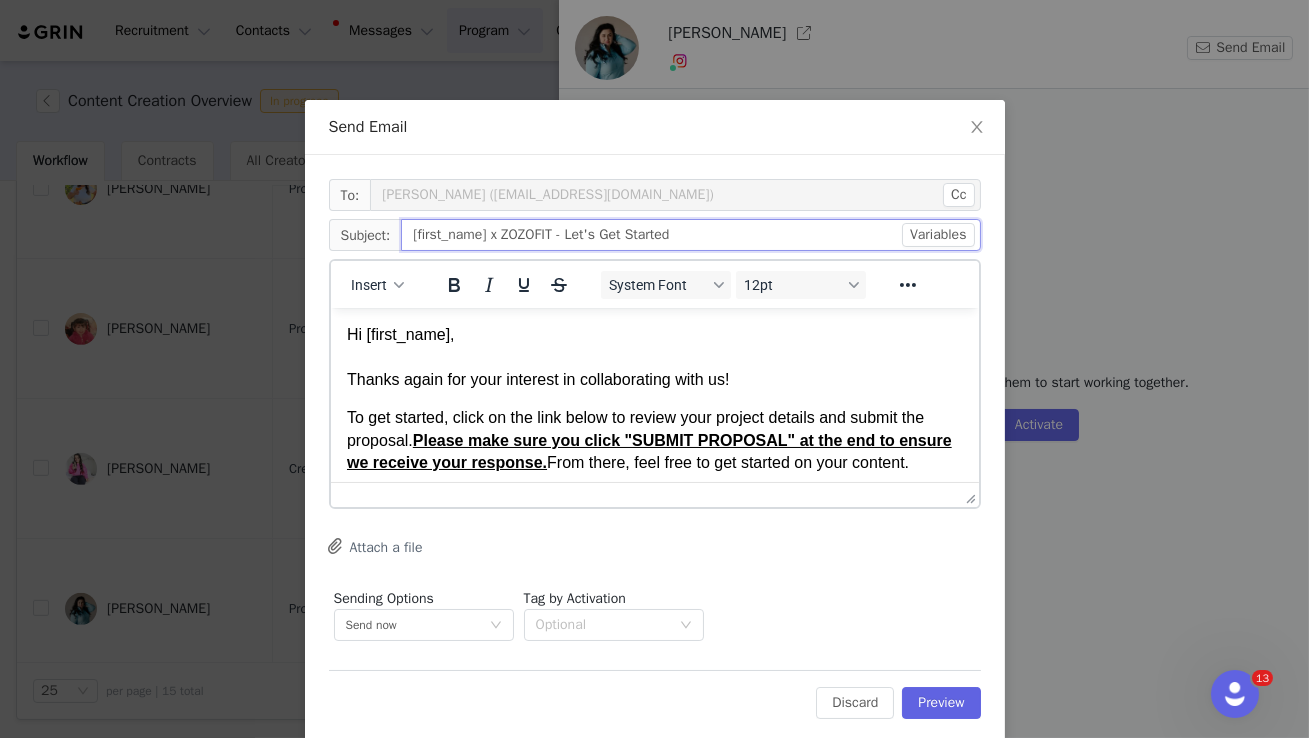 drag, startPoint x: 488, startPoint y: 233, endPoint x: 362, endPoint y: 232, distance: 126.00397 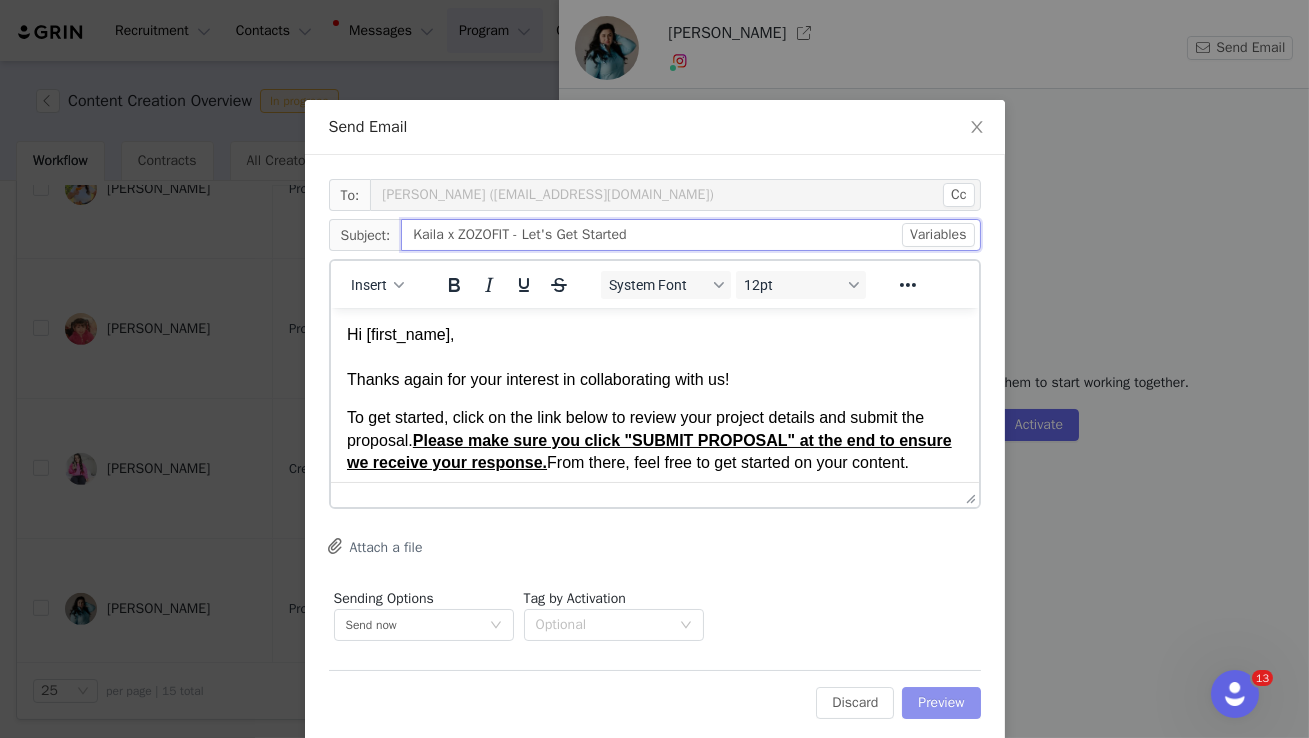 type on "Kaila x ZOZOFIT - Let's Get Started" 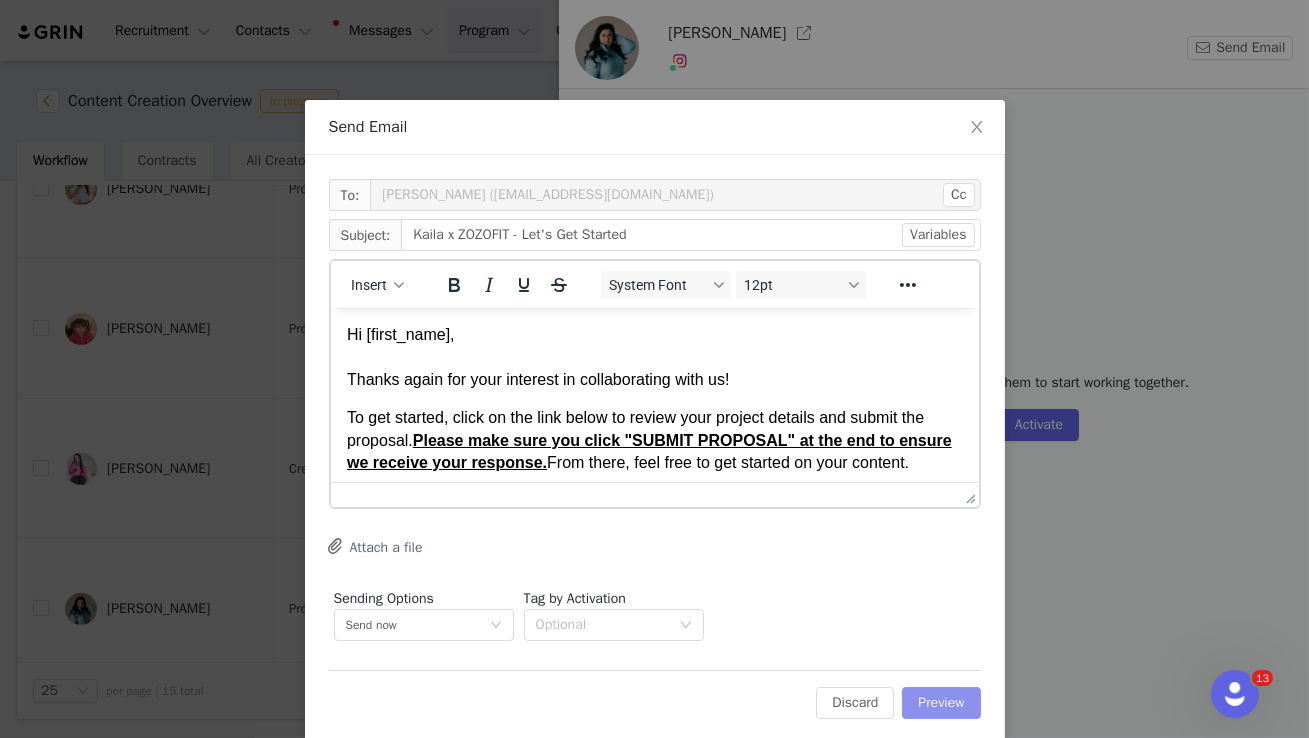 click on "Preview" at bounding box center (941, 703) 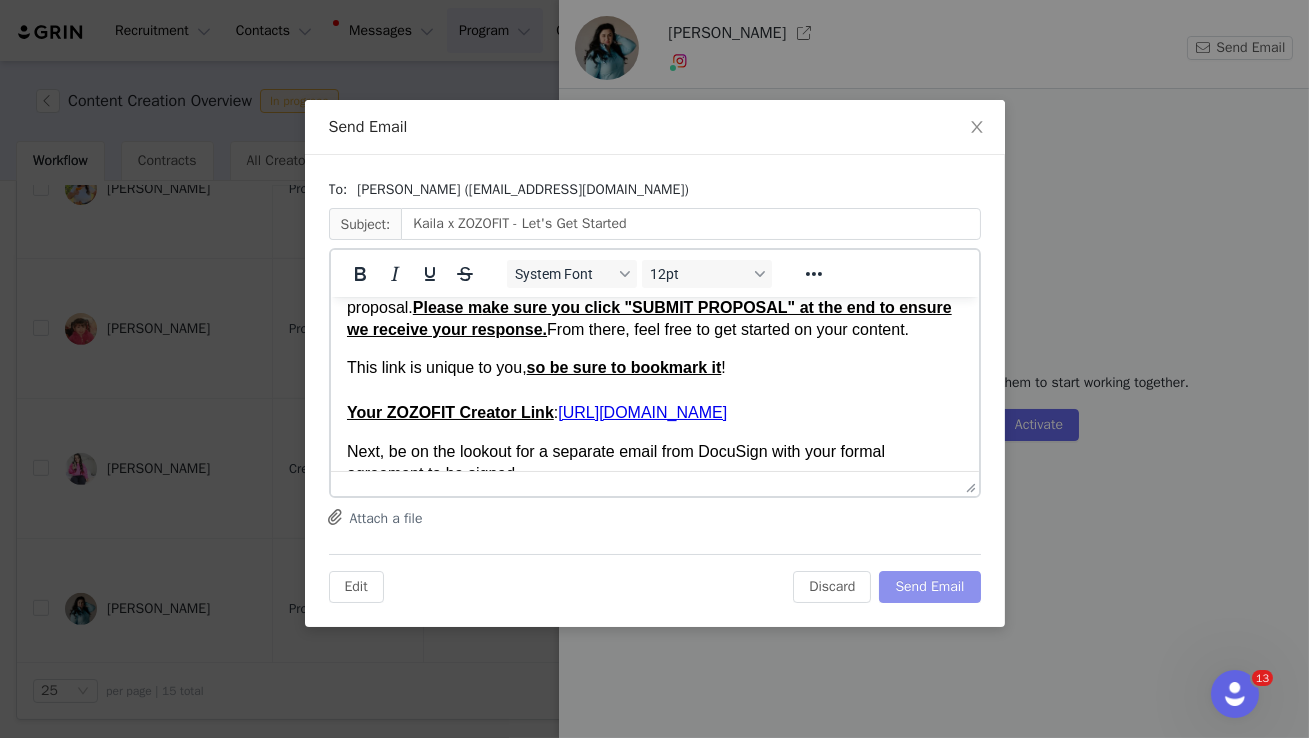 scroll, scrollTop: 311, scrollLeft: 0, axis: vertical 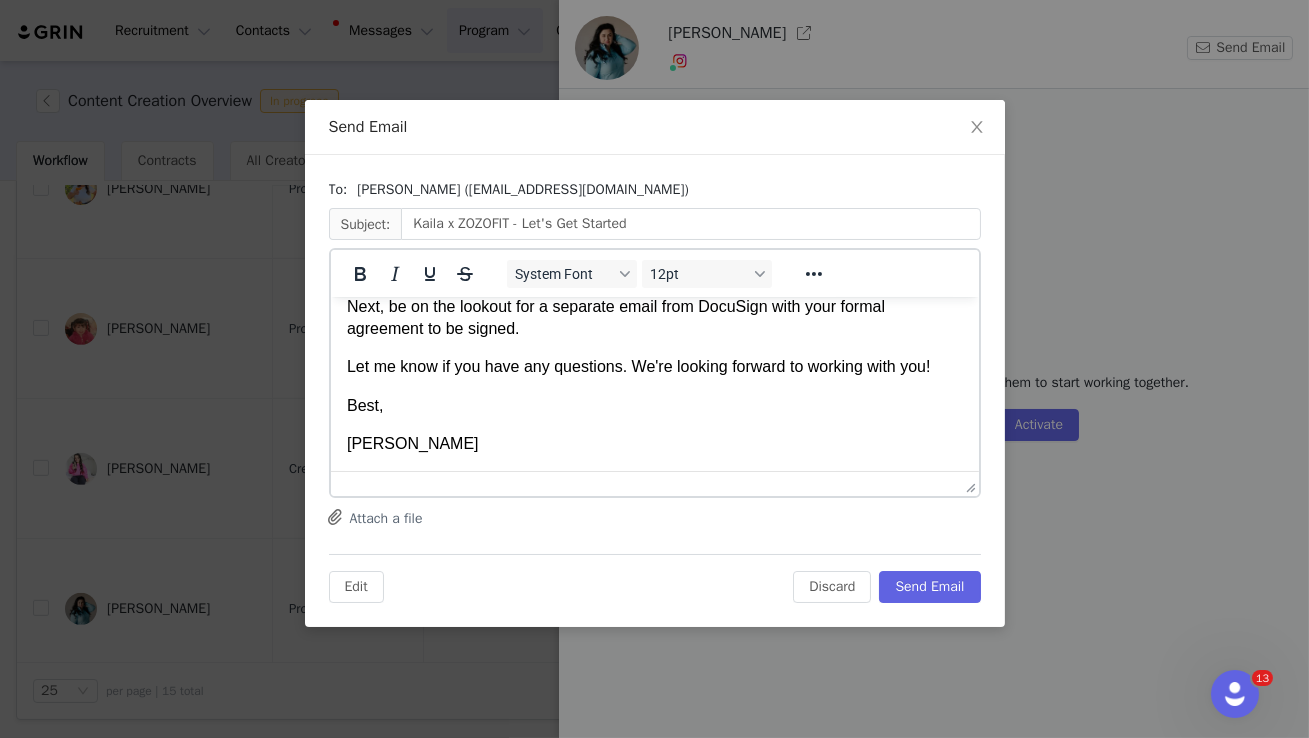 click on "Logan" at bounding box center (654, 443) 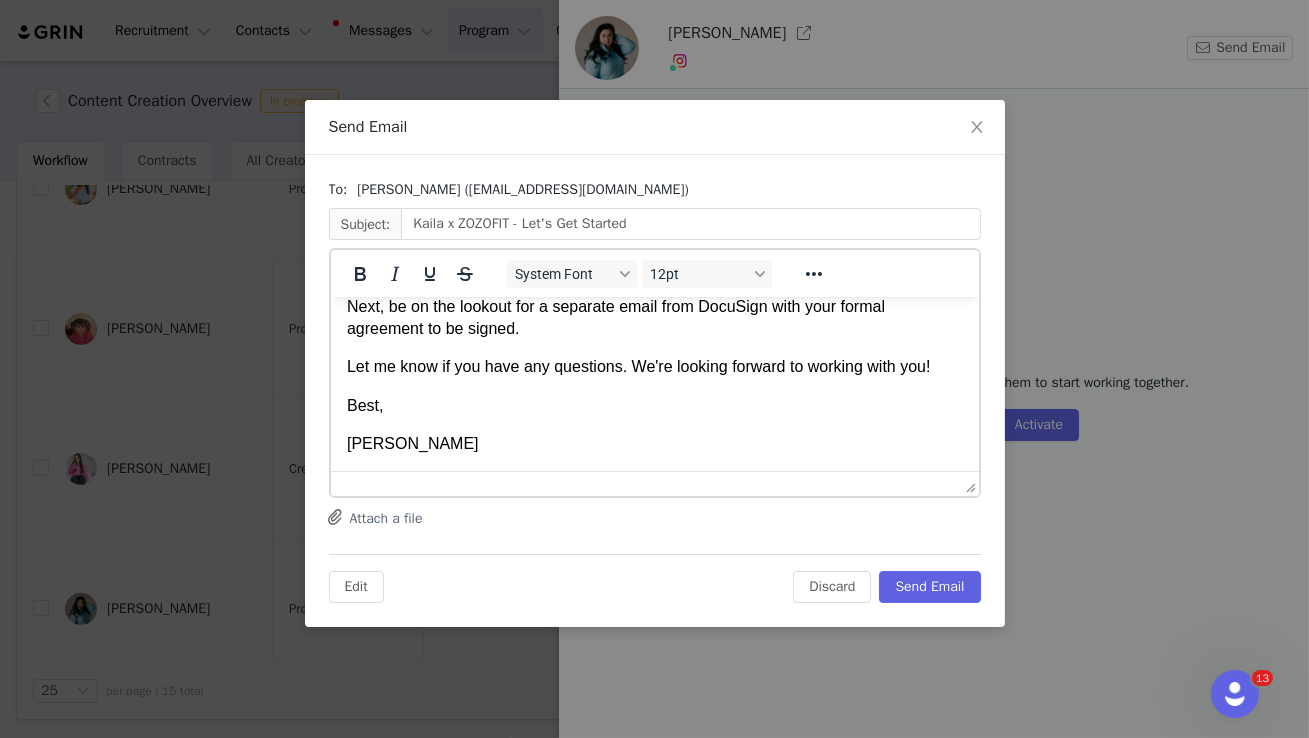 type 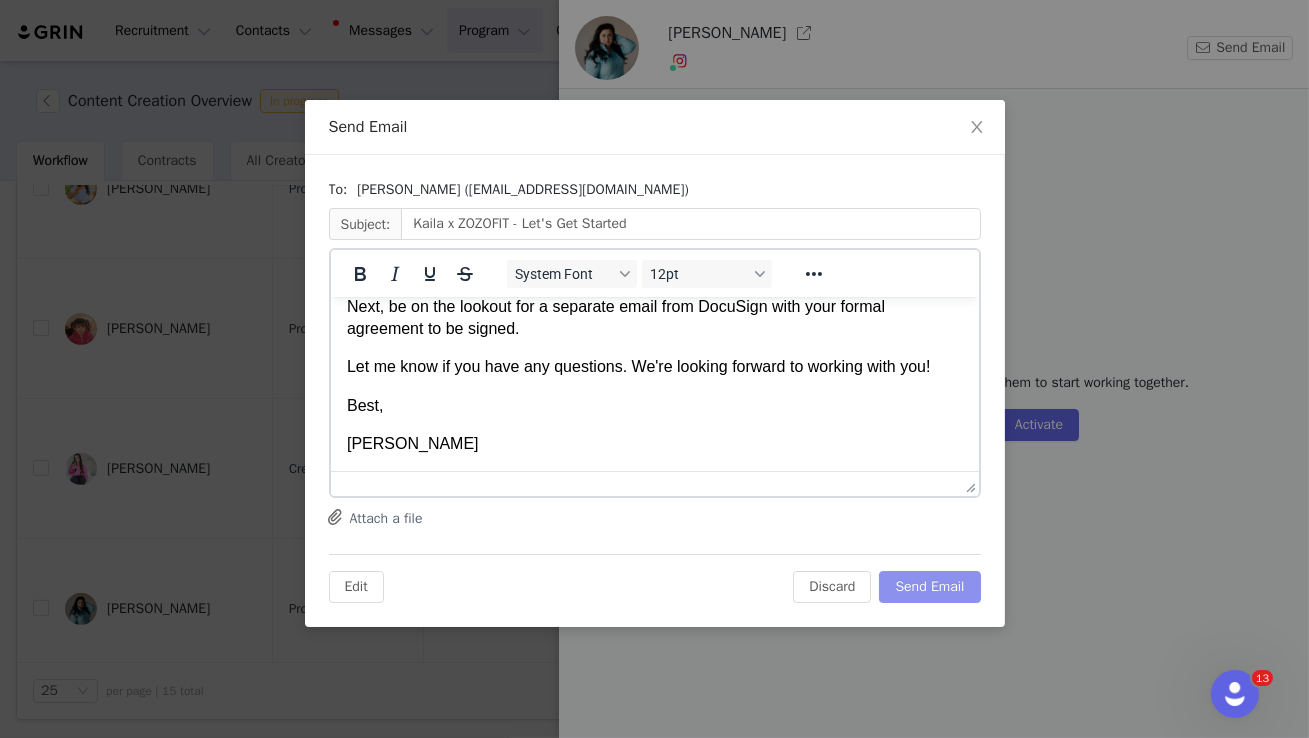 click on "Send Email" at bounding box center [929, 587] 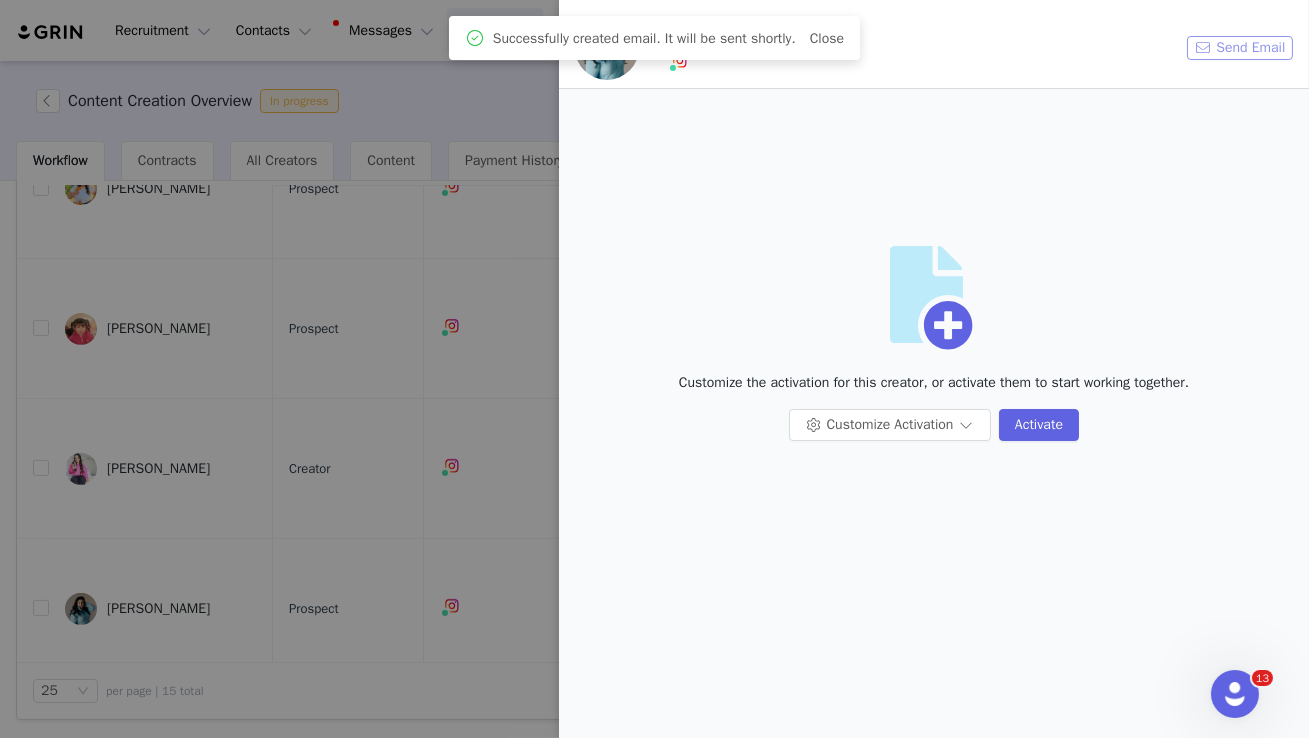 scroll, scrollTop: 0, scrollLeft: 0, axis: both 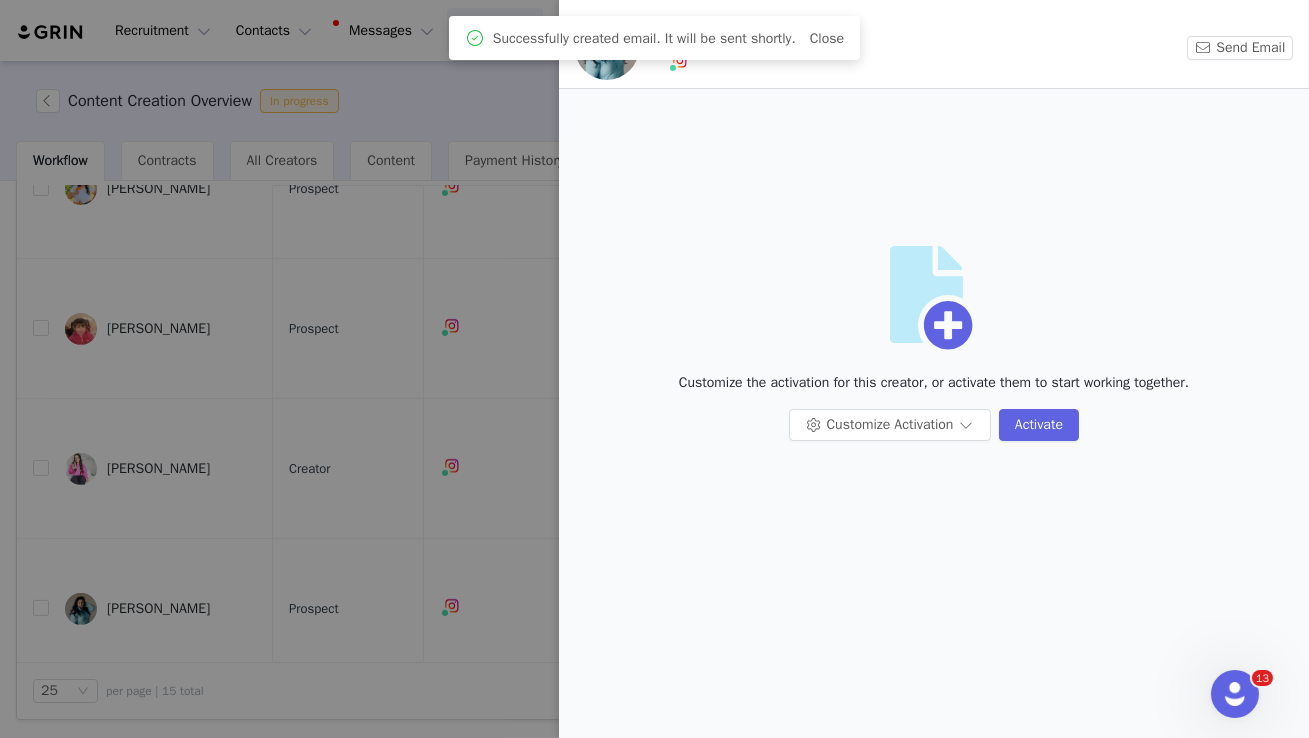 click at bounding box center (654, 369) 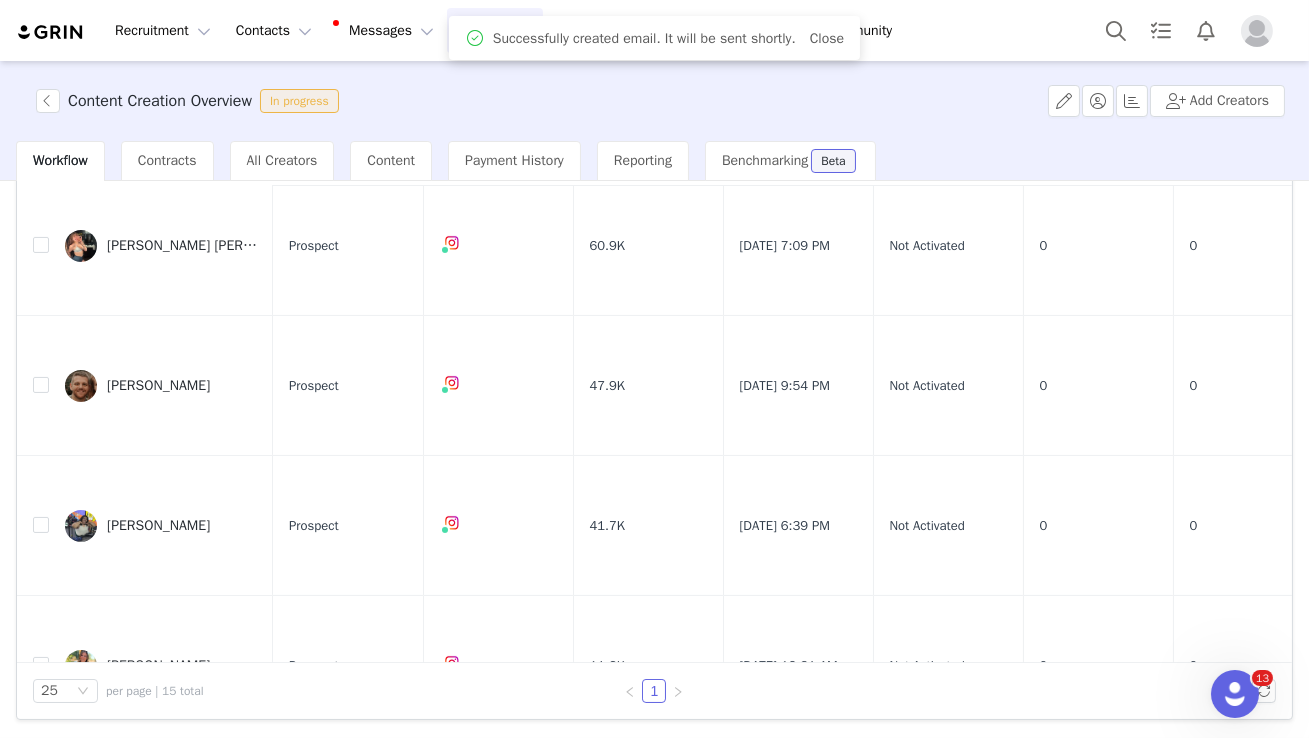 scroll, scrollTop: 1655, scrollLeft: 0, axis: vertical 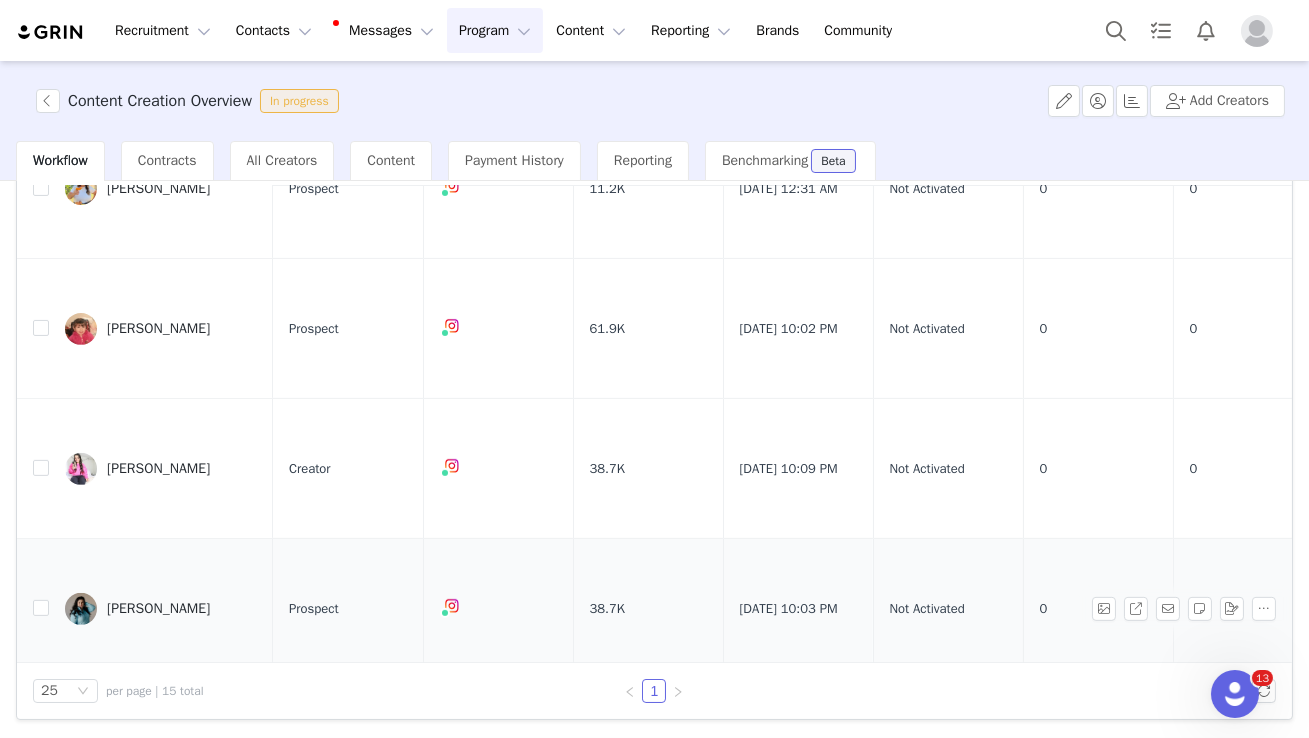 click at bounding box center (1204, 609) 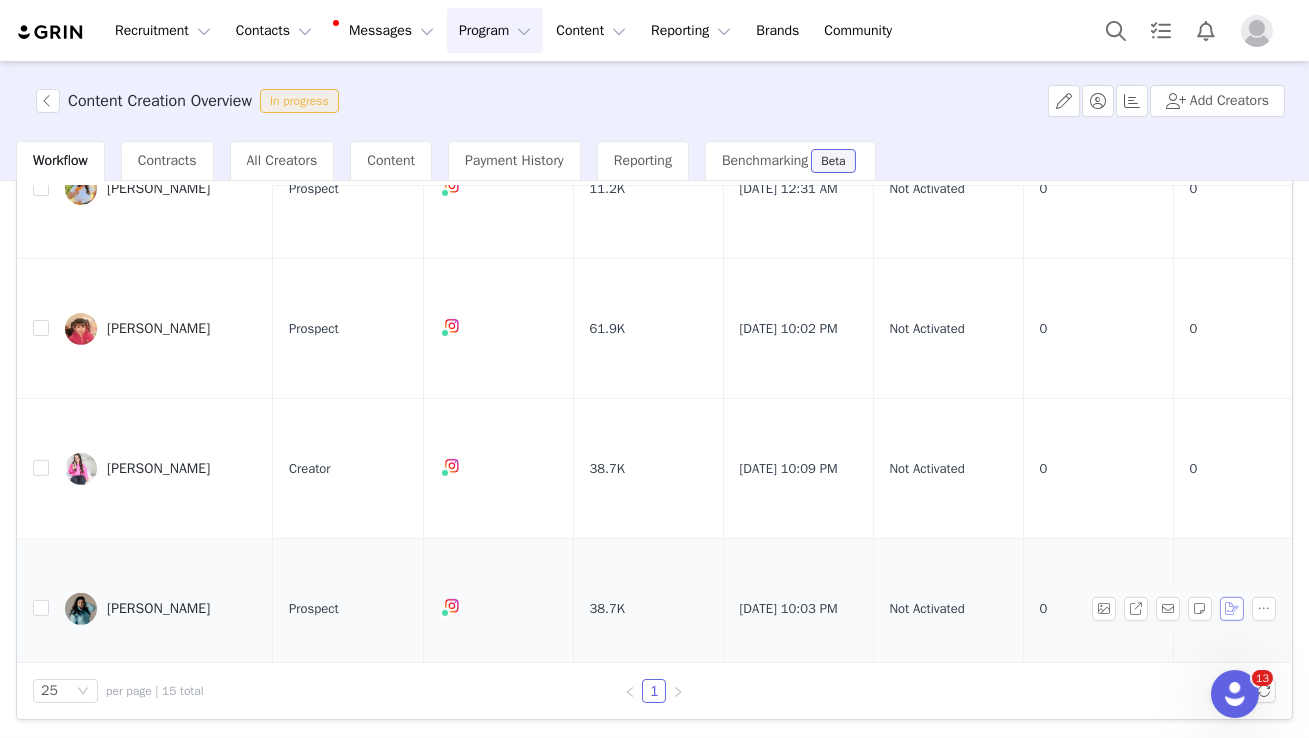 click at bounding box center [1232, 609] 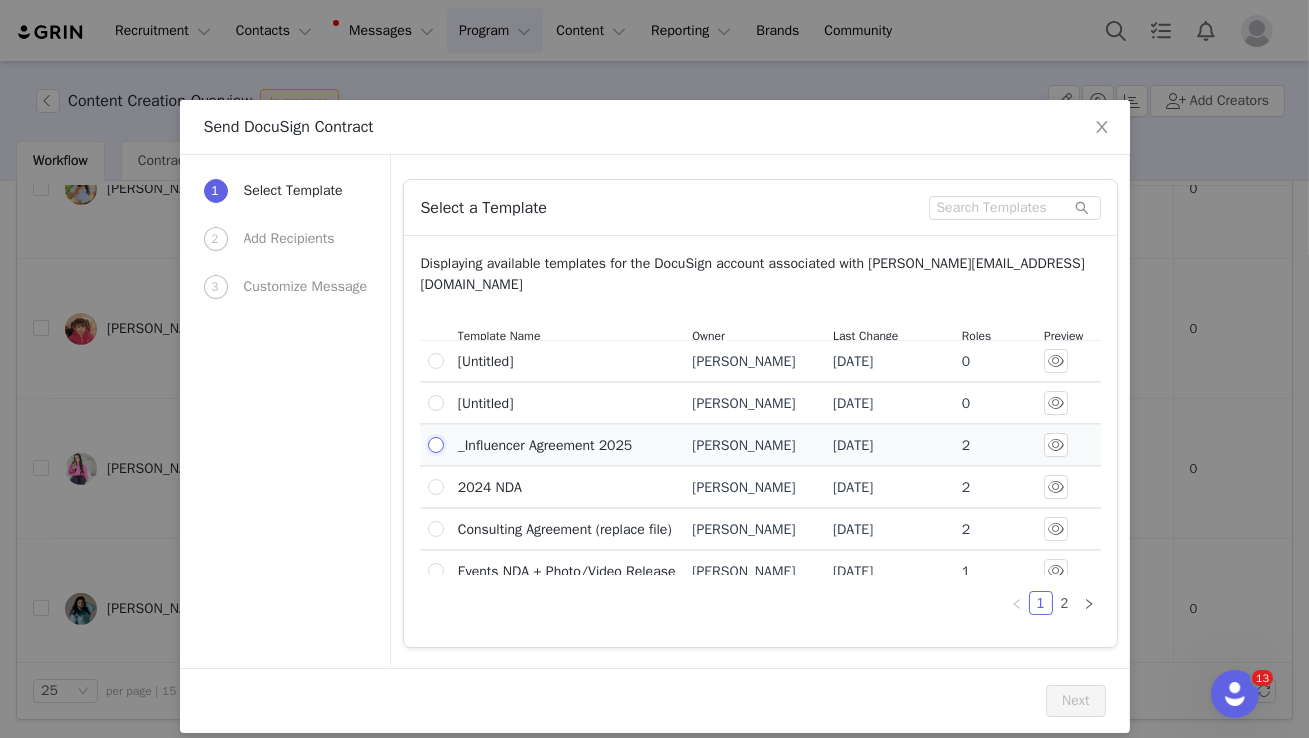 click at bounding box center (436, 445) 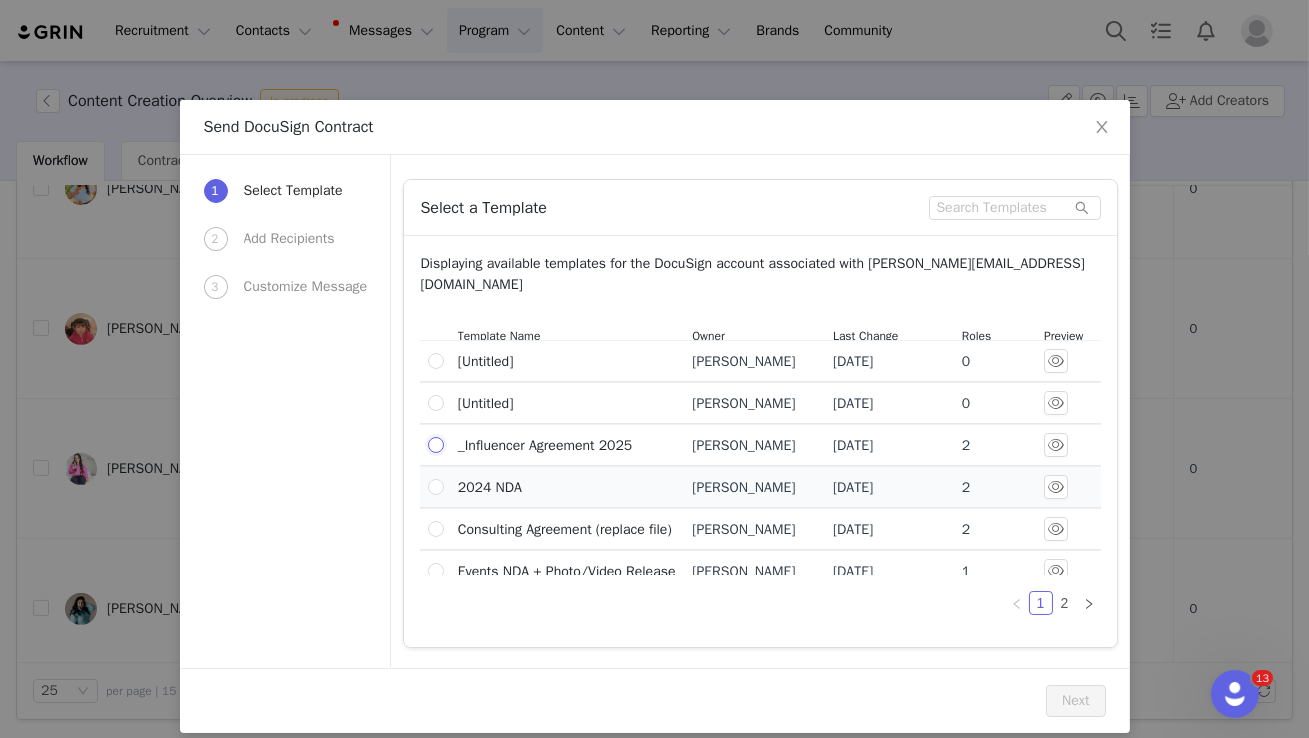 radio on "true" 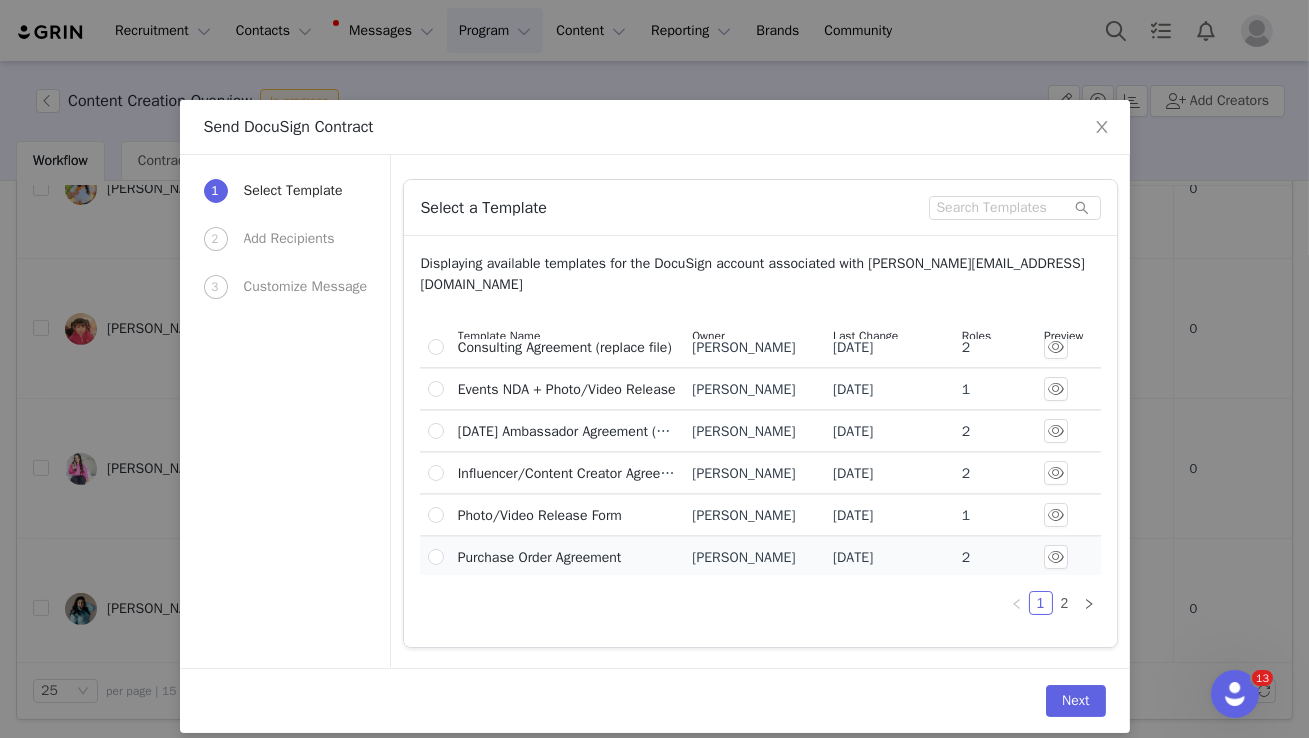 scroll, scrollTop: 0, scrollLeft: 0, axis: both 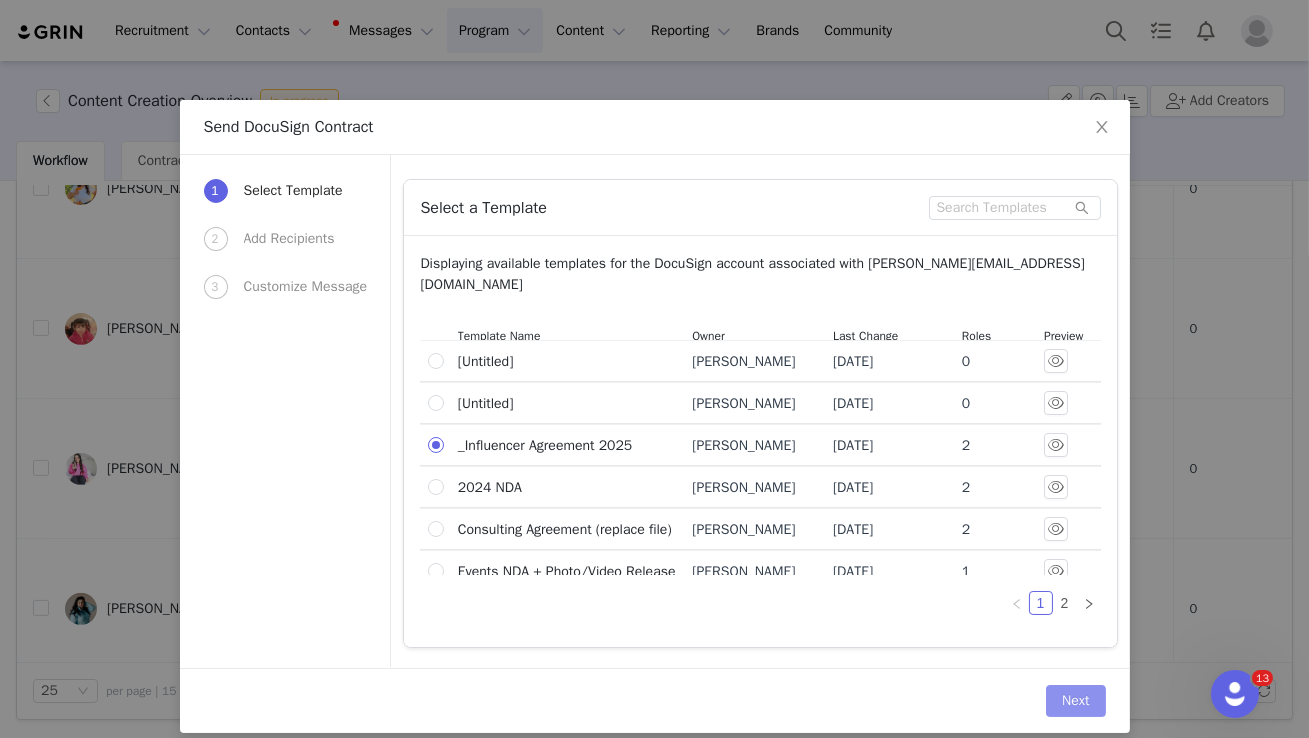 click on "Next" at bounding box center (1075, 701) 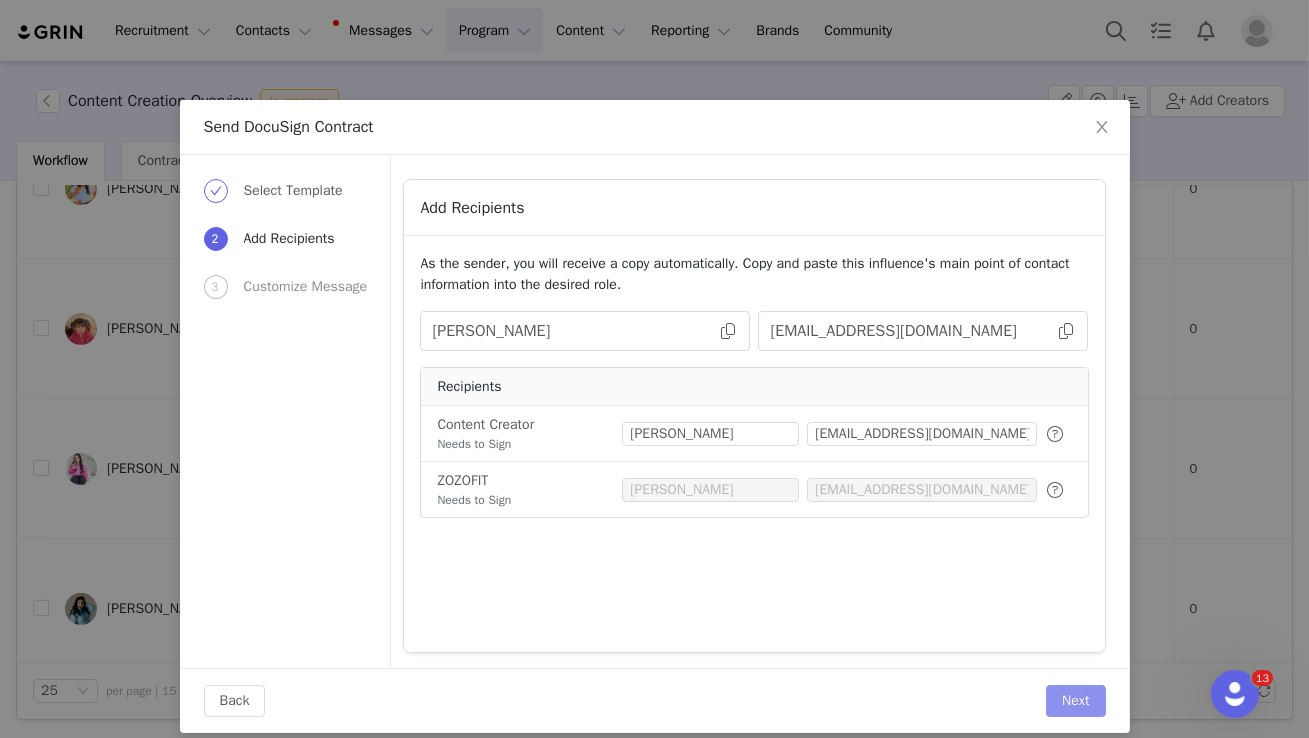 click on "Next" at bounding box center (1075, 701) 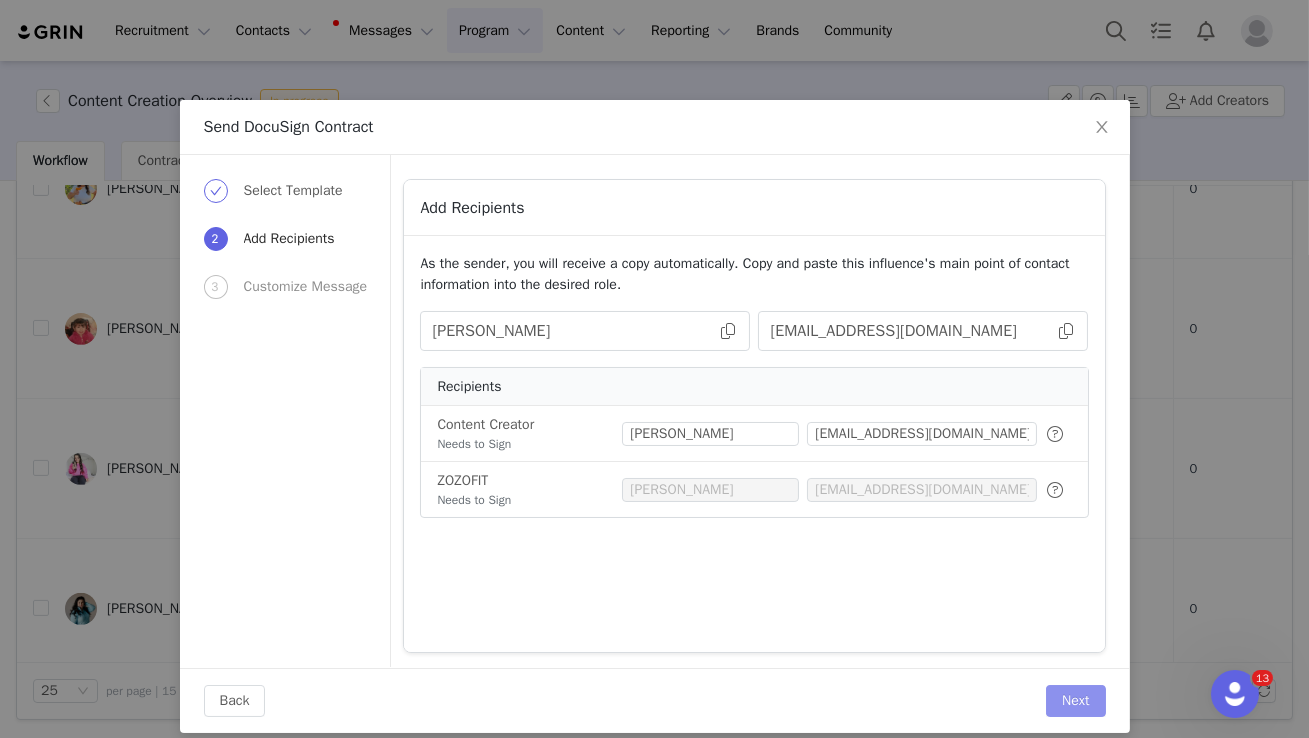 type 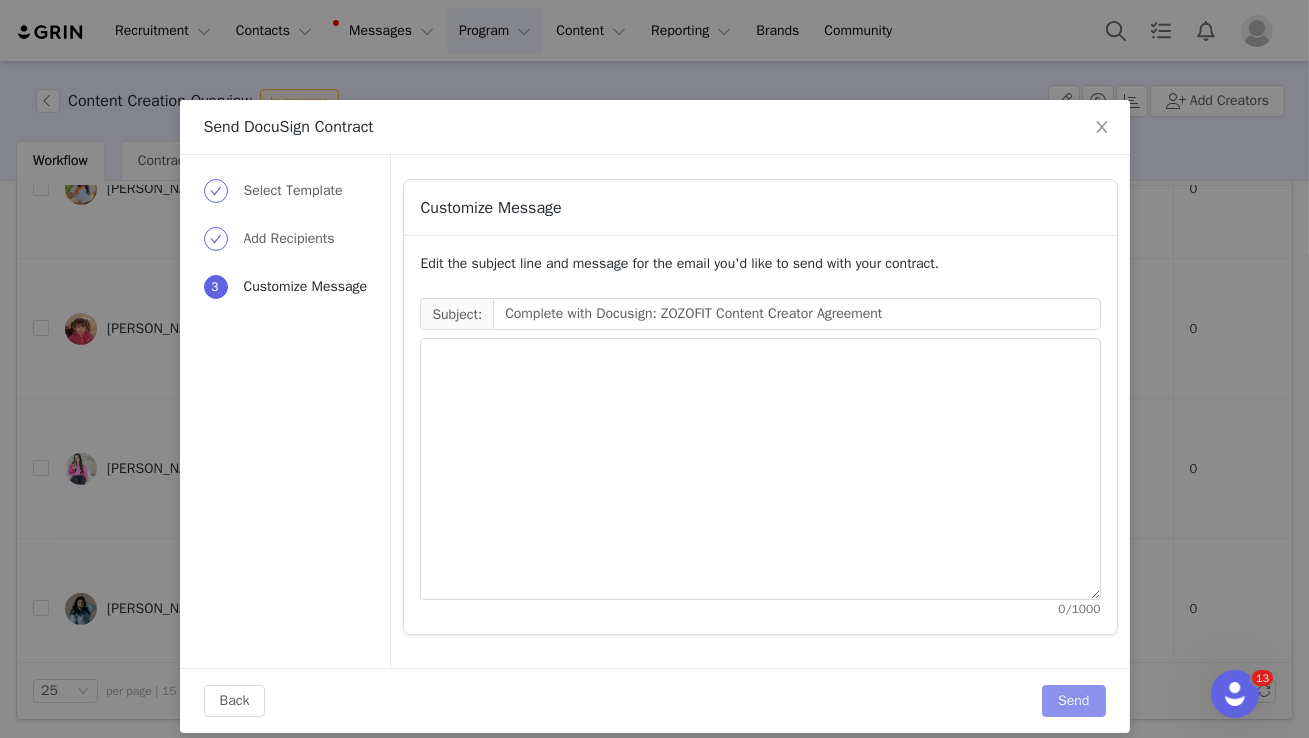 click on "Send" at bounding box center (1073, 701) 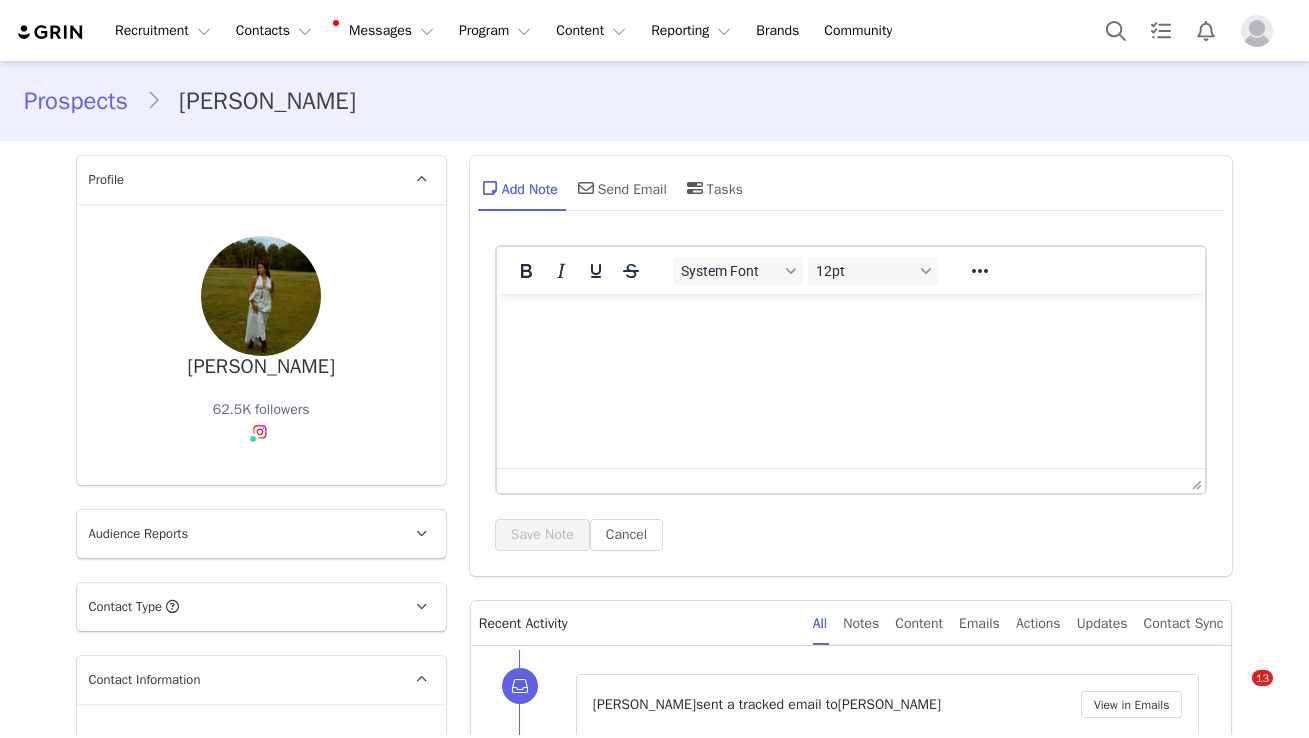 scroll, scrollTop: 0, scrollLeft: 0, axis: both 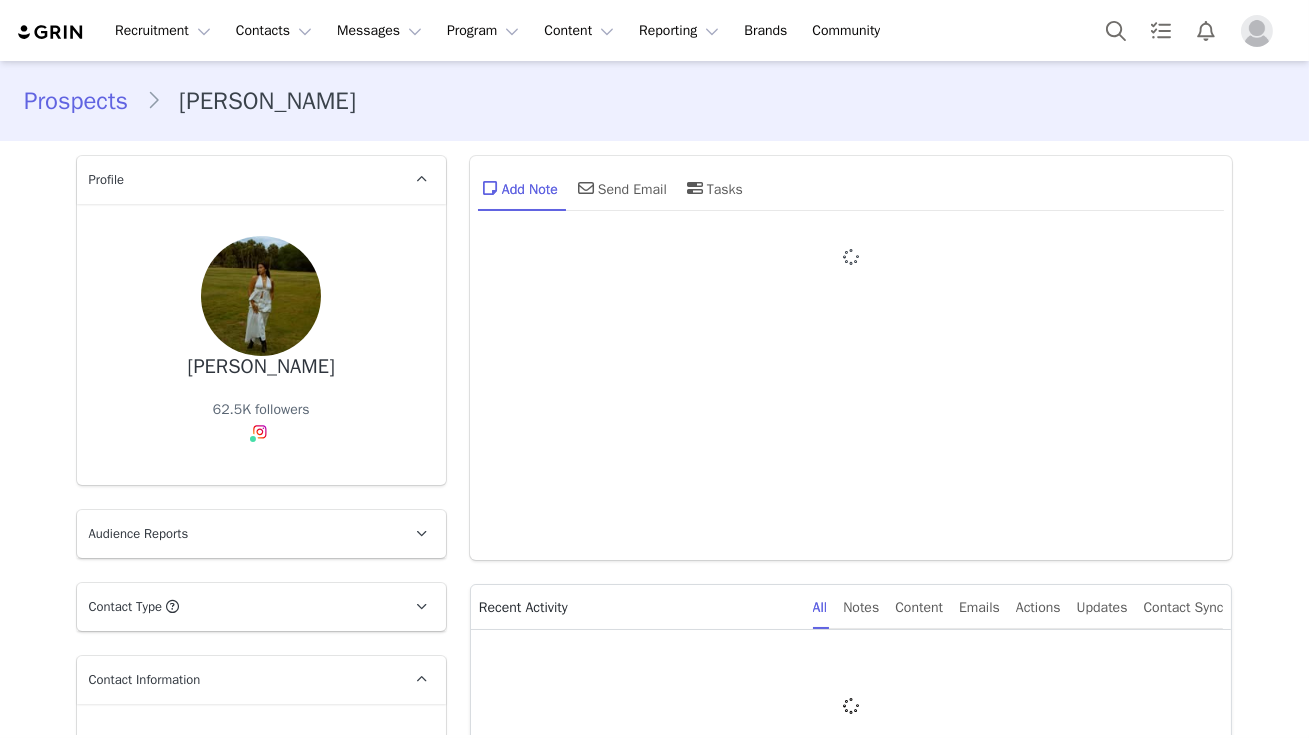 type on "+1 ([GEOGRAPHIC_DATA])" 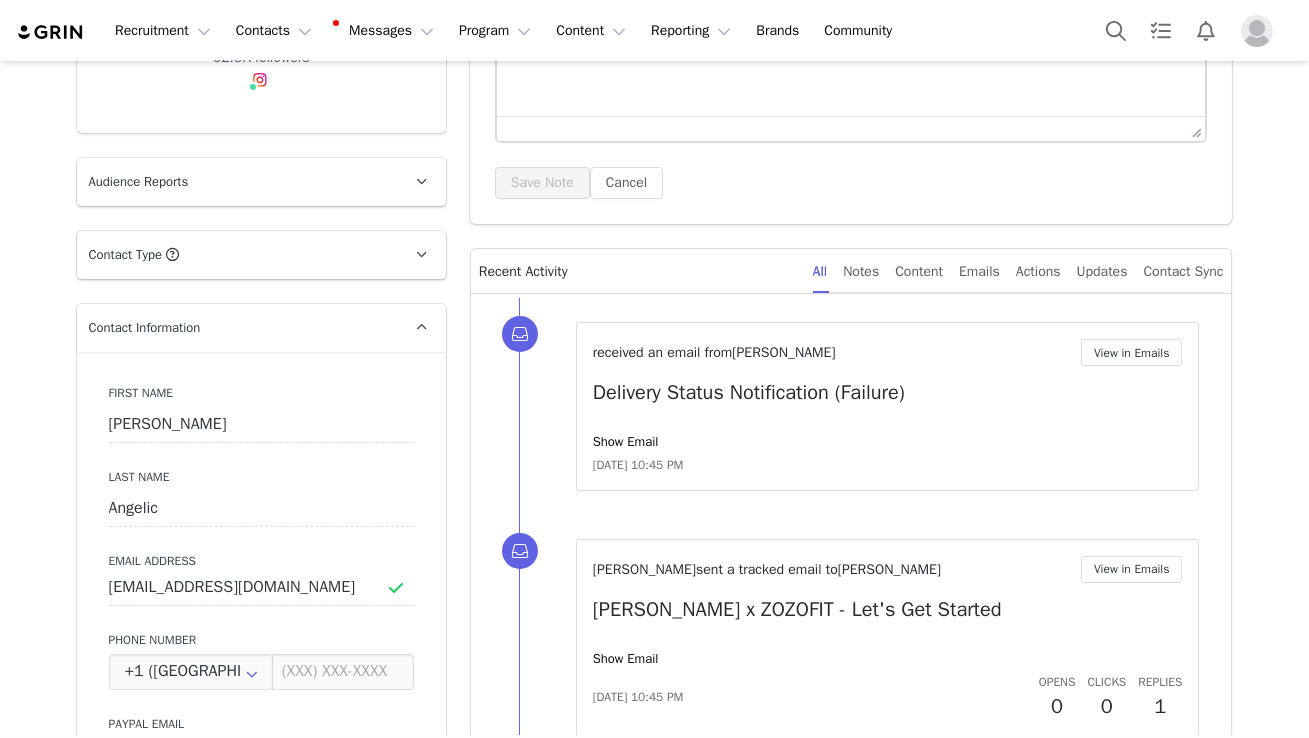 scroll, scrollTop: 0, scrollLeft: 0, axis: both 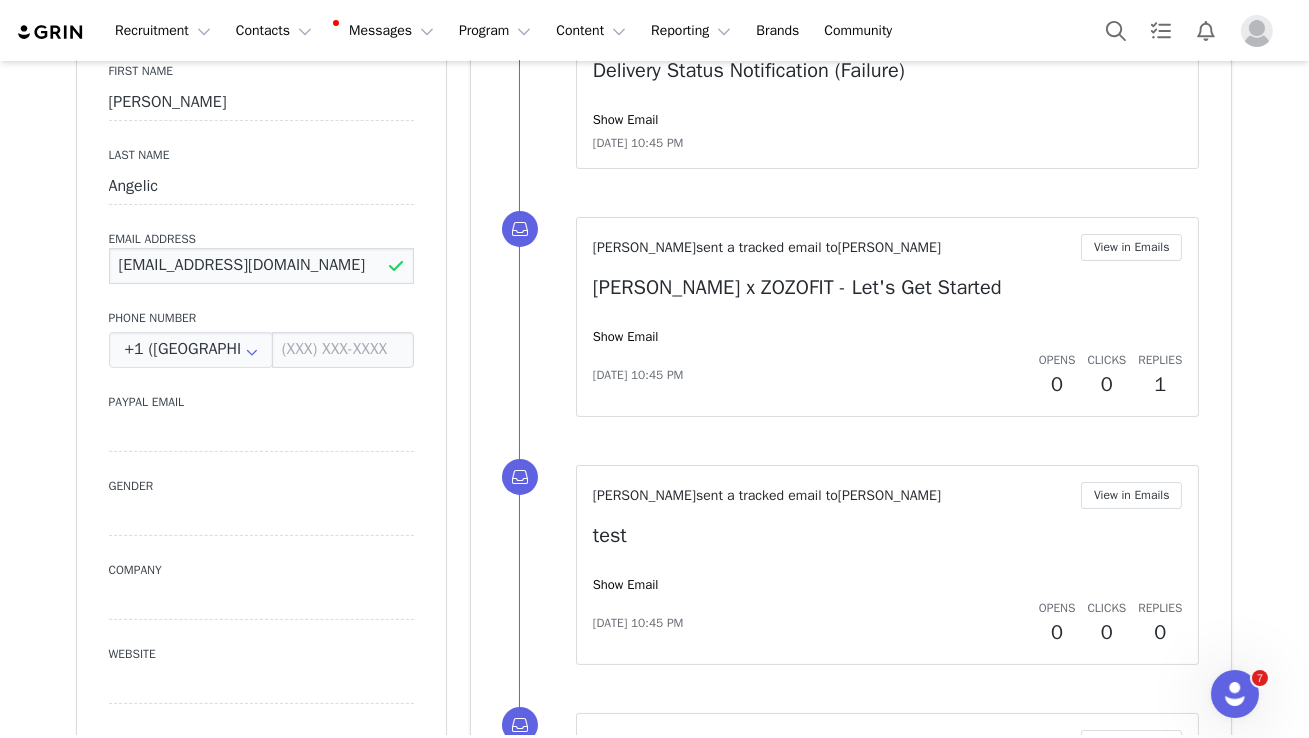 click on "[EMAIL_ADDRESS][DOMAIN_NAME]" at bounding box center (261, 266) 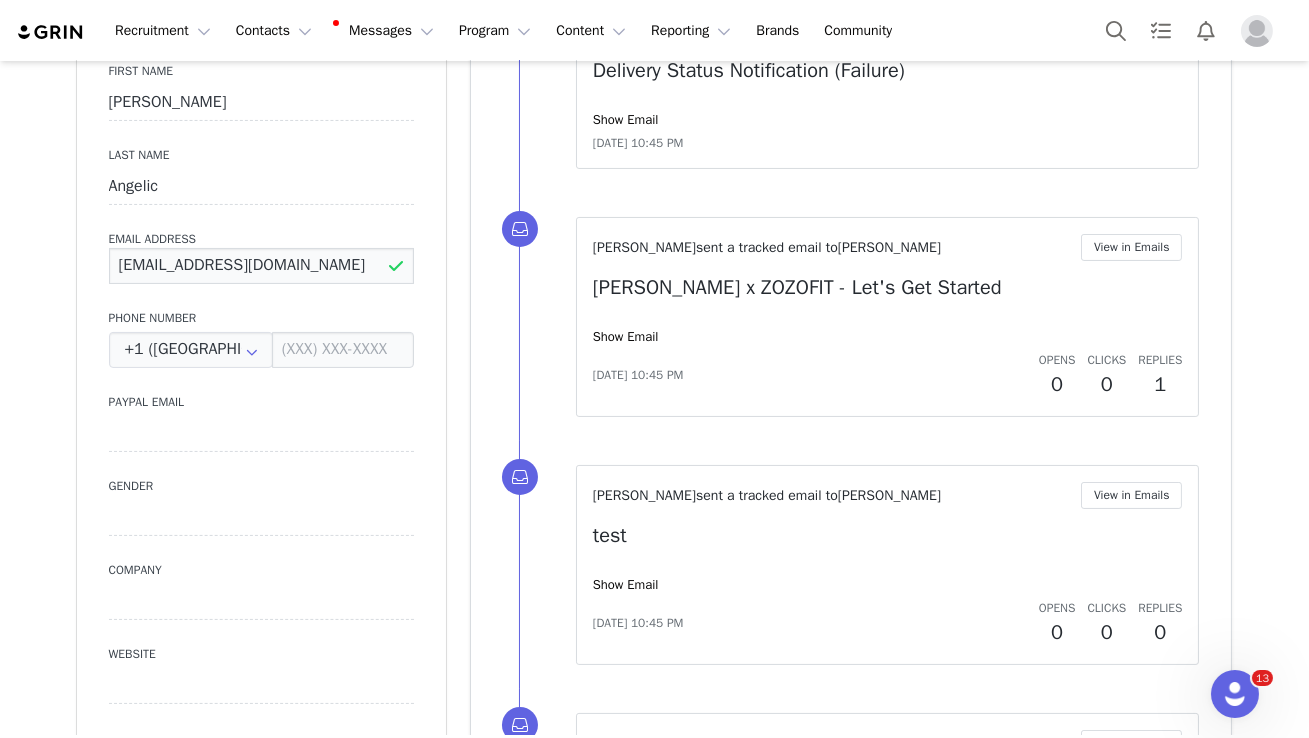 type on "[EMAIL_ADDRESS][DOMAIN_NAME]" 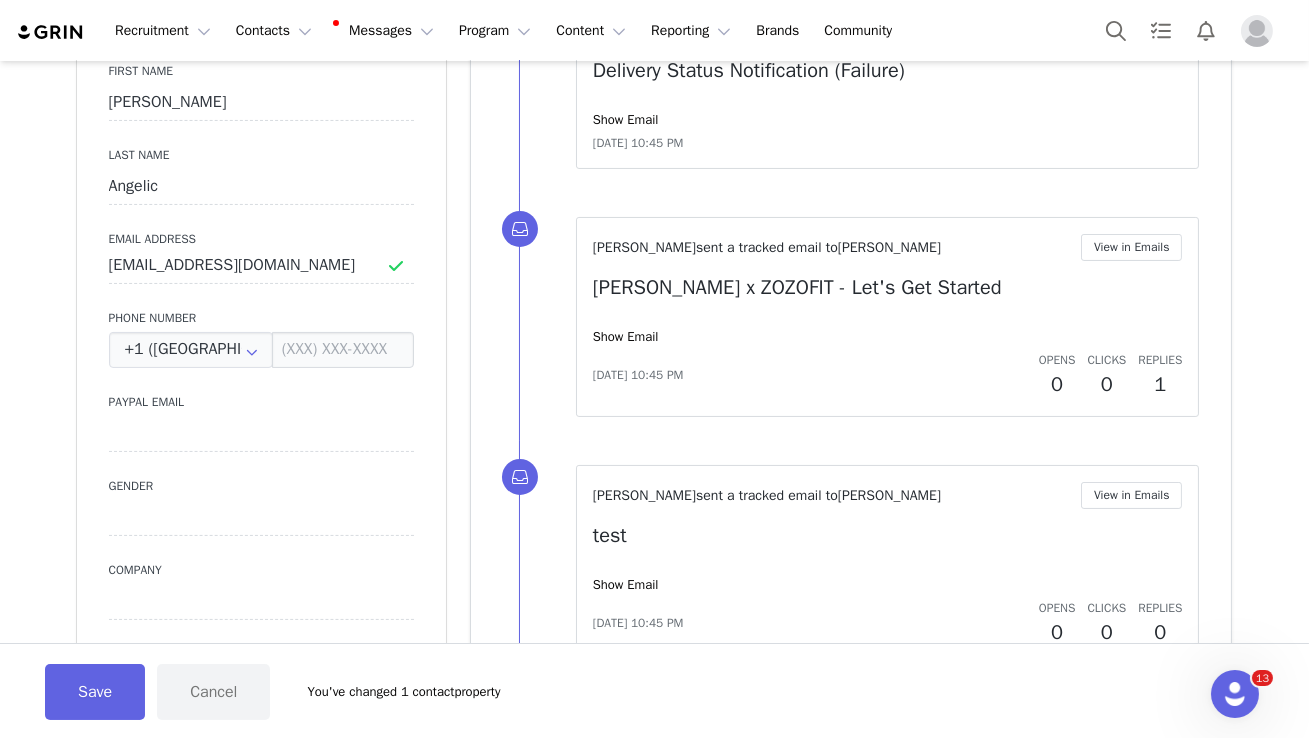 click on "Save   Cancel   You've changed 1 contact   property" at bounding box center [654, 690] 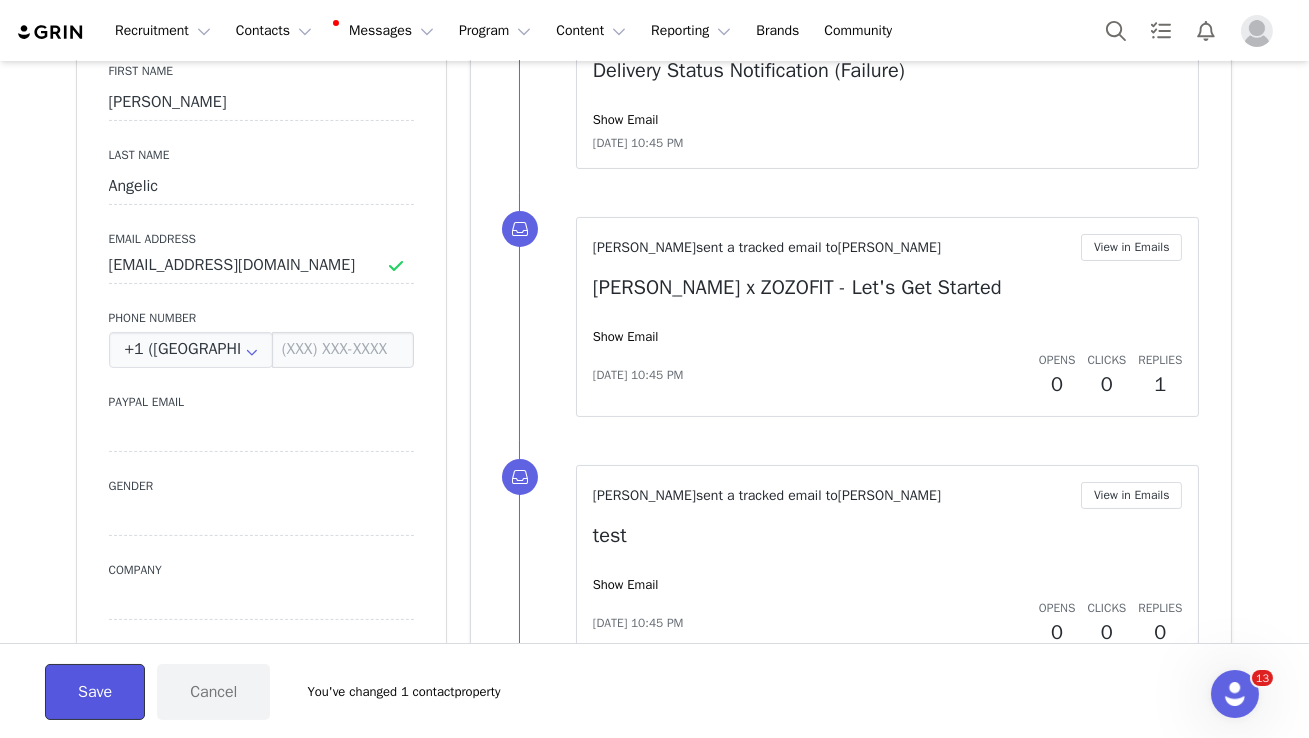 click on "Save" at bounding box center (95, 692) 